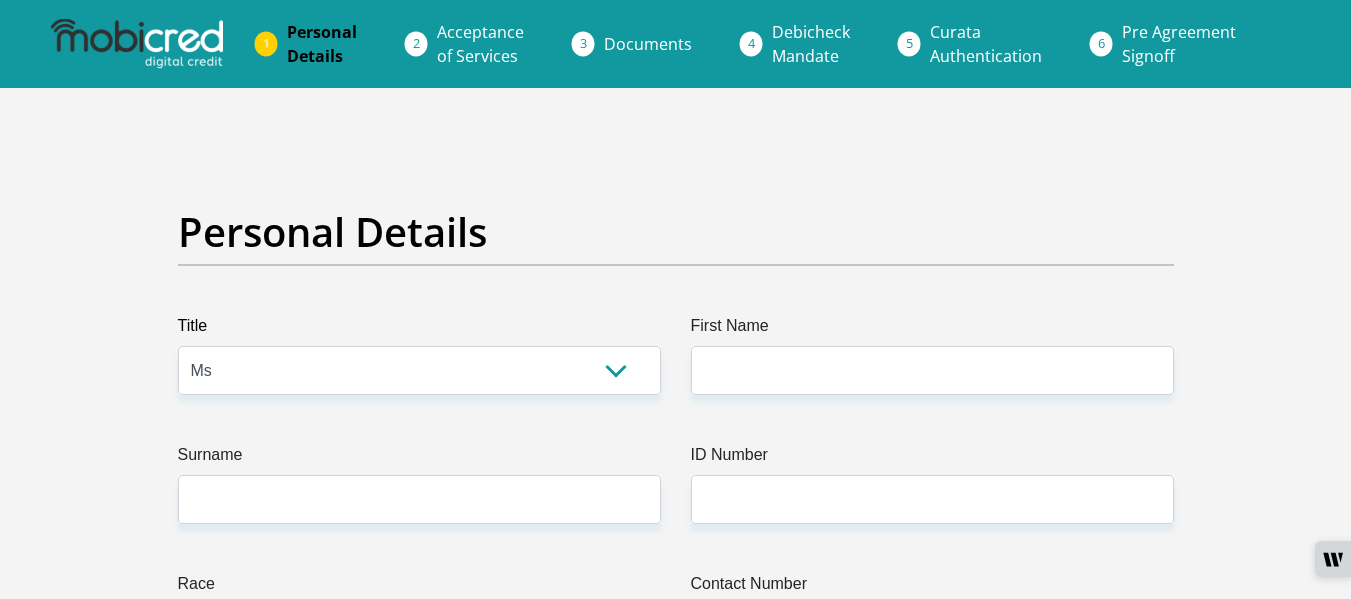 select on "Ms" 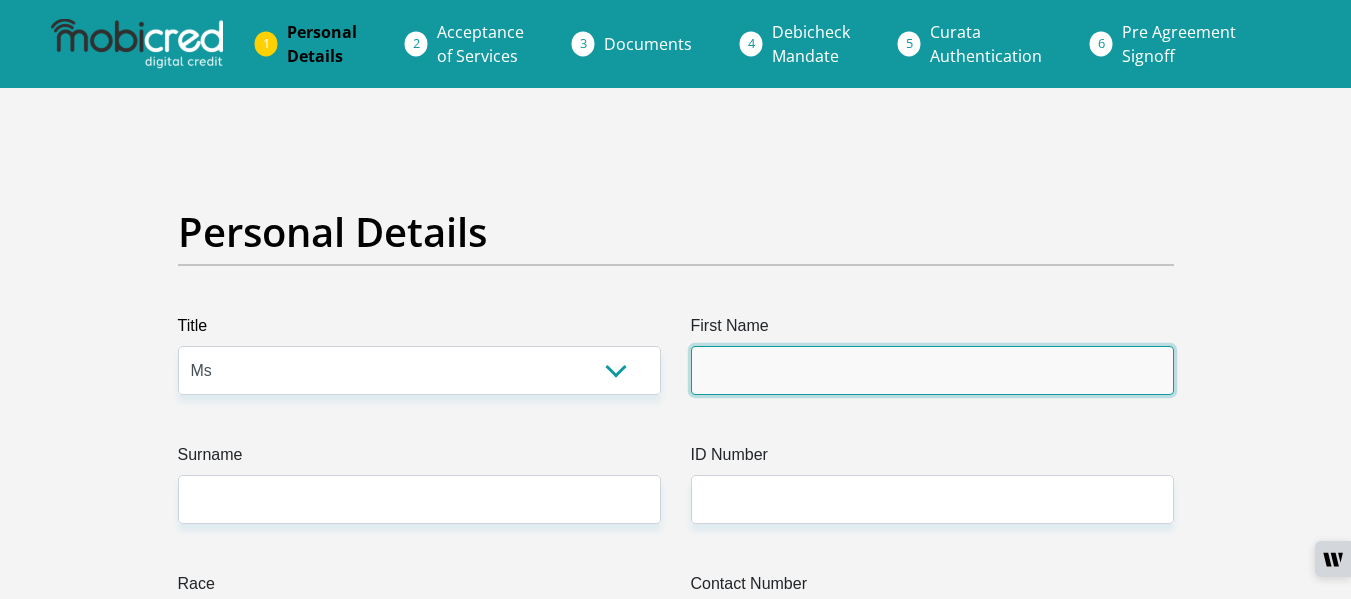 click on "First Name" at bounding box center [932, 370] 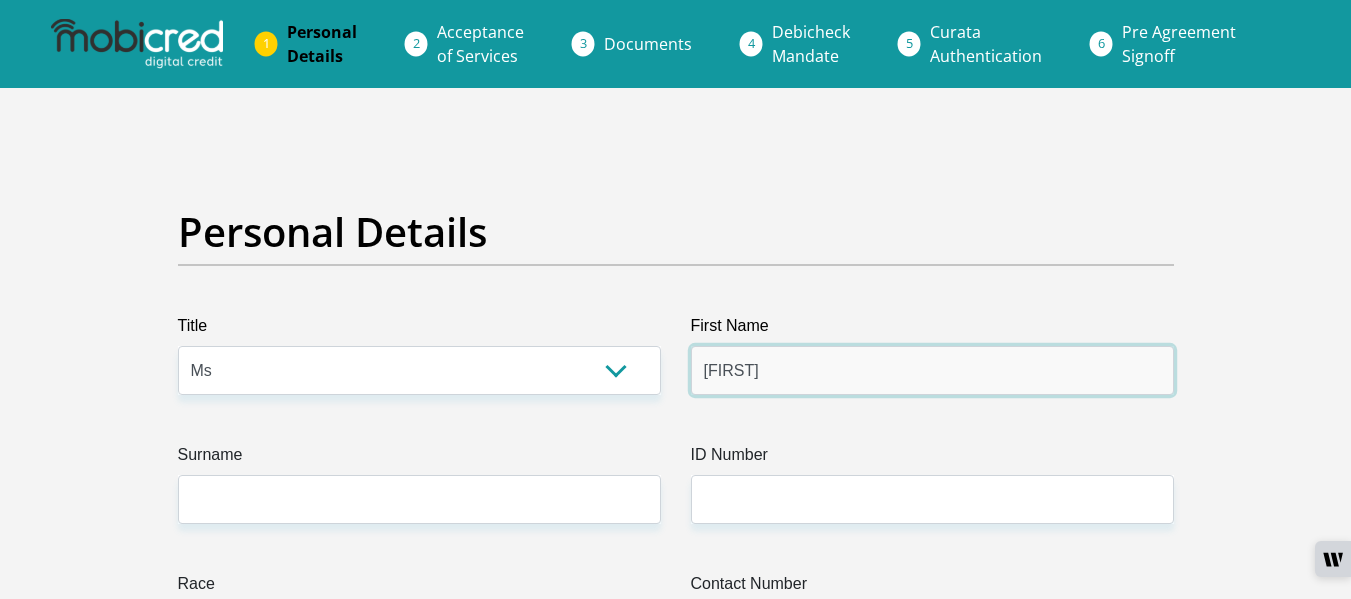 type on "[FIRST]" 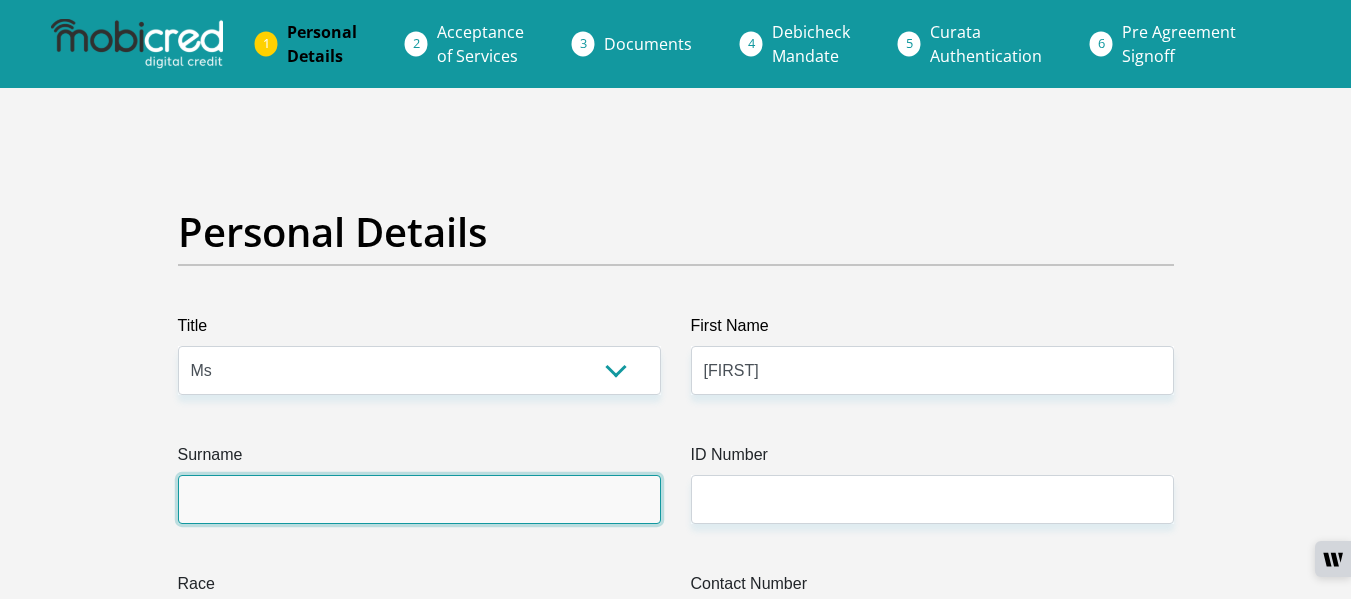 click on "Surname" at bounding box center [419, 499] 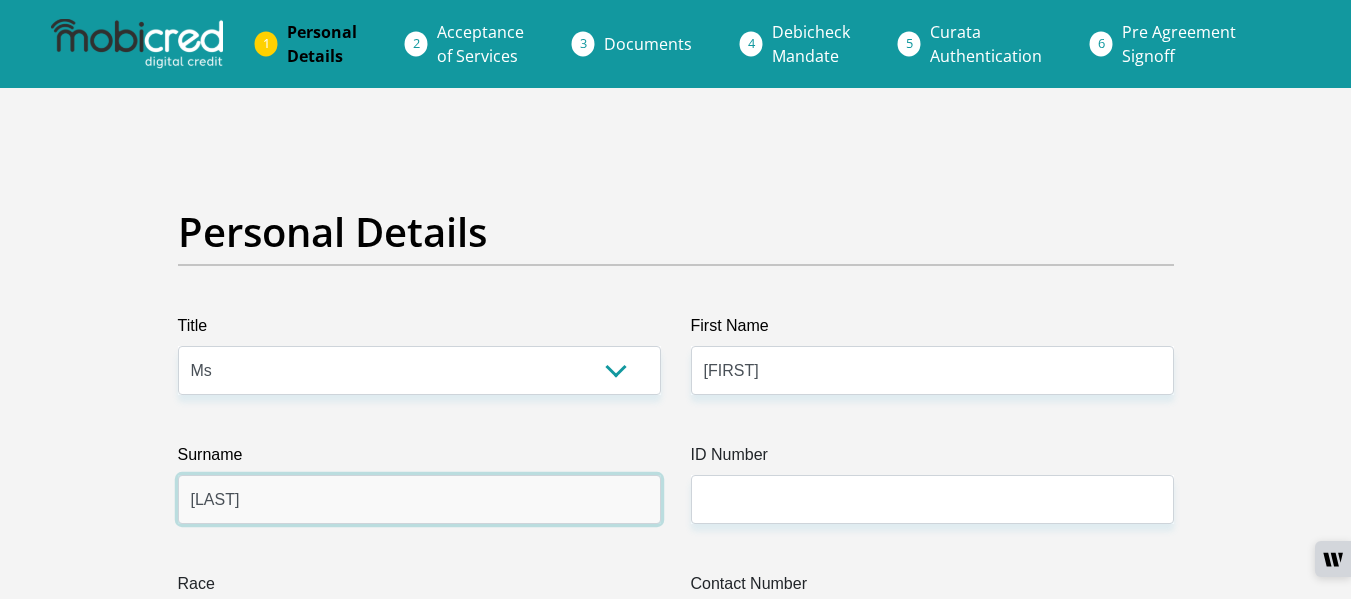 type on "[LAST]" 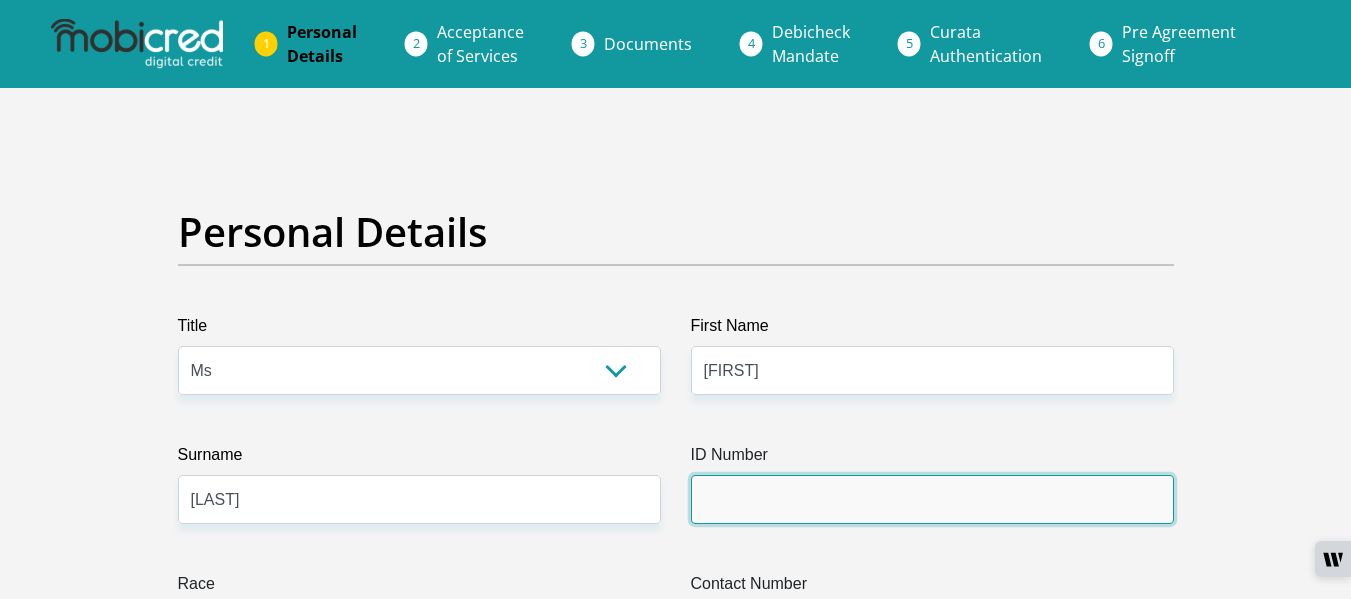 click on "ID Number" at bounding box center (932, 499) 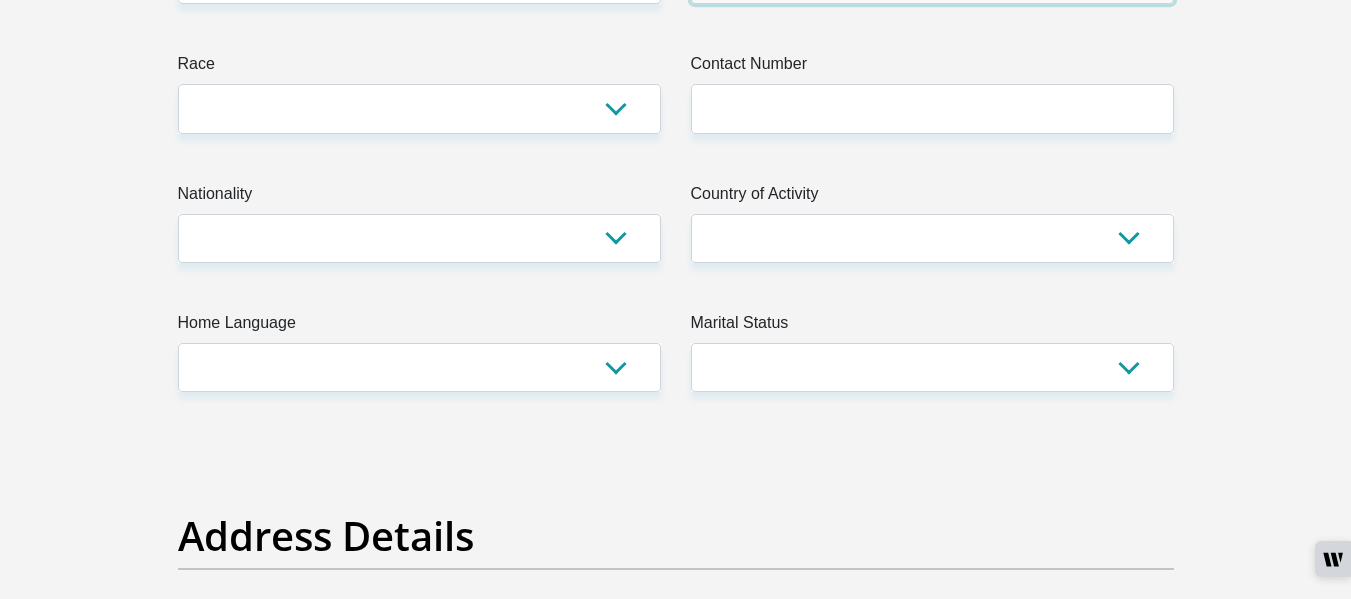 scroll, scrollTop: 560, scrollLeft: 0, axis: vertical 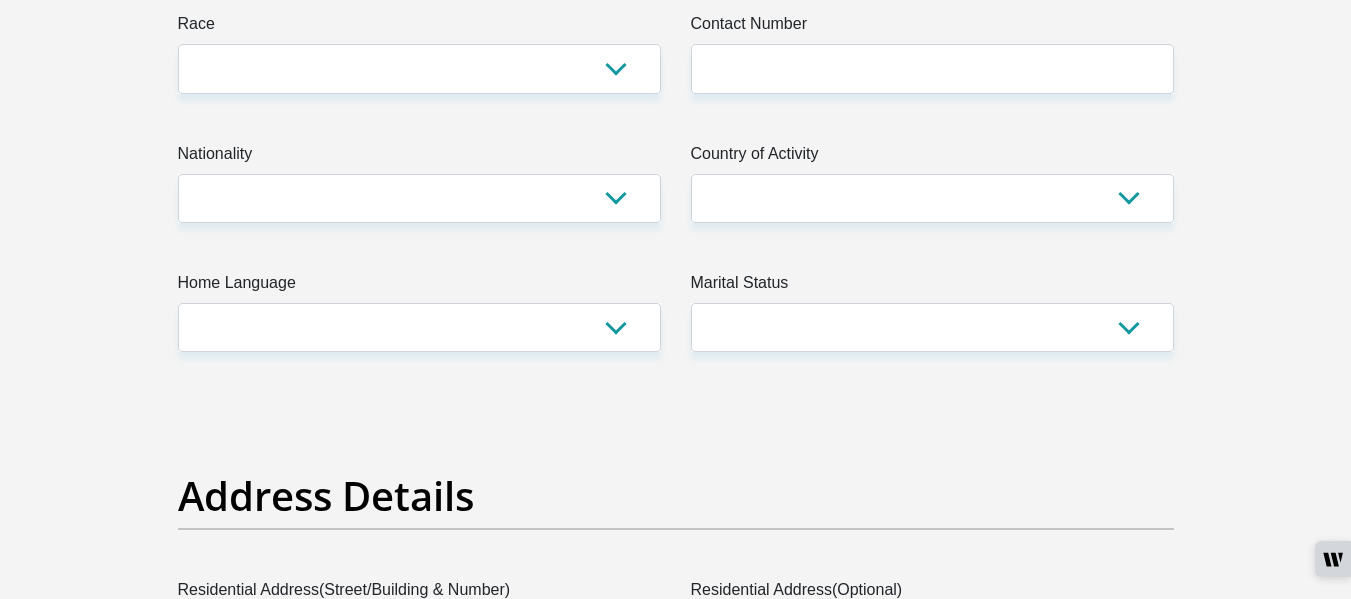 type on "0106080996080" 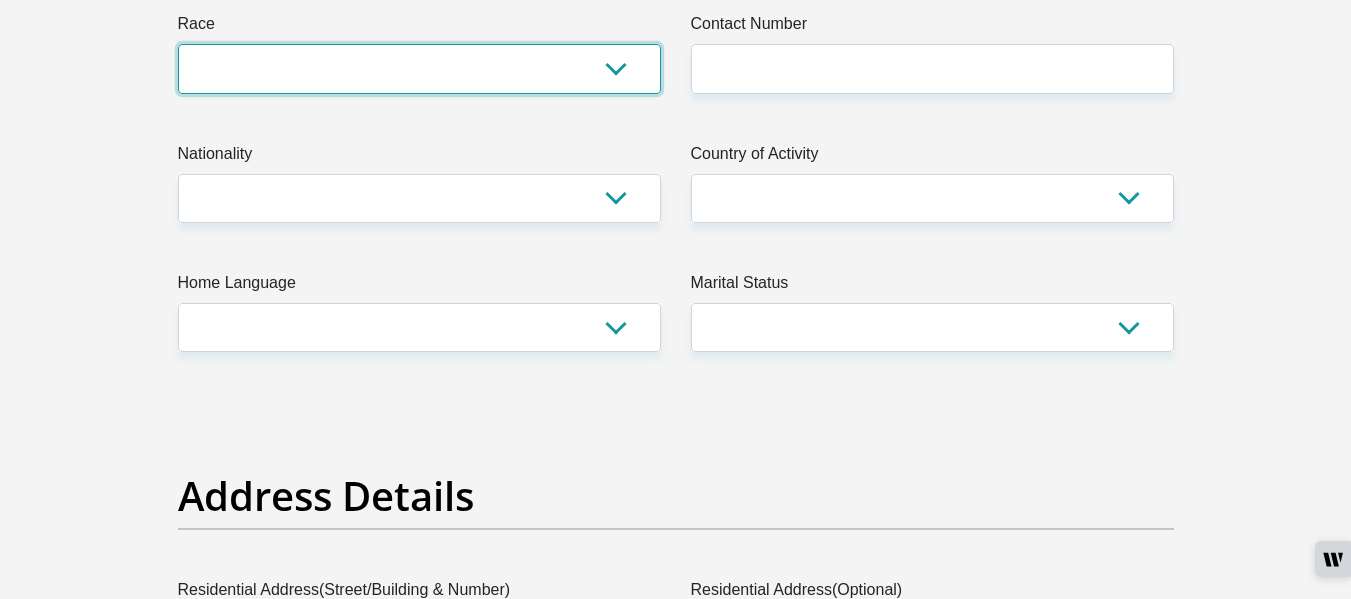 click on "Black
Coloured
Indian
White
Other" at bounding box center [419, 68] 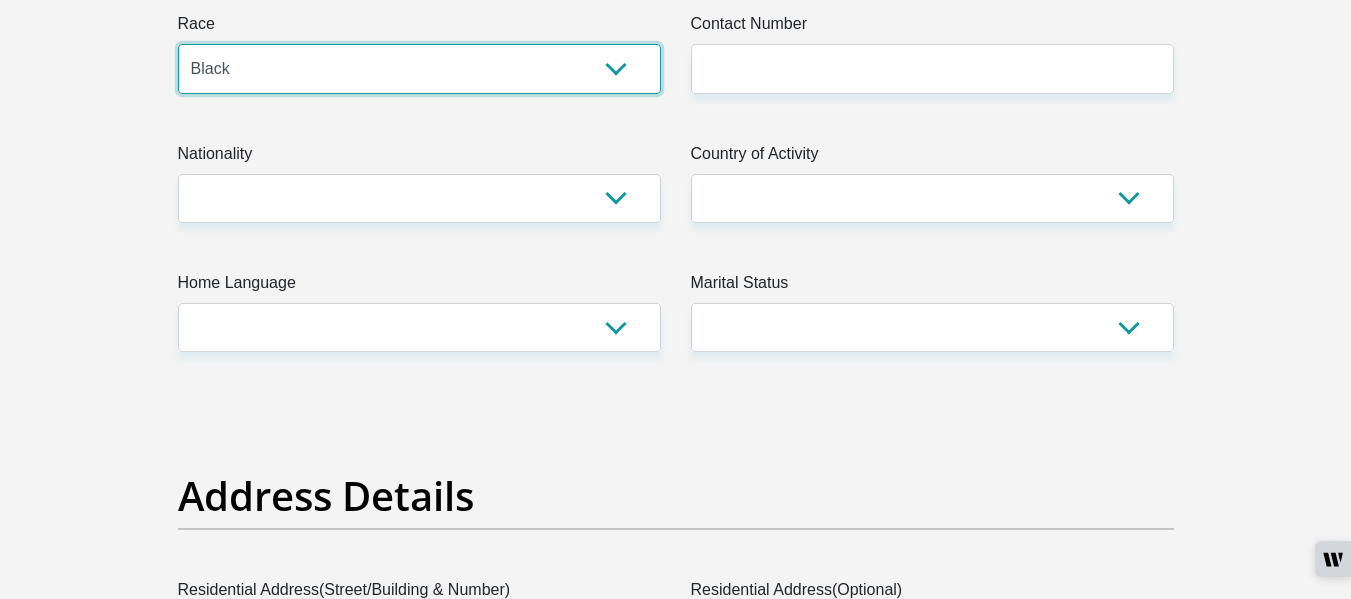 click on "Black
Coloured
Indian
White
Other" at bounding box center (419, 68) 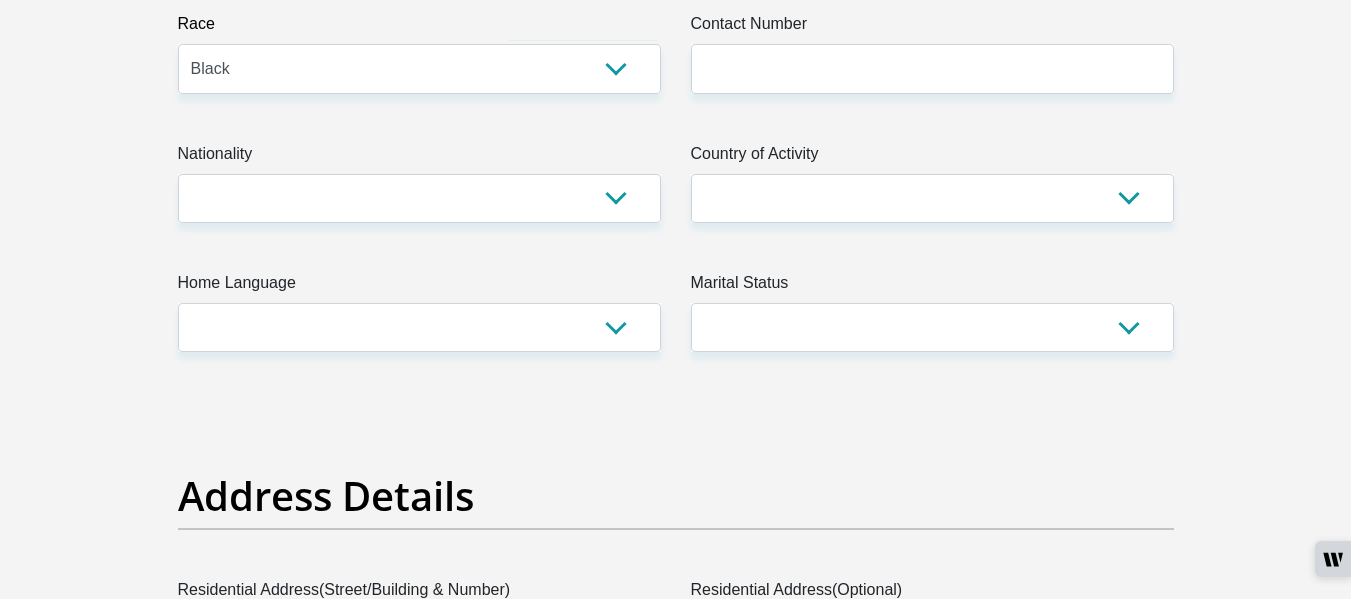 click on "Title
Mr
Ms
Mrs
Dr
Other
First Name
Noluthando
Surname
Nmeakonde
ID Number
0106080996080
Please input valid ID number
Race
Black
Coloured
Indian
White
Other
Contact Number
Please input valid contact number
Nationality
South Africa
Afghanistan
Aland Islands  Albania  Algeria  Aruba" at bounding box center [676, 3007] 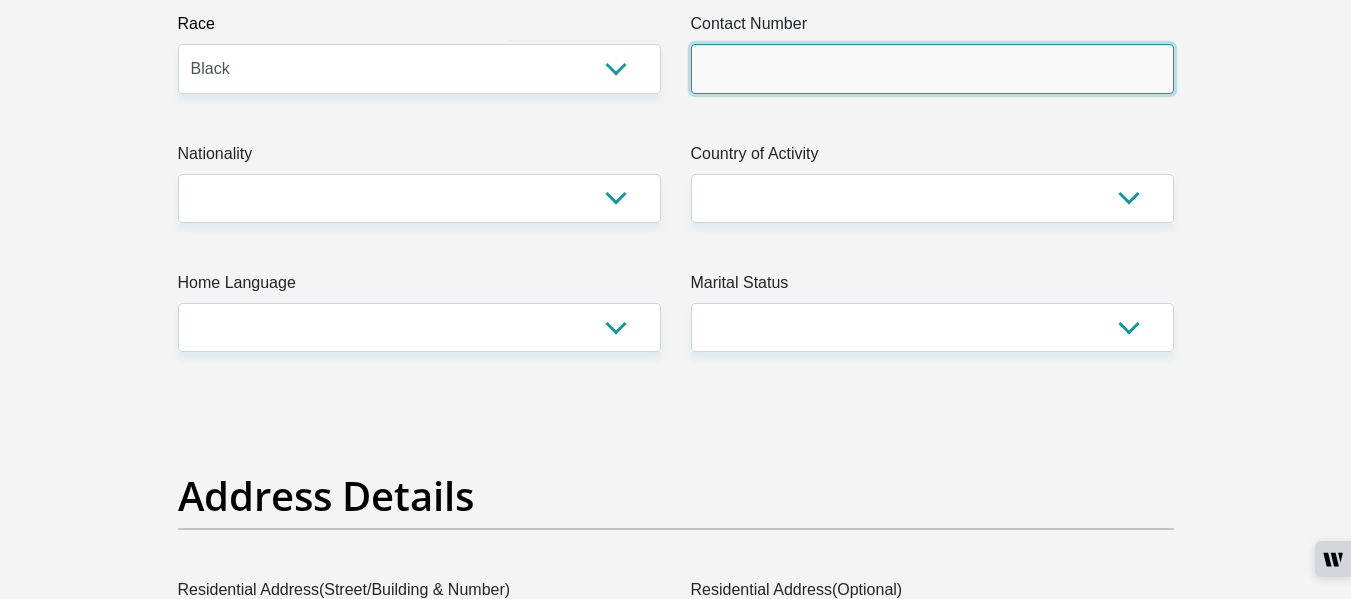 click on "Contact Number" at bounding box center (932, 68) 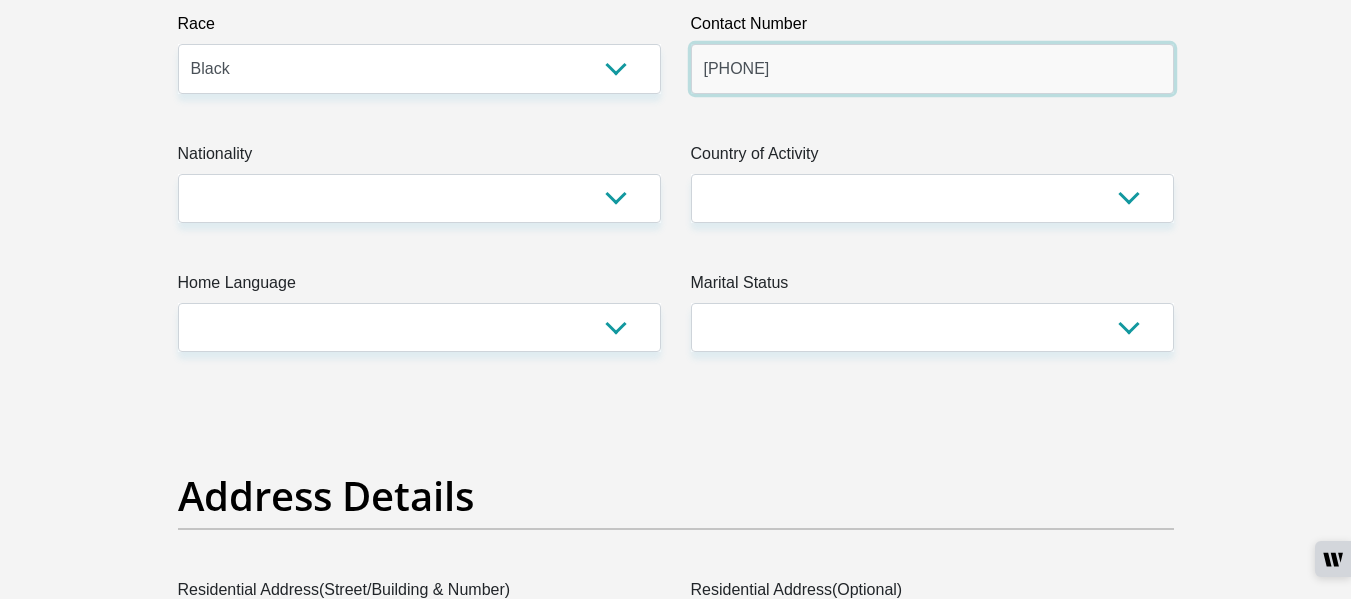 type on "0613010420" 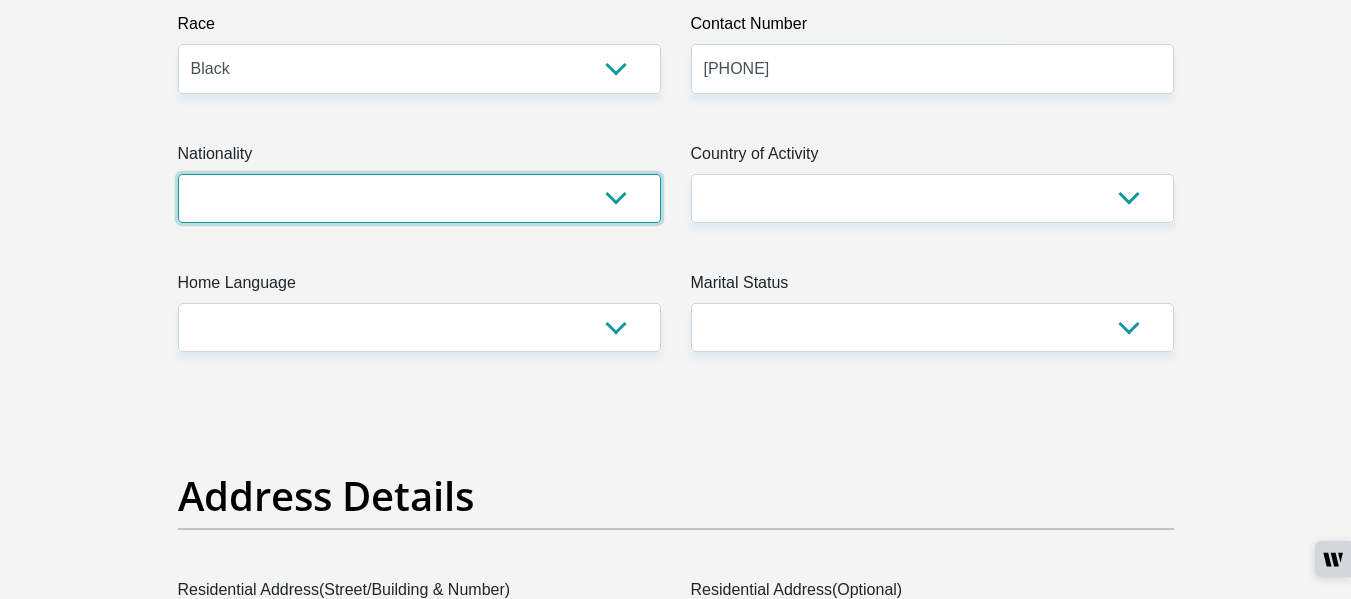 click on "South Africa
Afghanistan
Aland Islands
Albania
Algeria
America Samoa
American Virgin Islands
Andorra
Angola
Anguilla
Antarctica
Antigua and Barbuda
Argentina
Armenia
Aruba
Ascension Island
Australia
Austria
Azerbaijan
Bahamas
Bahrain
Bangladesh
Barbados
Chad" at bounding box center (419, 198) 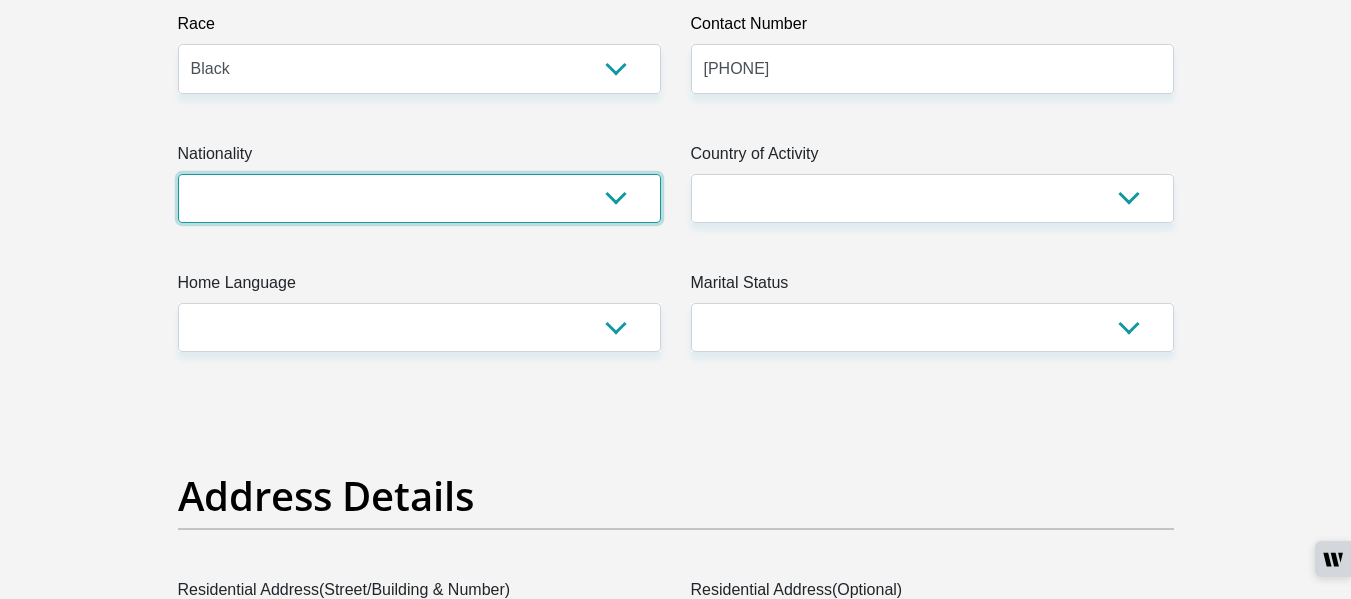 select on "ZAF" 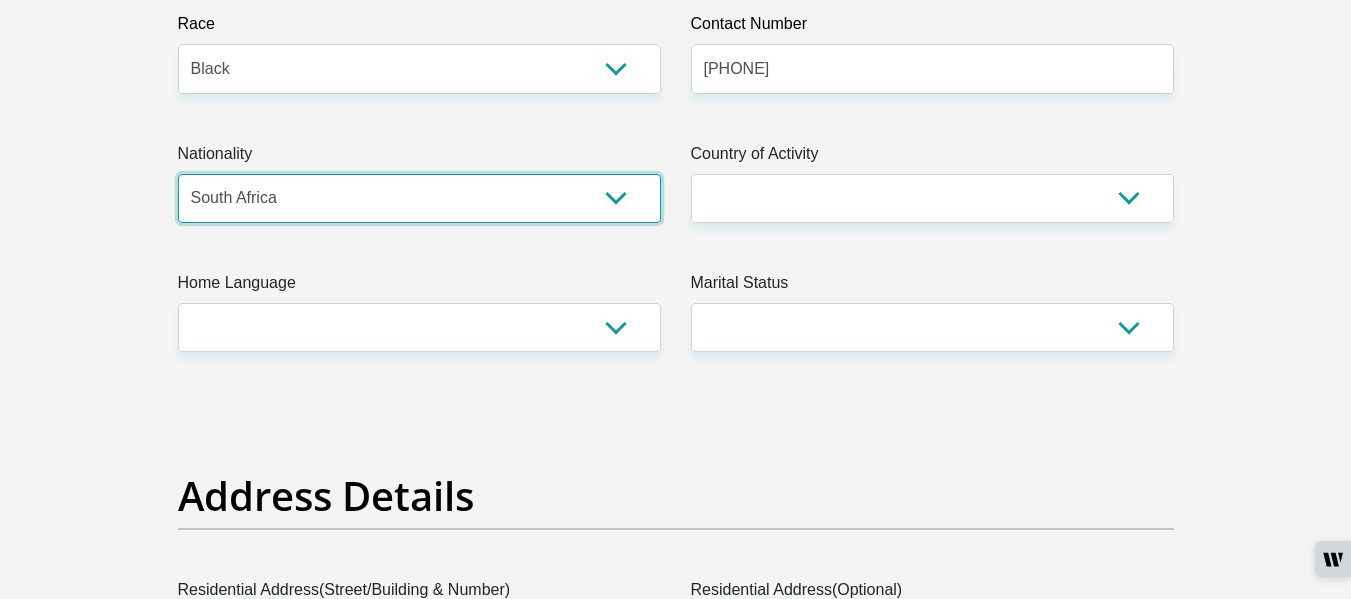 click on "South Africa
Afghanistan
Aland Islands
Albania
Algeria
America Samoa
American Virgin Islands
Andorra
Angola
Anguilla
Antarctica
Antigua and Barbuda
Argentina
Armenia
Aruba
Ascension Island
Australia
Austria
Azerbaijan
Bahamas
Bahrain
Bangladesh
Barbados
Chad" at bounding box center [419, 198] 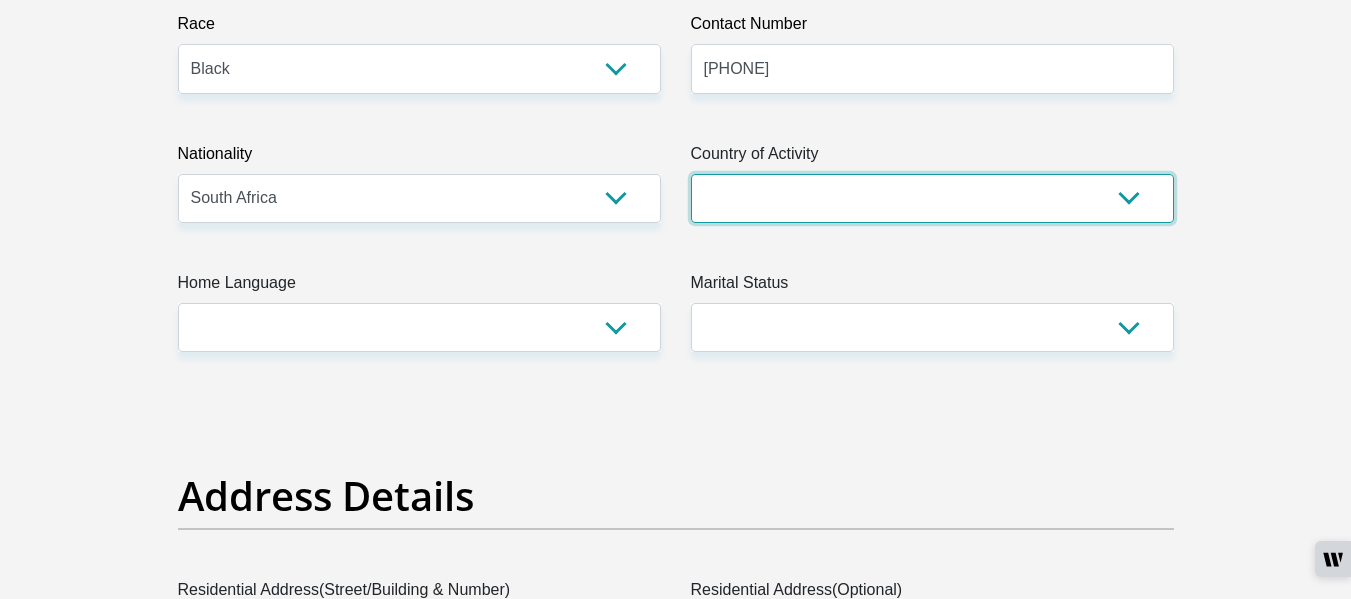 click on "South Africa
Afghanistan
Aland Islands
Albania
Algeria
America Samoa
American Virgin Islands
Andorra
Angola
Anguilla
Antarctica
Antigua and Barbuda
Argentina
Armenia
Aruba
Ascension Island
Australia
Austria
Azerbaijan
Chad" at bounding box center (932, 198) 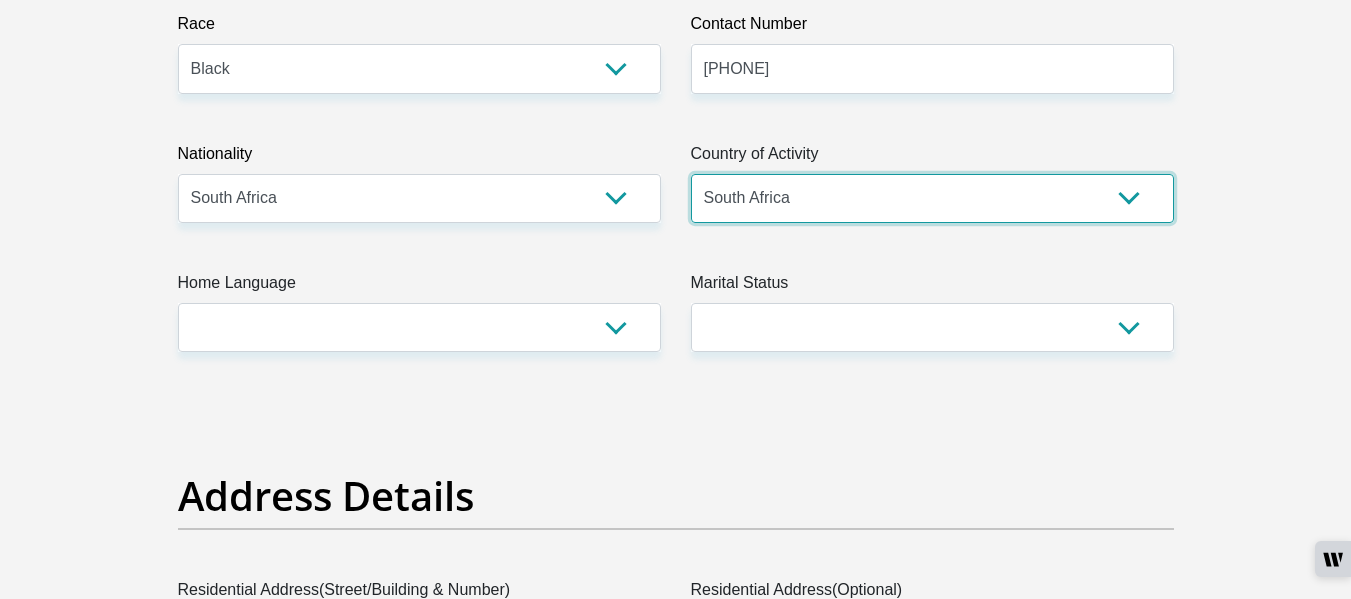click on "South Africa
Afghanistan
Aland Islands
Albania
Algeria
America Samoa
American Virgin Islands
Andorra
Angola
Anguilla
Antarctica
Antigua and Barbuda
Argentina
Armenia
Aruba
Ascension Island
Australia
Austria
Azerbaijan
Chad" at bounding box center [932, 198] 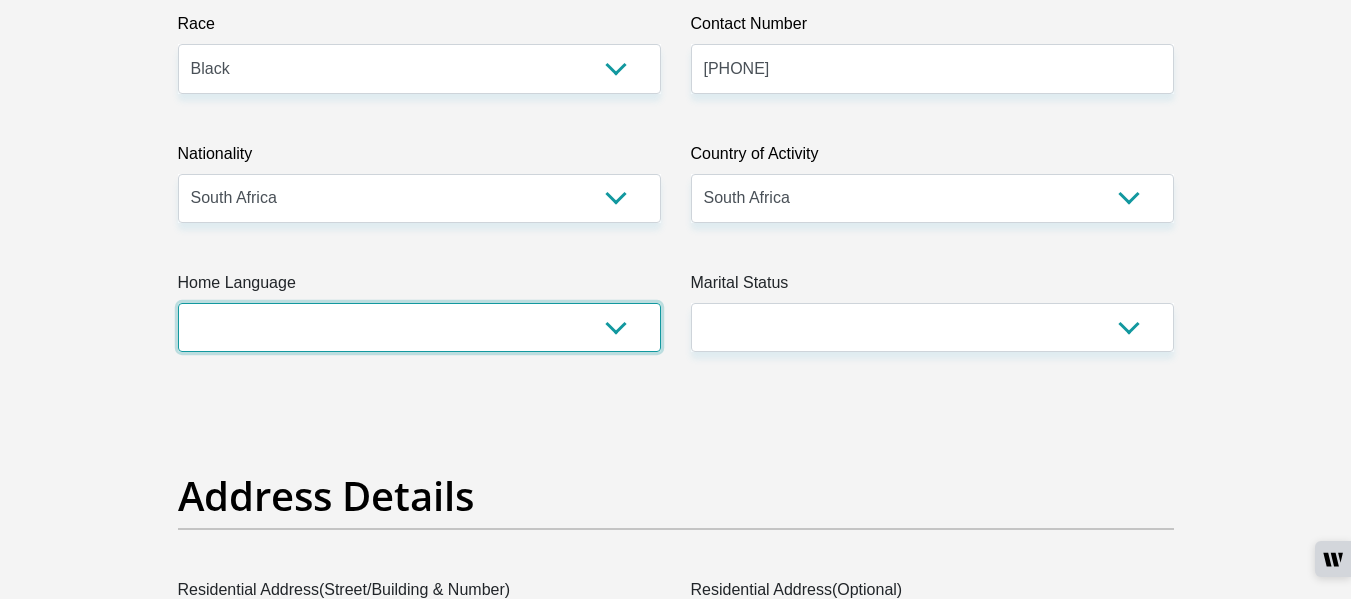 click on "Afrikaans
English
Sepedi
South Ndebele
Southern Sotho
Swati
Tsonga
Tswana
Venda
Xhosa
Zulu
Other" at bounding box center (419, 327) 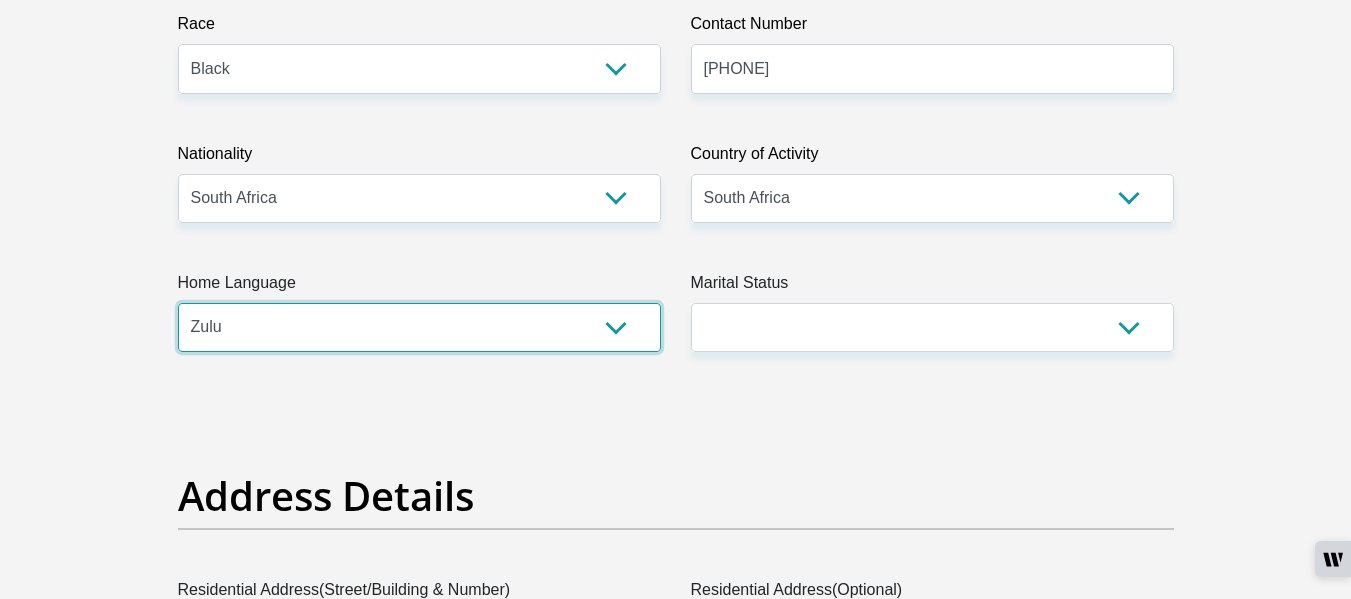 click on "Afrikaans
English
Sepedi
South Ndebele
Southern Sotho
Swati
Tsonga
Tswana
Venda
Xhosa
Zulu
Other" at bounding box center (419, 327) 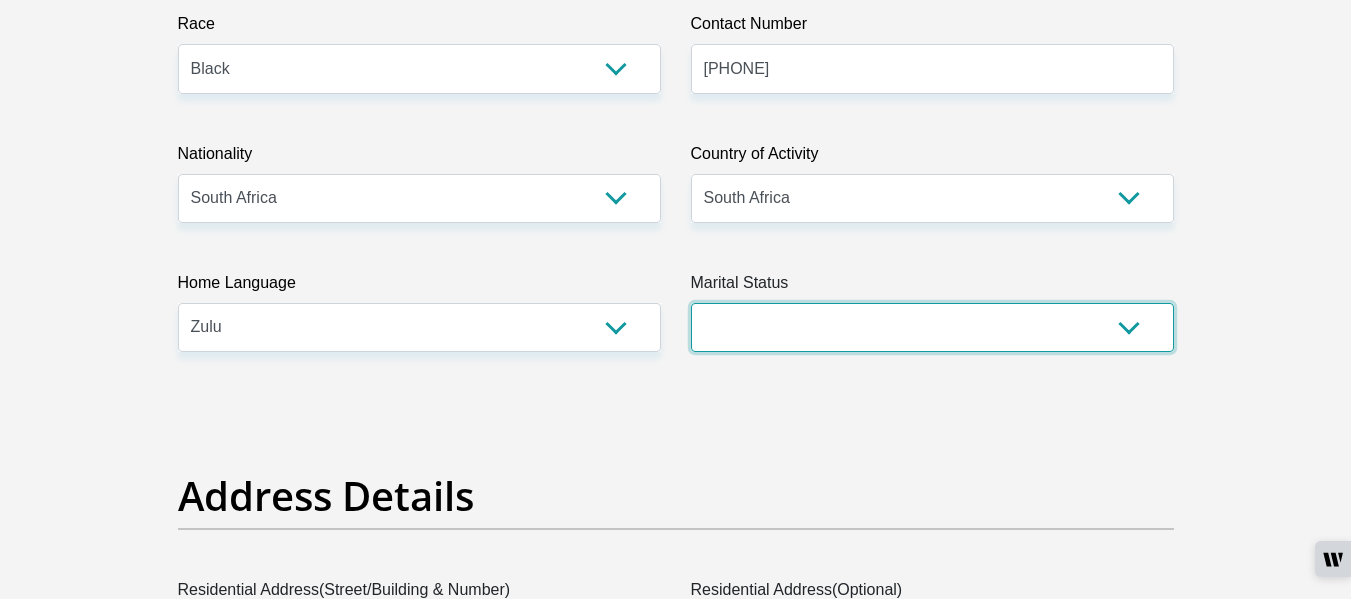 click on "Married ANC
Single
Divorced
Widowed
Married COP or Customary Law" at bounding box center [932, 327] 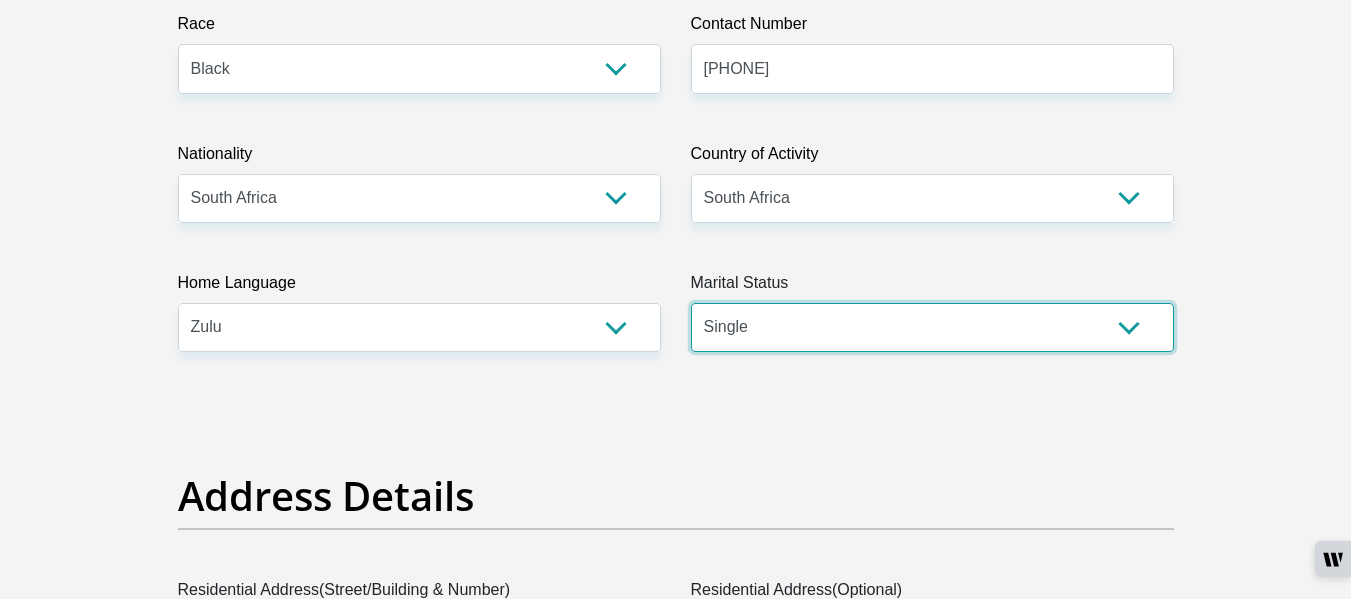 click on "Married ANC
Single
Divorced
Widowed
Married COP or Customary Law" at bounding box center [932, 327] 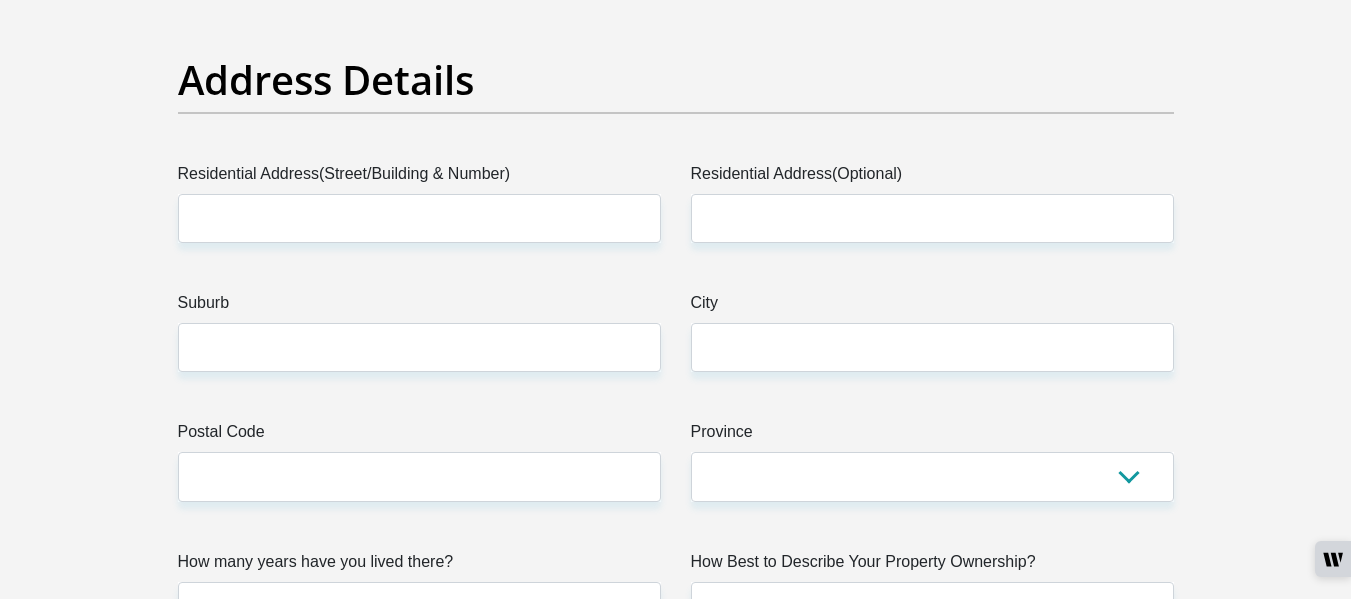 scroll, scrollTop: 1000, scrollLeft: 0, axis: vertical 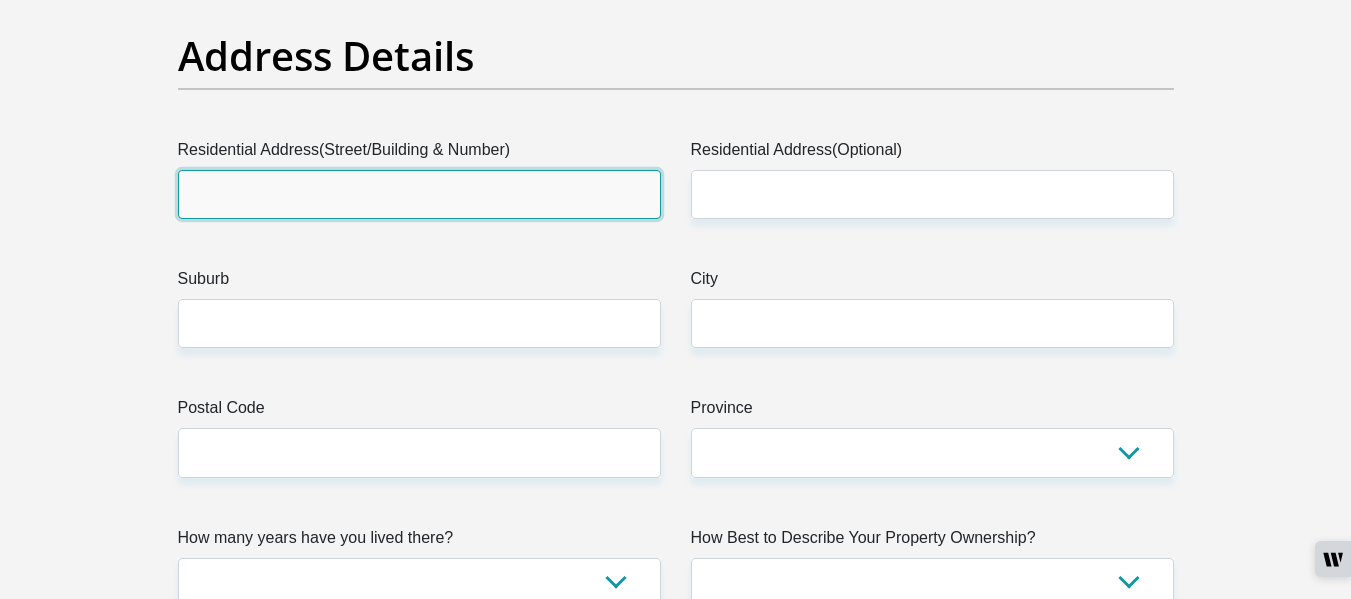 click on "Residential Address(Street/Building & Number)" at bounding box center (419, 194) 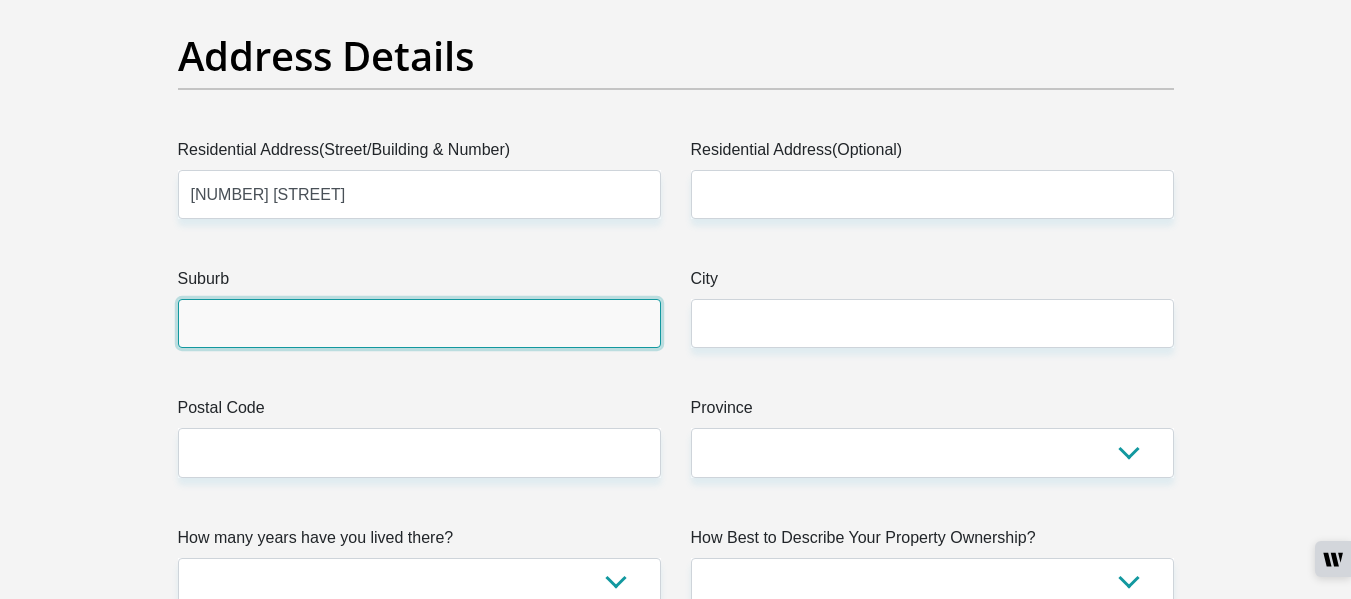 type on "Johannesburg" 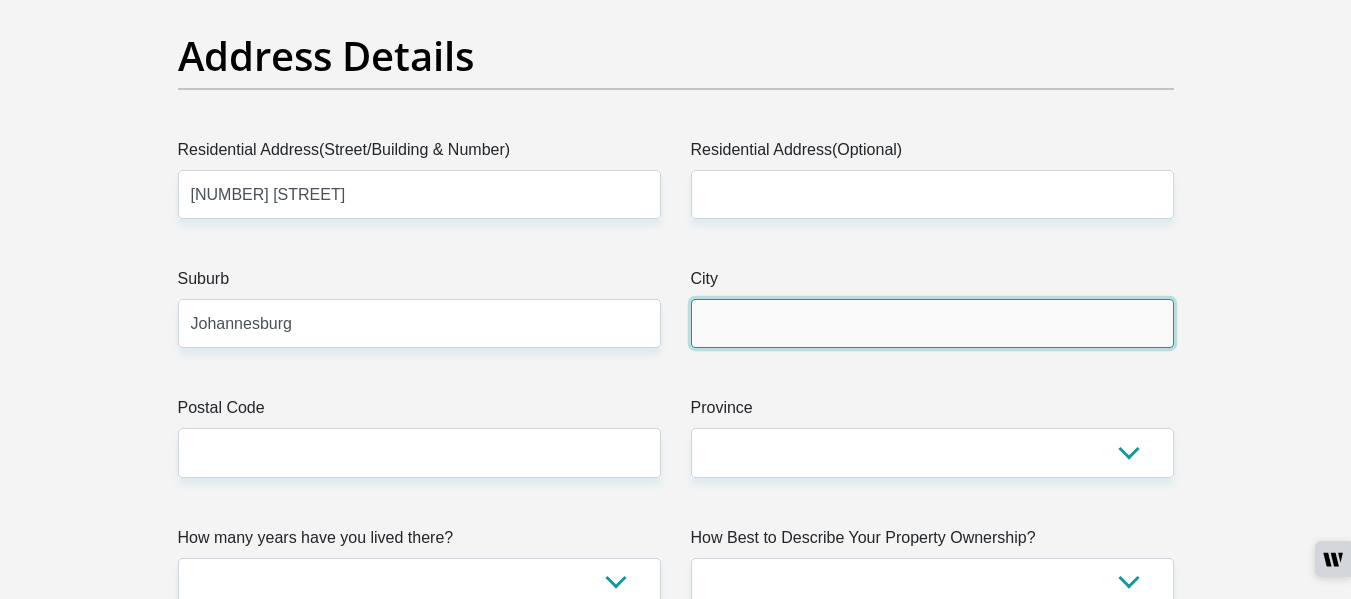 type on "Johannesburg" 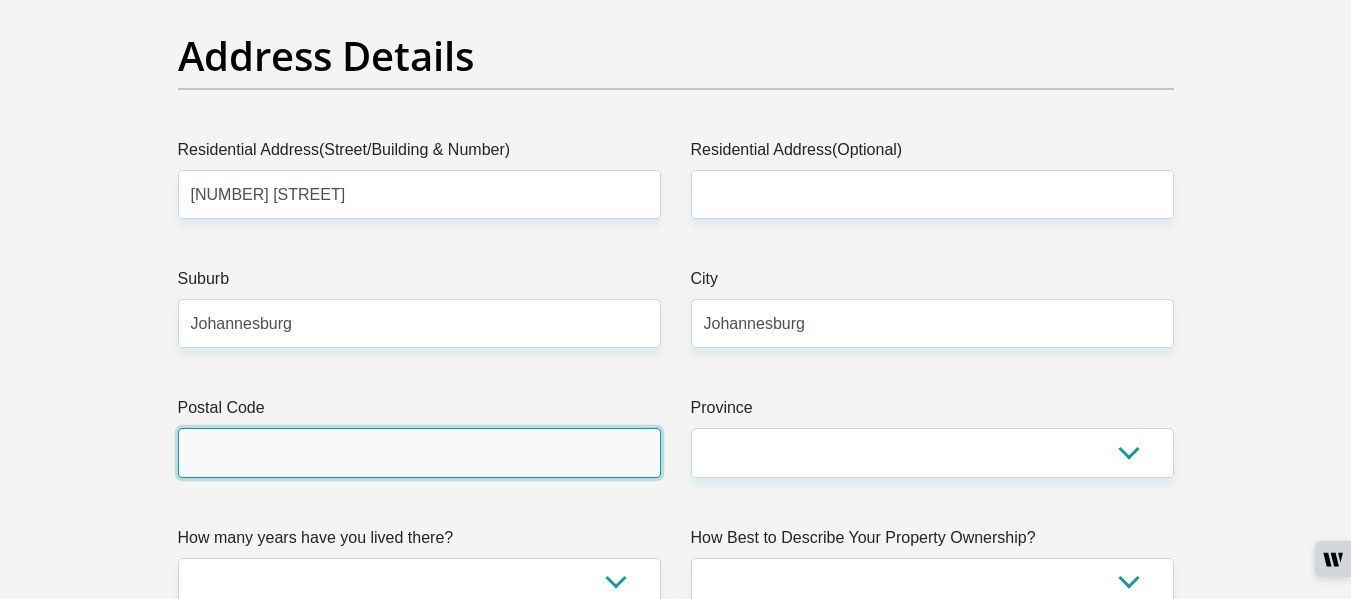 type on "2095" 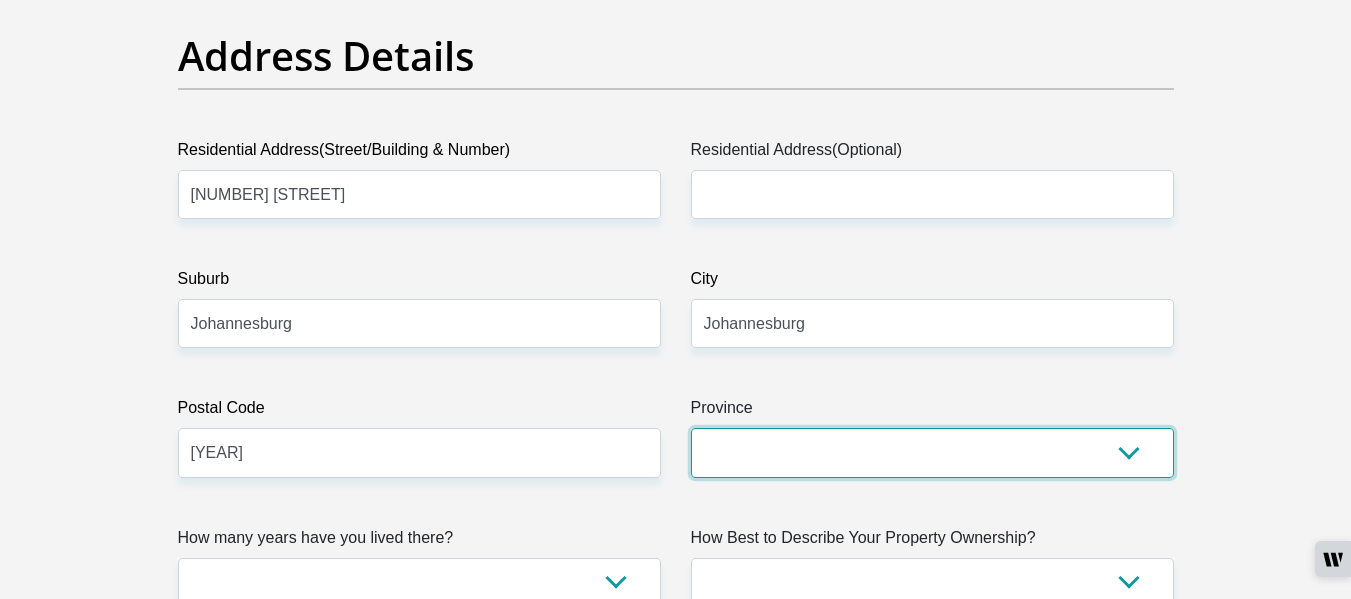click on "Eastern Cape
Free State
Gauteng
KwaZulu-Natal
Limpopo
Mpumalanga
Northern Cape
North West
Western Cape" at bounding box center [932, 452] 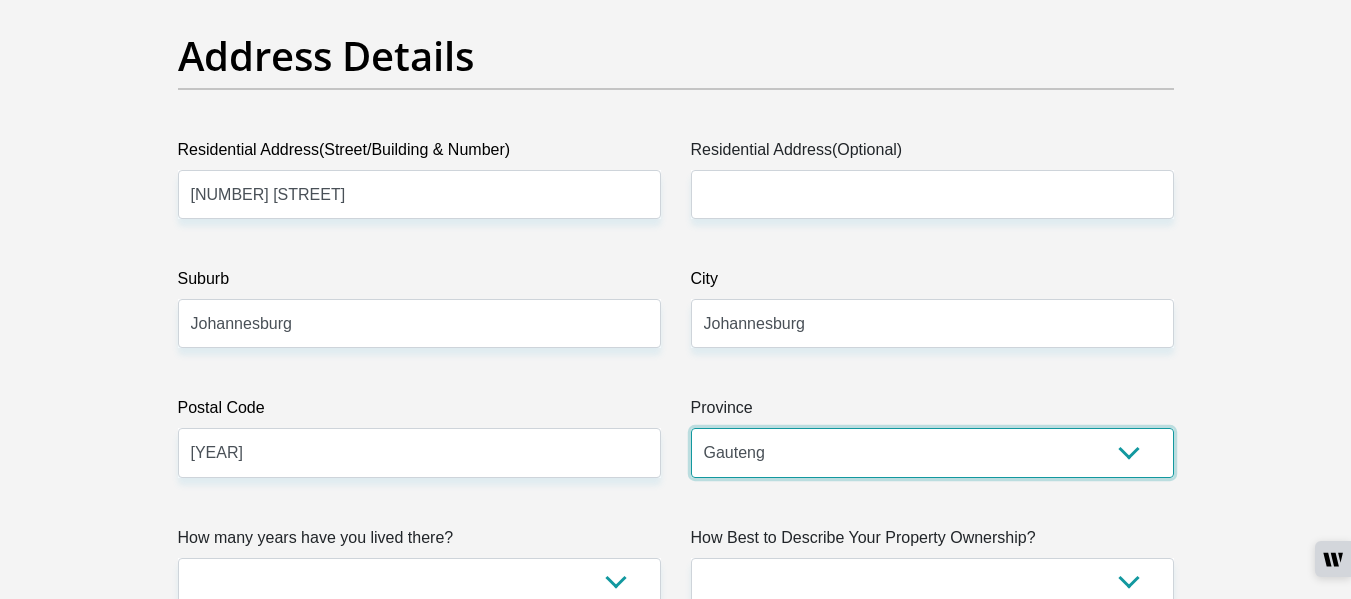 click on "Eastern Cape
Free State
Gauteng
KwaZulu-Natal
Limpopo
Mpumalanga
Northern Cape
North West
Western Cape" at bounding box center (932, 452) 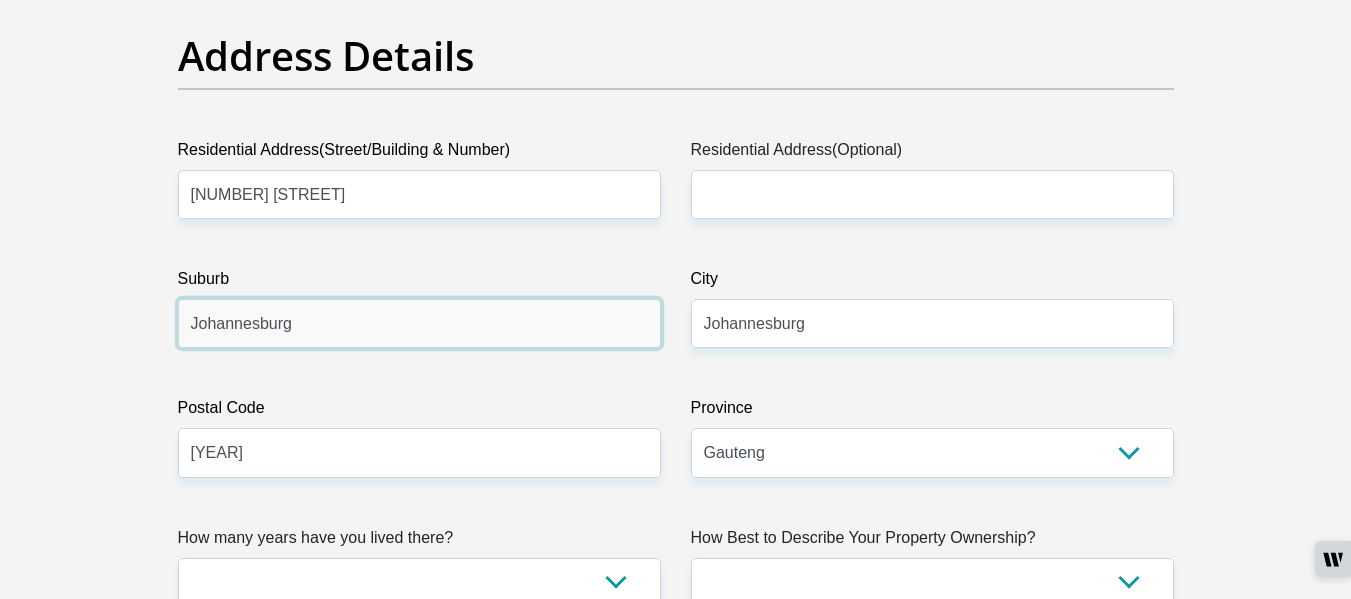 click on "Johannesburg" at bounding box center [419, 323] 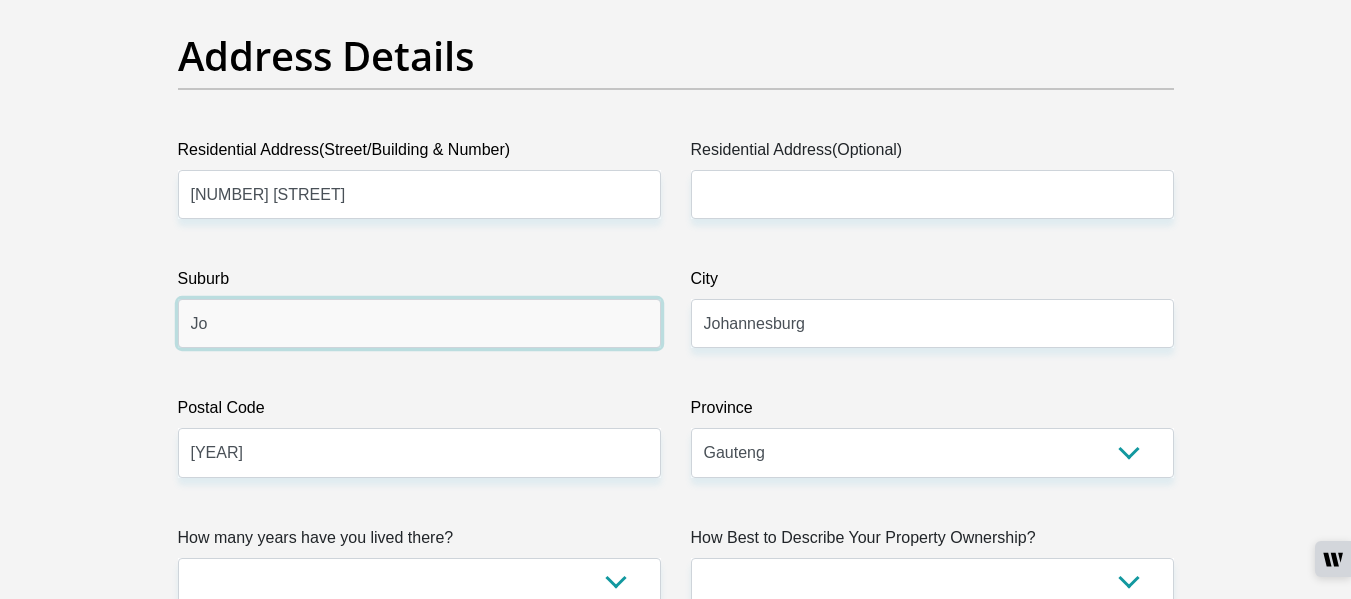 type on "J" 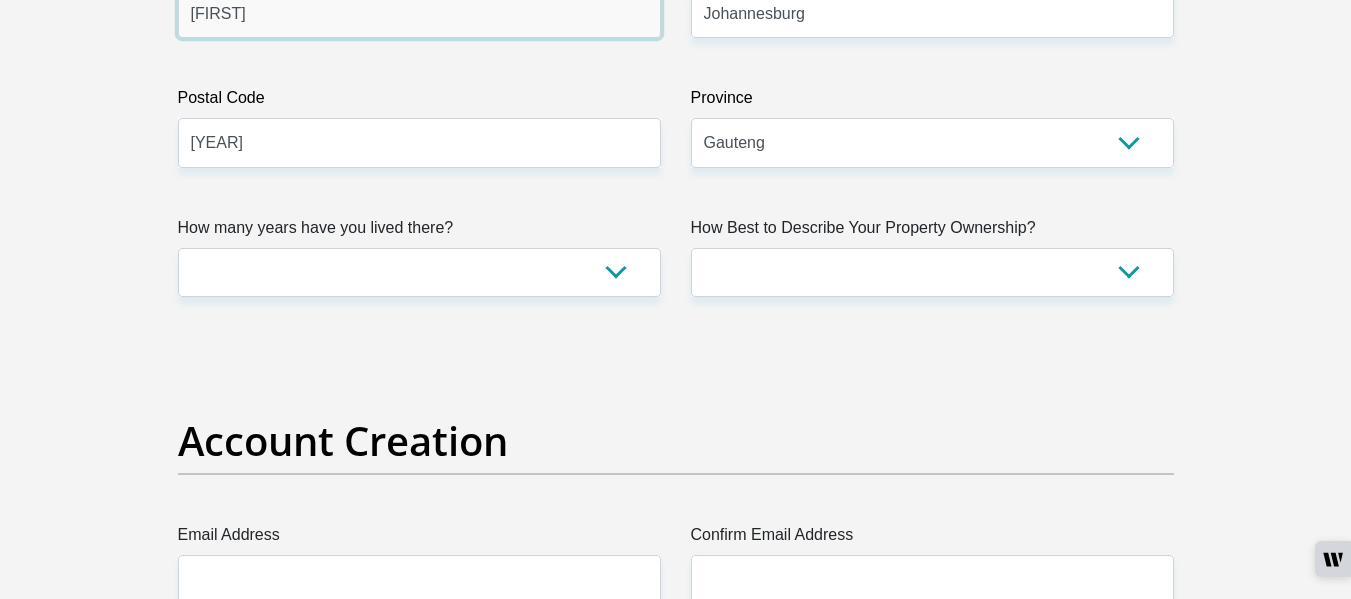 scroll, scrollTop: 1320, scrollLeft: 0, axis: vertical 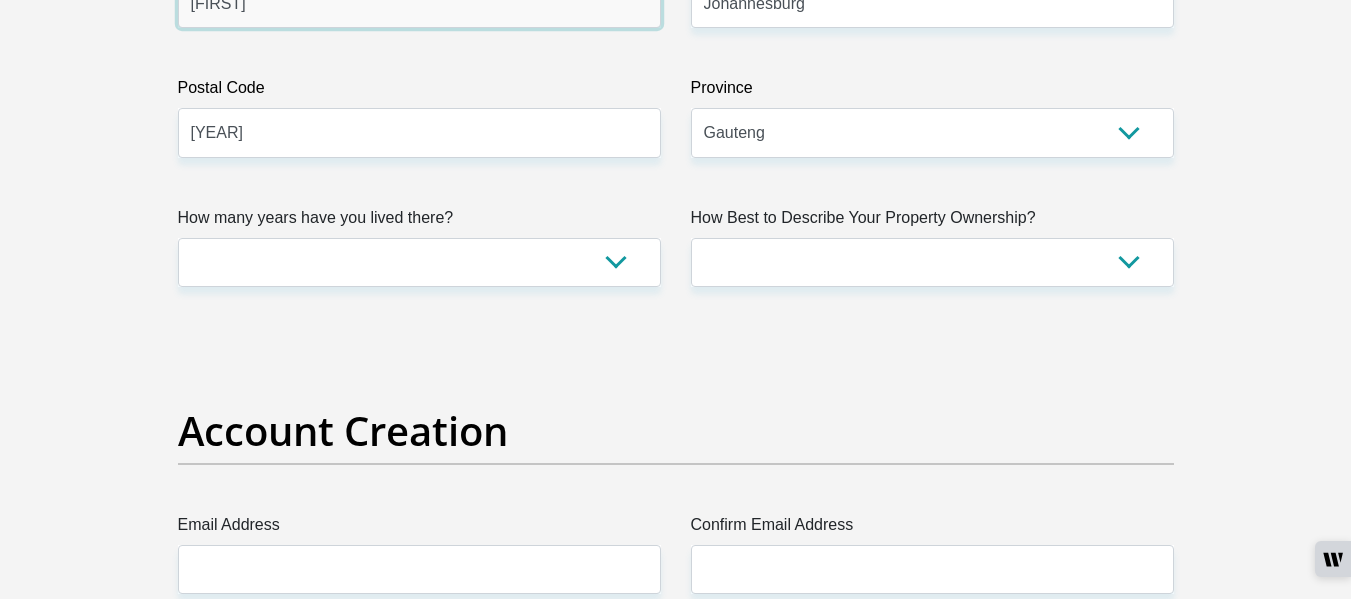 type on "Naturena" 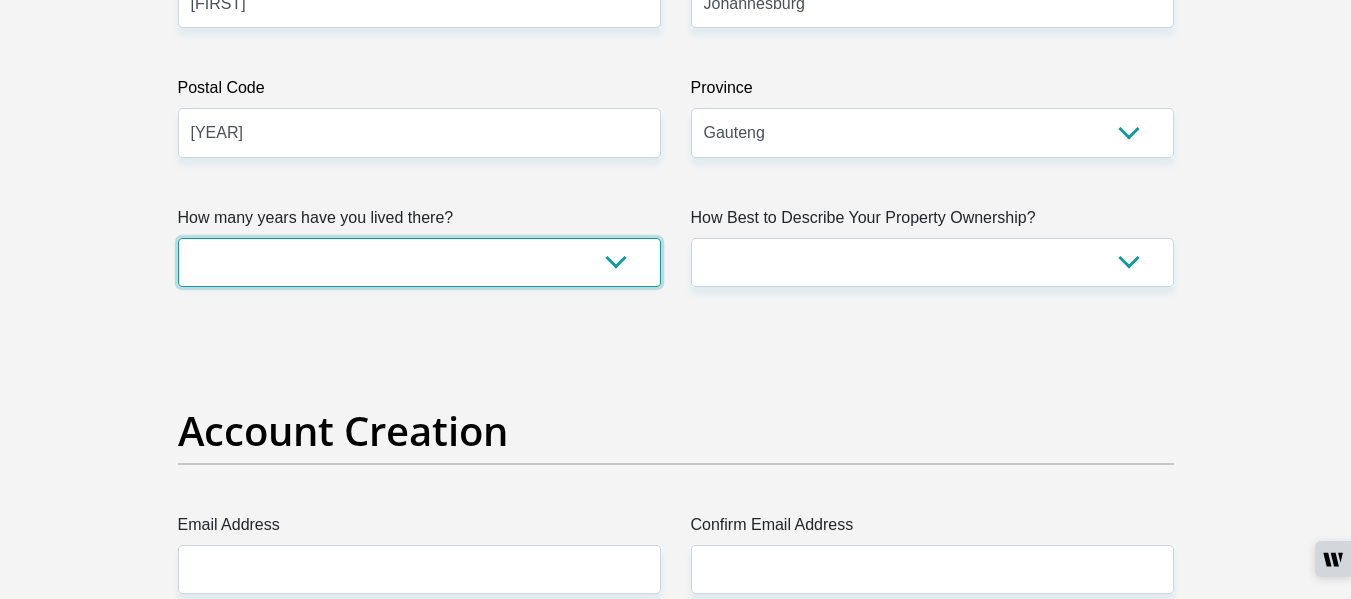 click on "less than 1 year
1-3 years
3-5 years
5+ years" at bounding box center [419, 262] 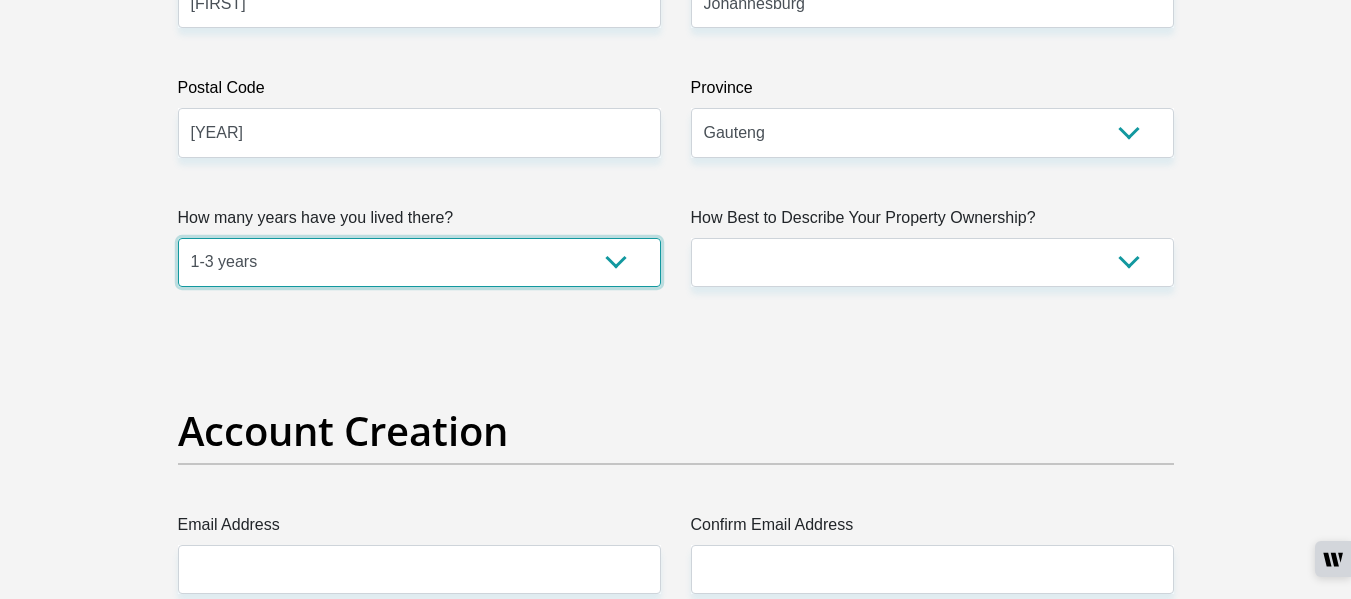 click on "less than 1 year
1-3 years
3-5 years
5+ years" at bounding box center [419, 262] 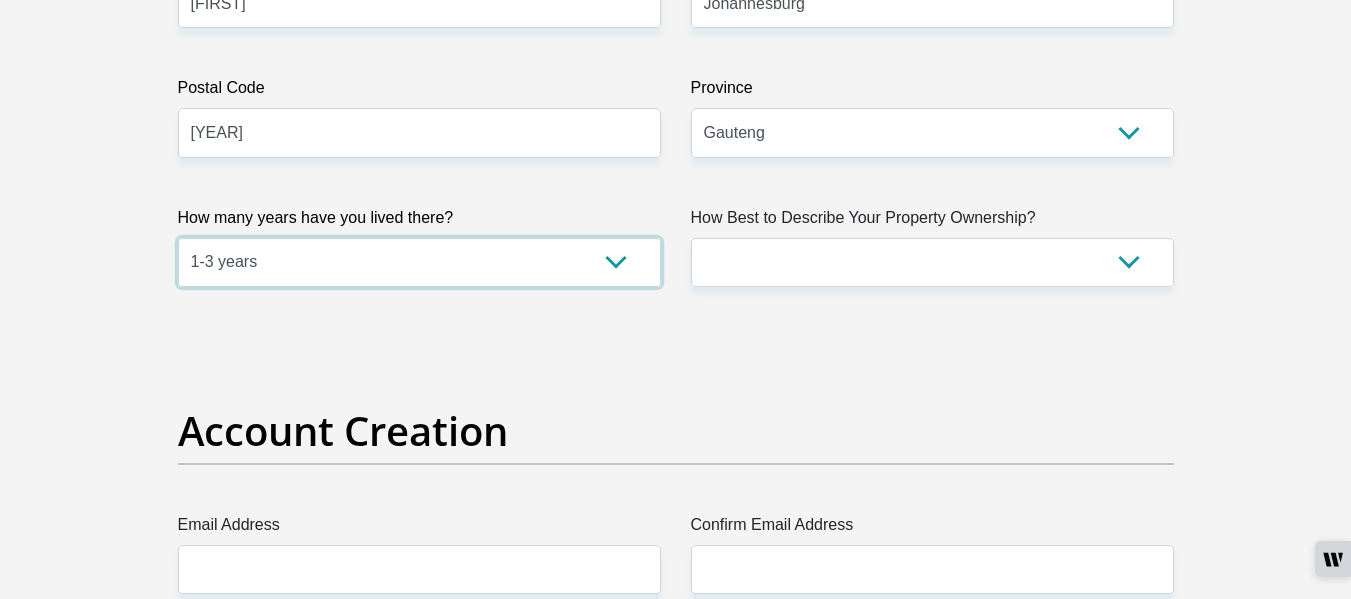click on "less than 1 year
1-3 years
3-5 years
5+ years" at bounding box center [419, 262] 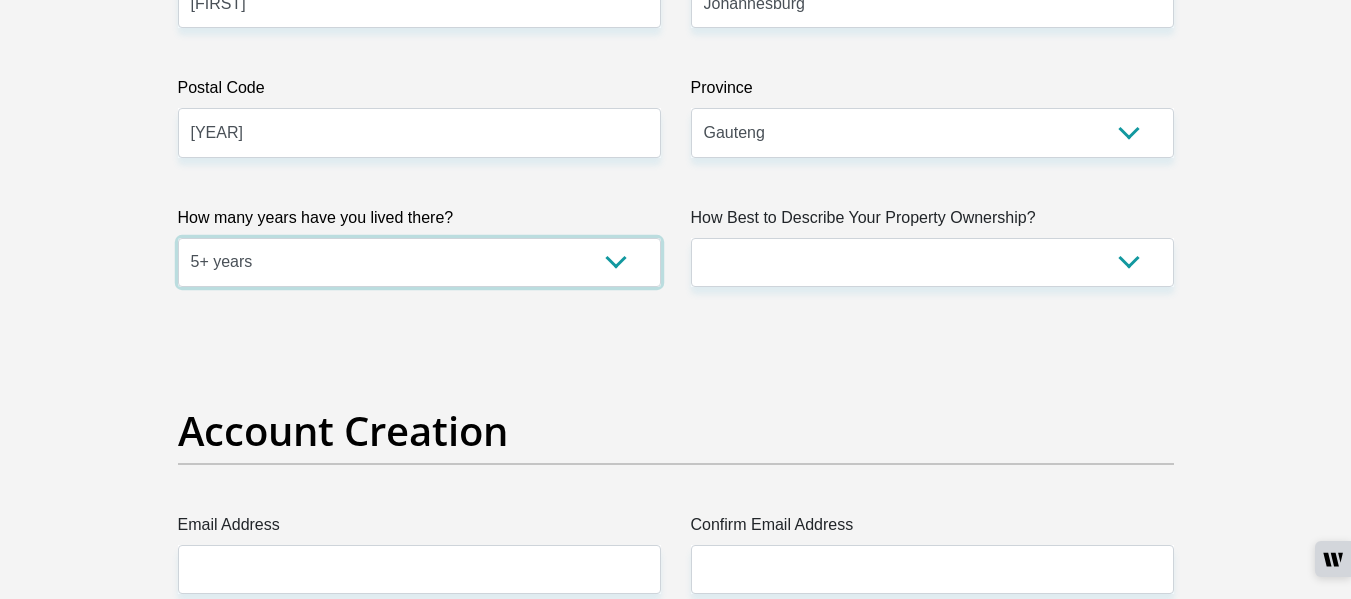 click on "less than 1 year
1-3 years
3-5 years
5+ years" at bounding box center (419, 262) 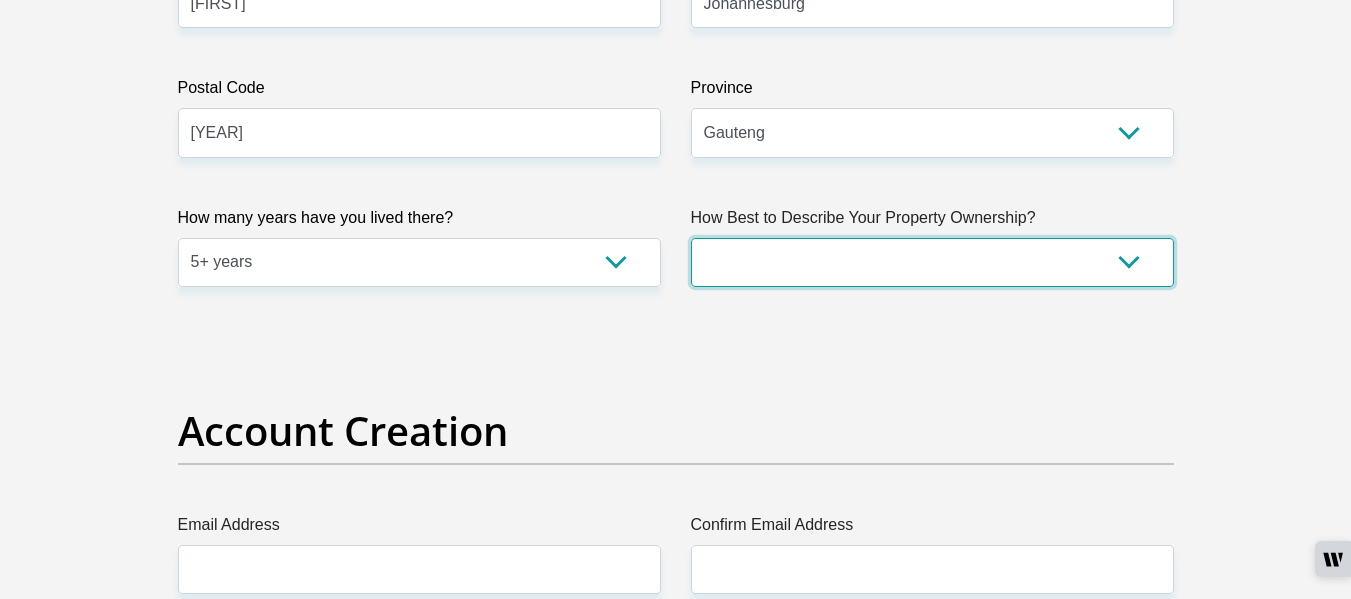click on "Owned
Rented
Family Owned
Company Dwelling" at bounding box center (932, 262) 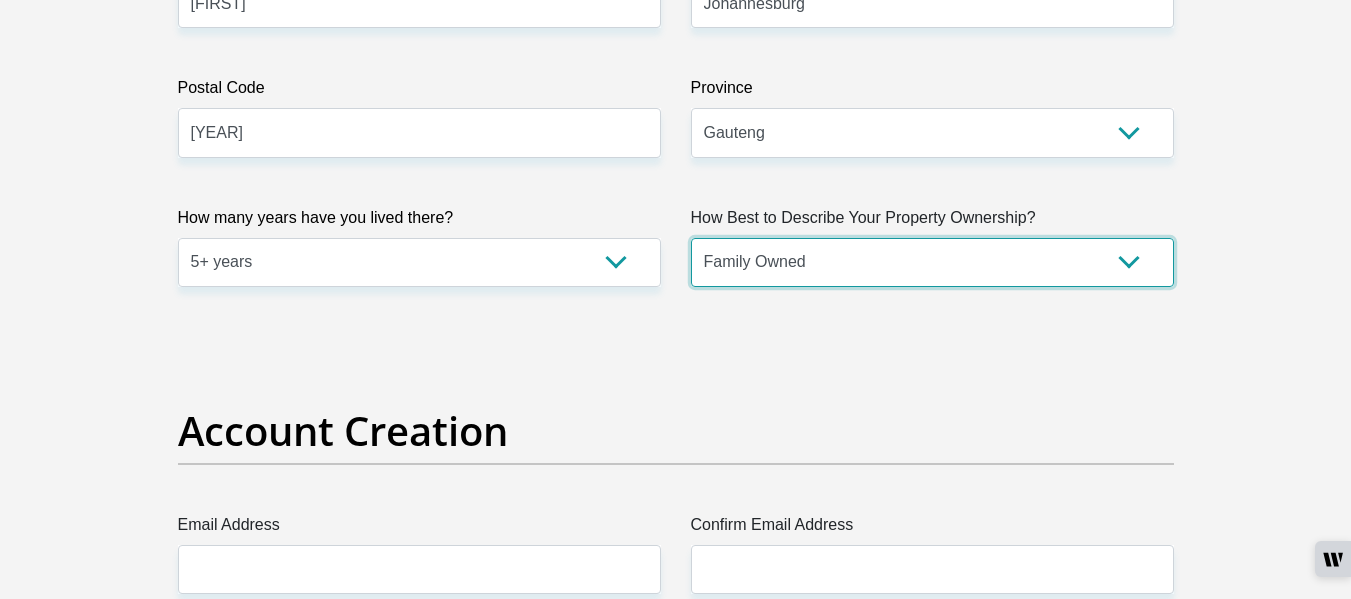 click on "Owned
Rented
Family Owned
Company Dwelling" at bounding box center [932, 262] 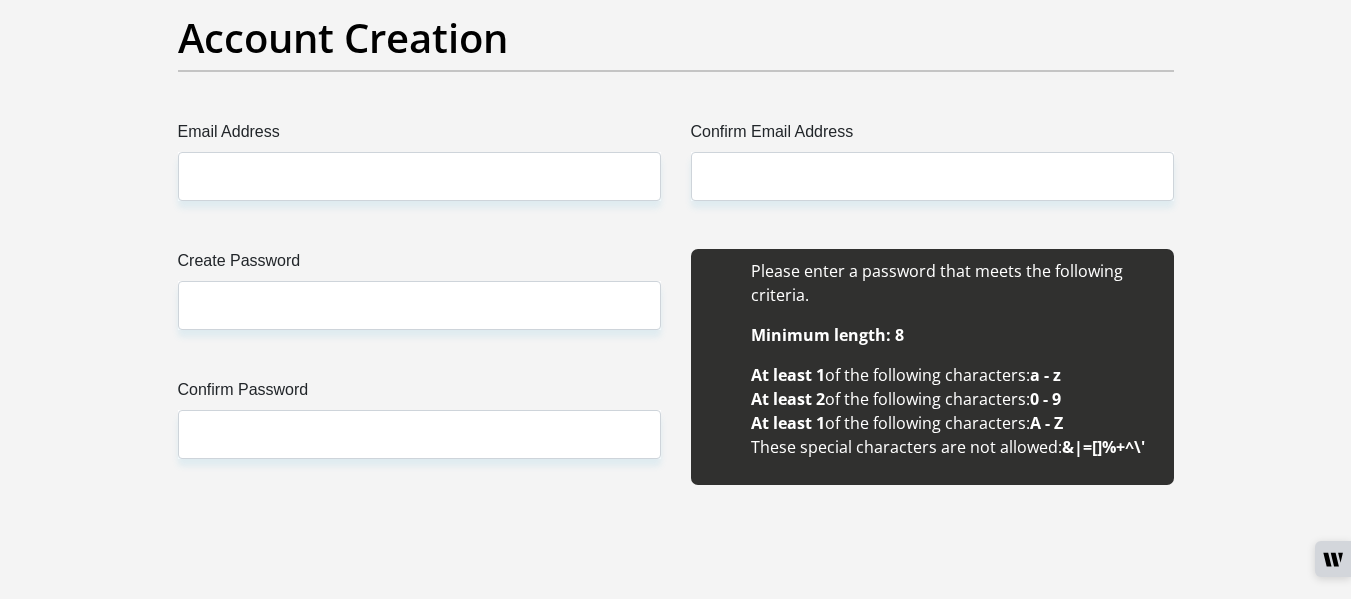 scroll, scrollTop: 1720, scrollLeft: 0, axis: vertical 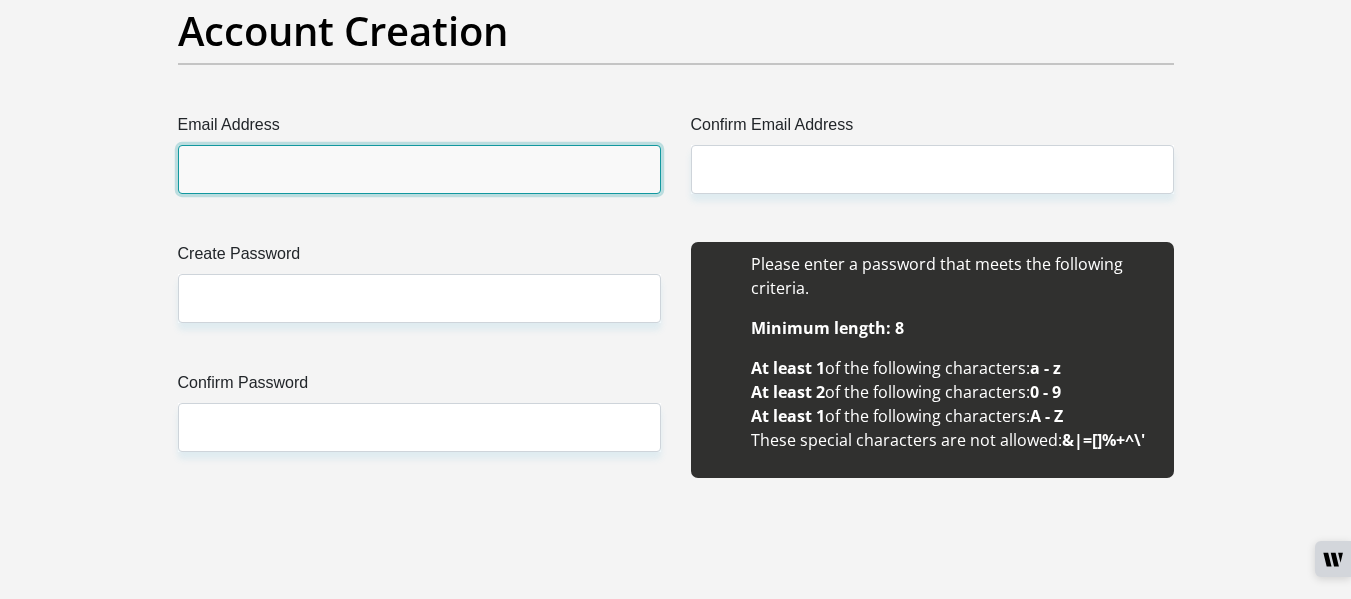 click on "Email Address" at bounding box center [419, 169] 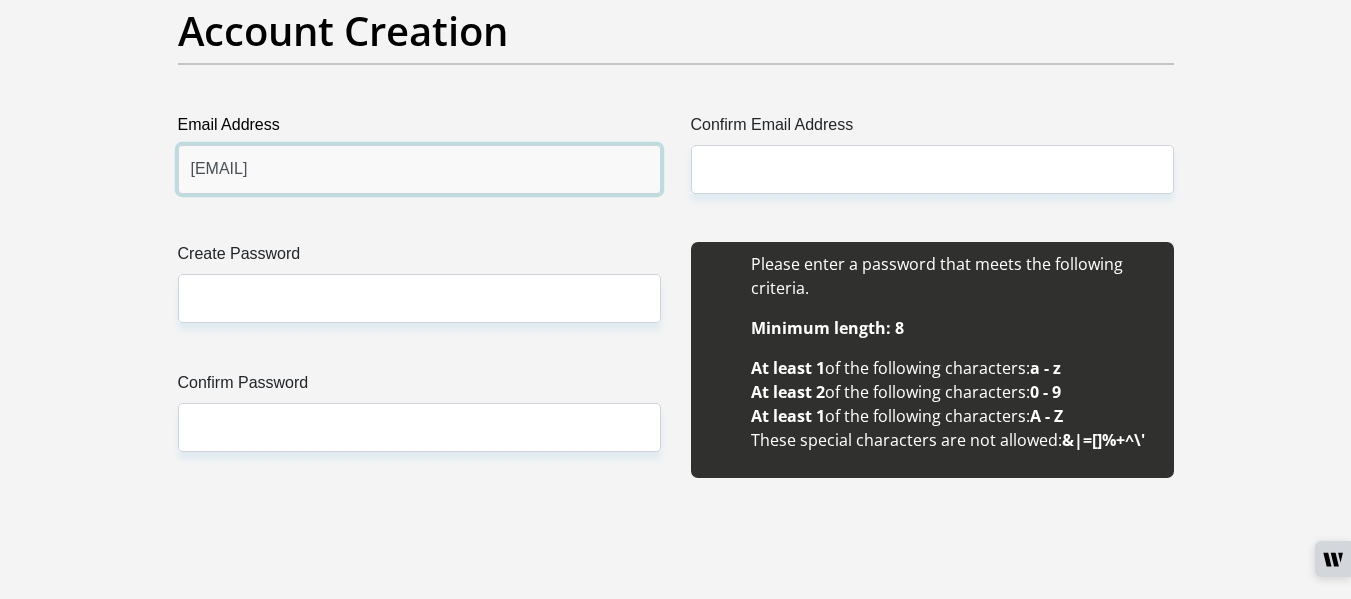 type on "noluthandonemakonde@gmail.com" 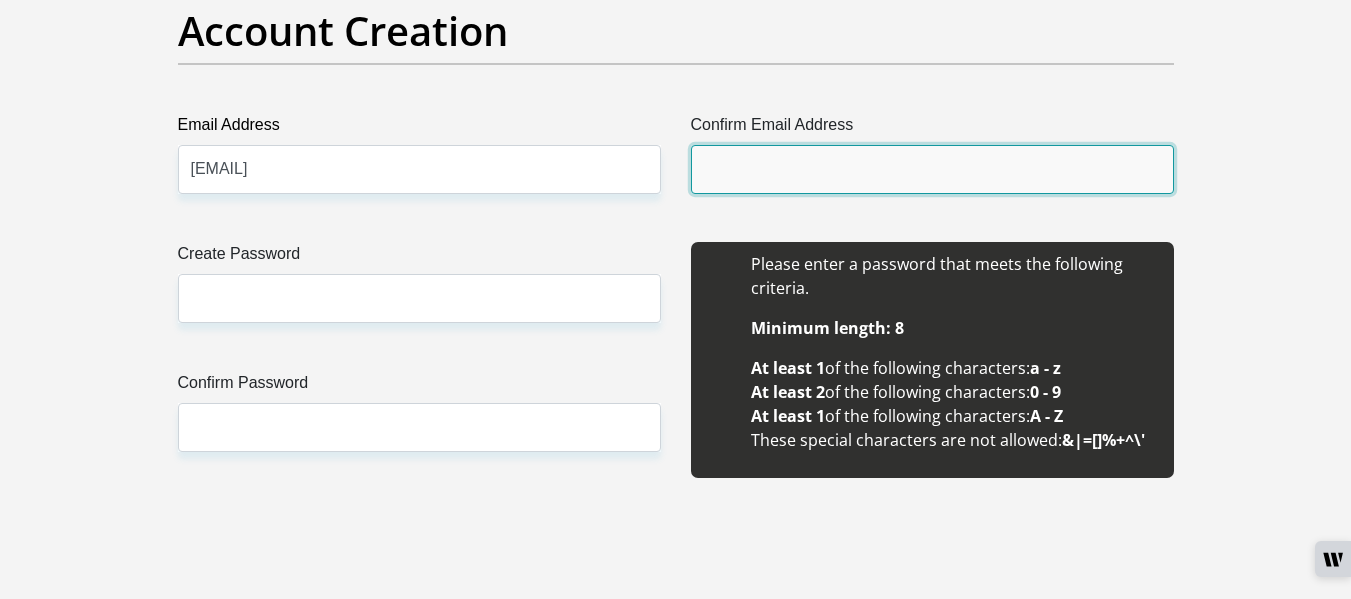 click on "Confirm Email Address" at bounding box center [932, 169] 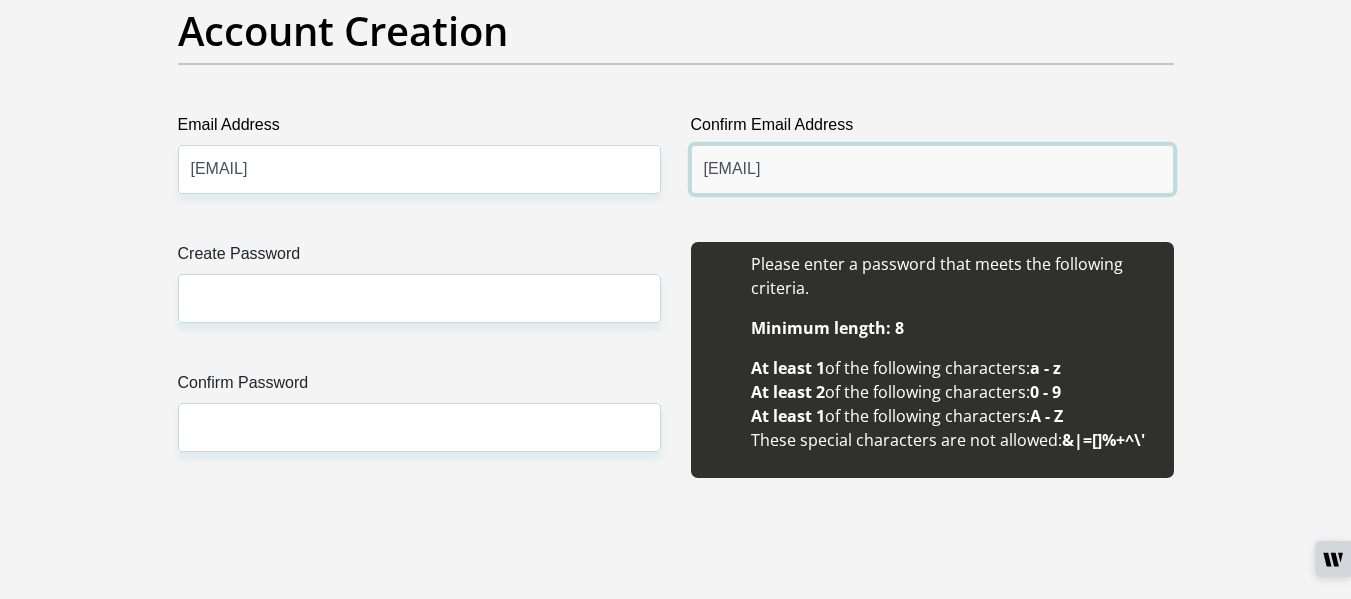 type on "noluthandonemakonde@gmail.com" 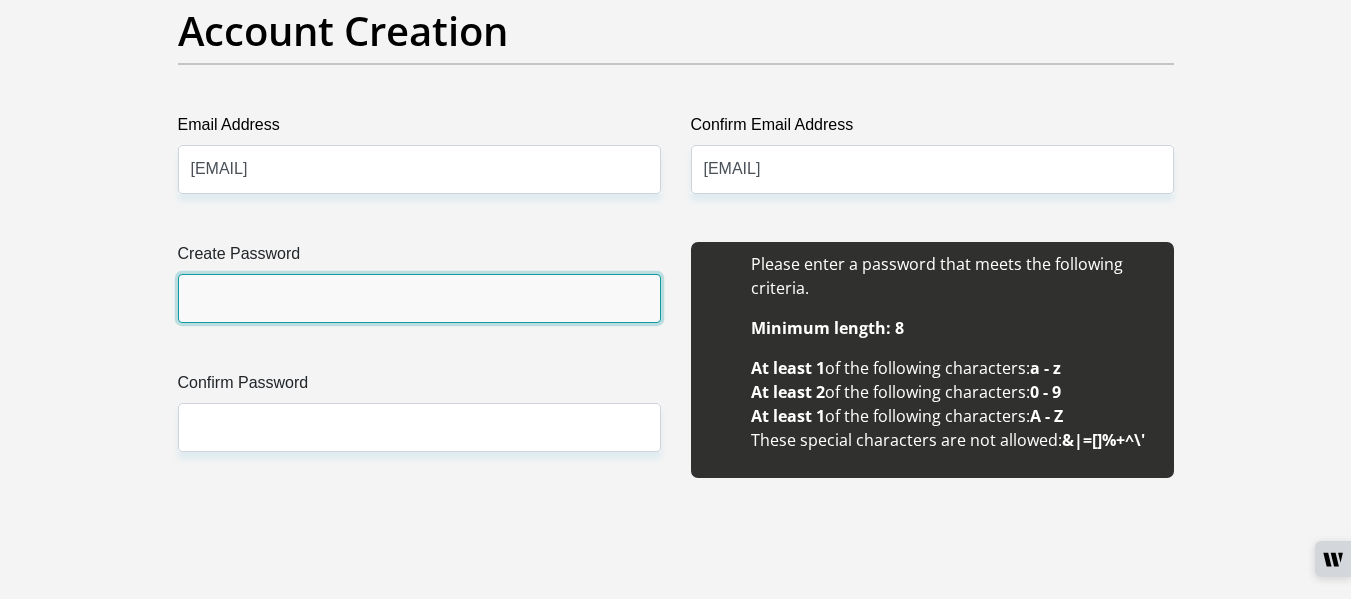 click on "Create Password" at bounding box center (419, 298) 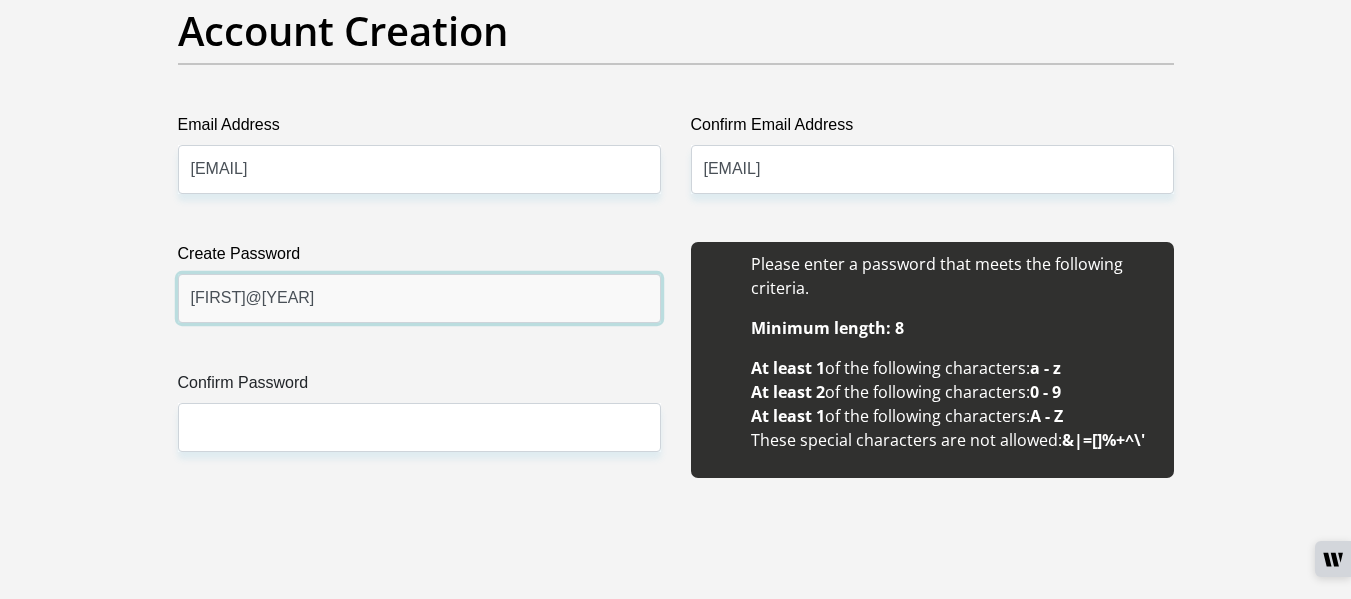 type on "Thando@1995" 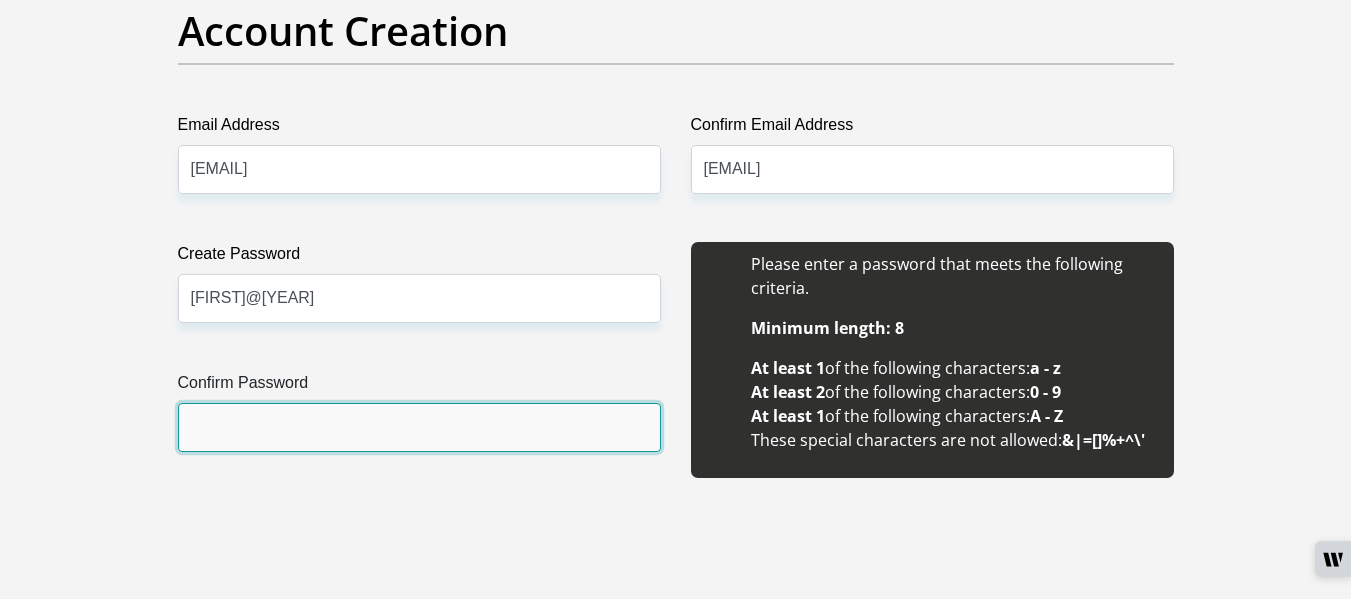 click on "Confirm Password" at bounding box center (419, 427) 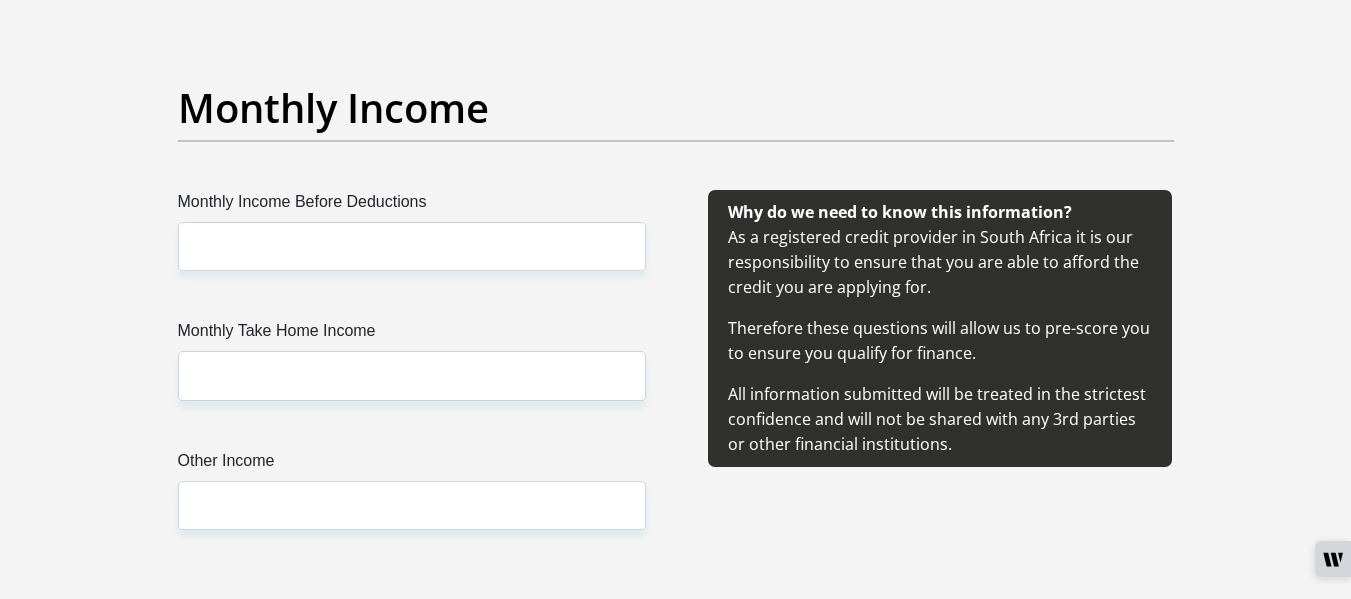 scroll, scrollTop: 2280, scrollLeft: 0, axis: vertical 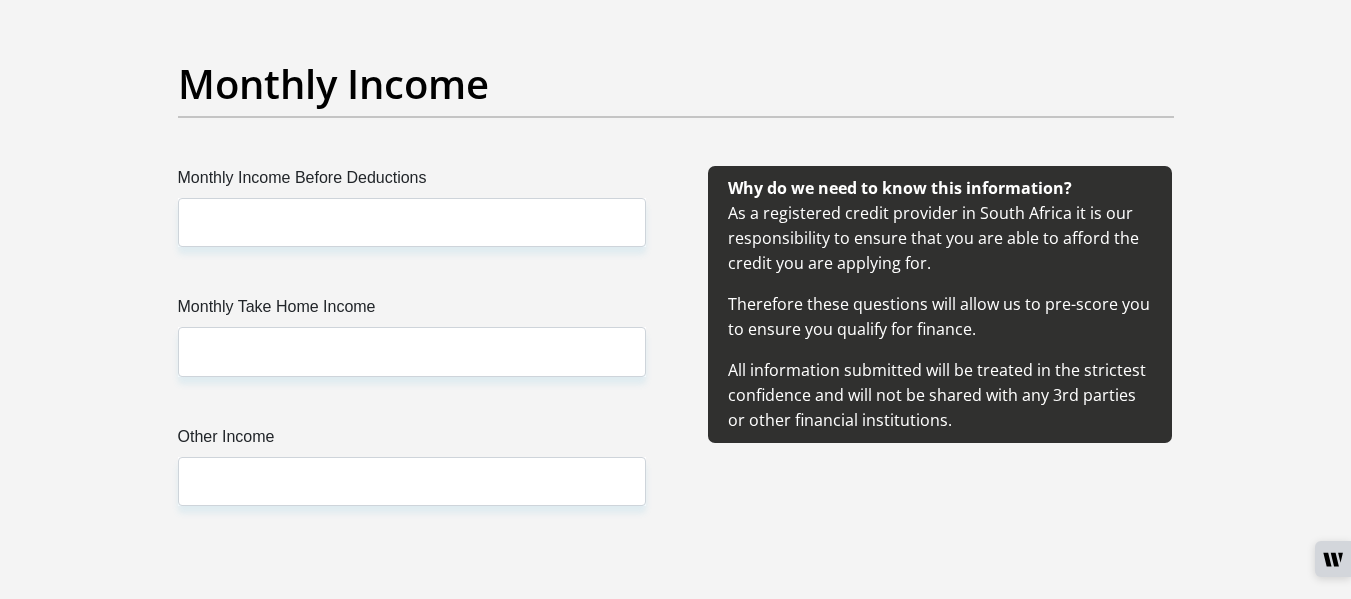 type on "Thando@1995" 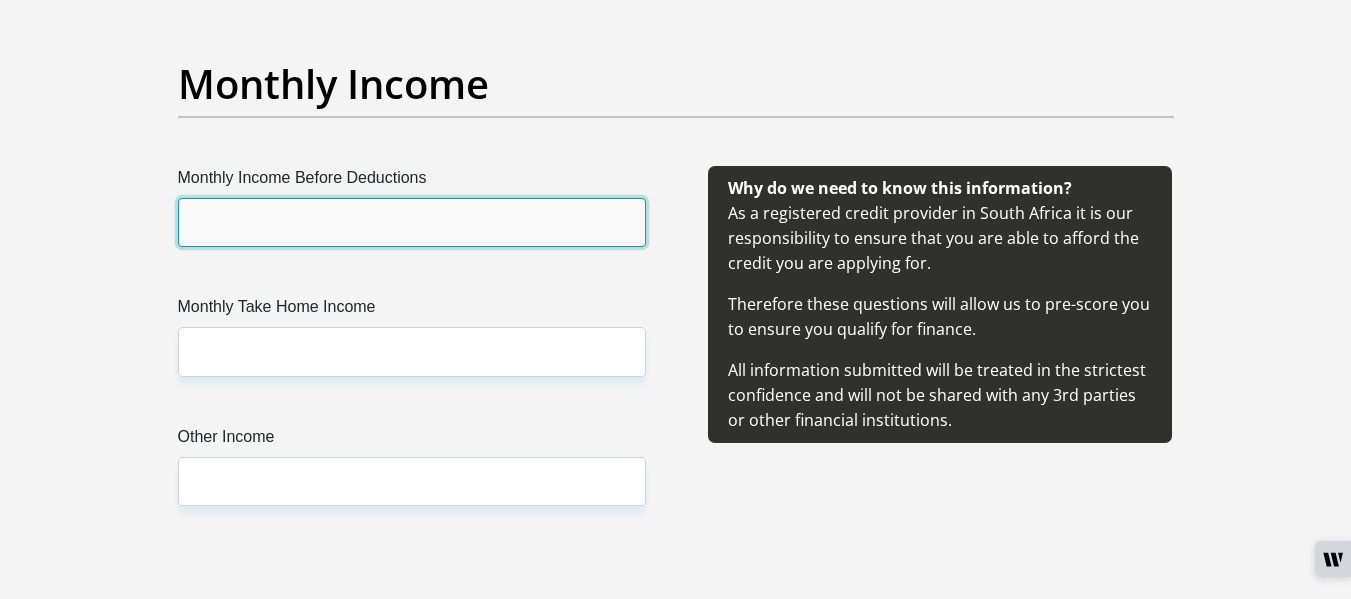 click on "Monthly Income Before Deductions" at bounding box center (412, 222) 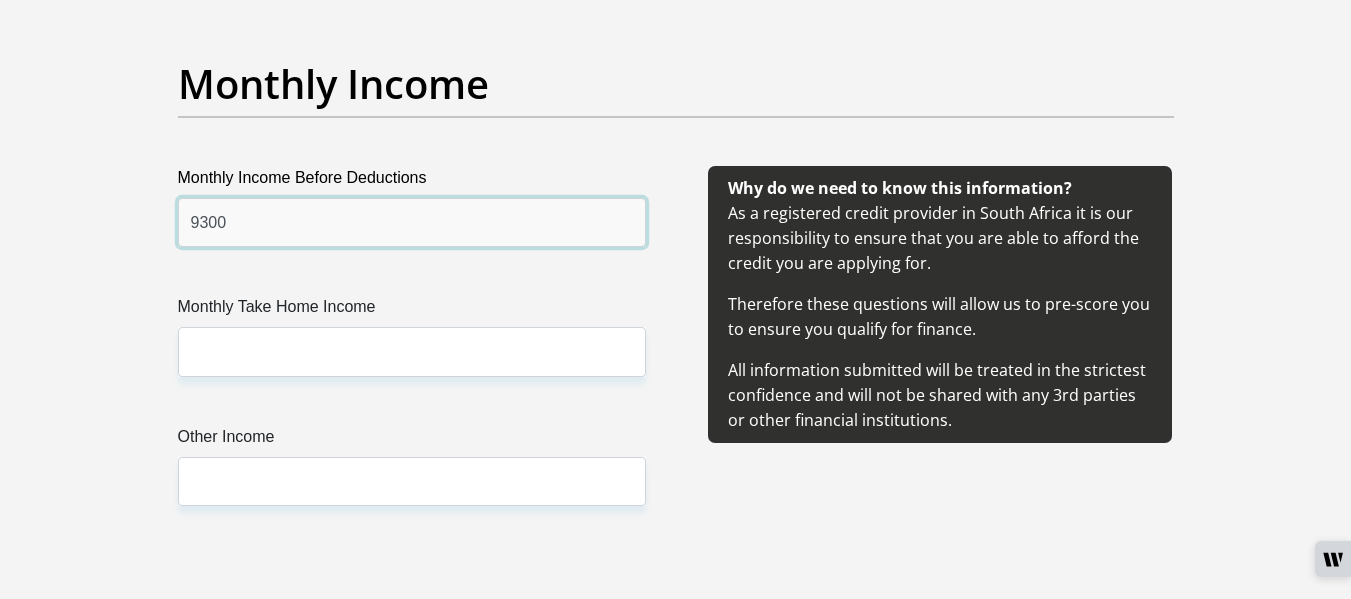 type on "9300" 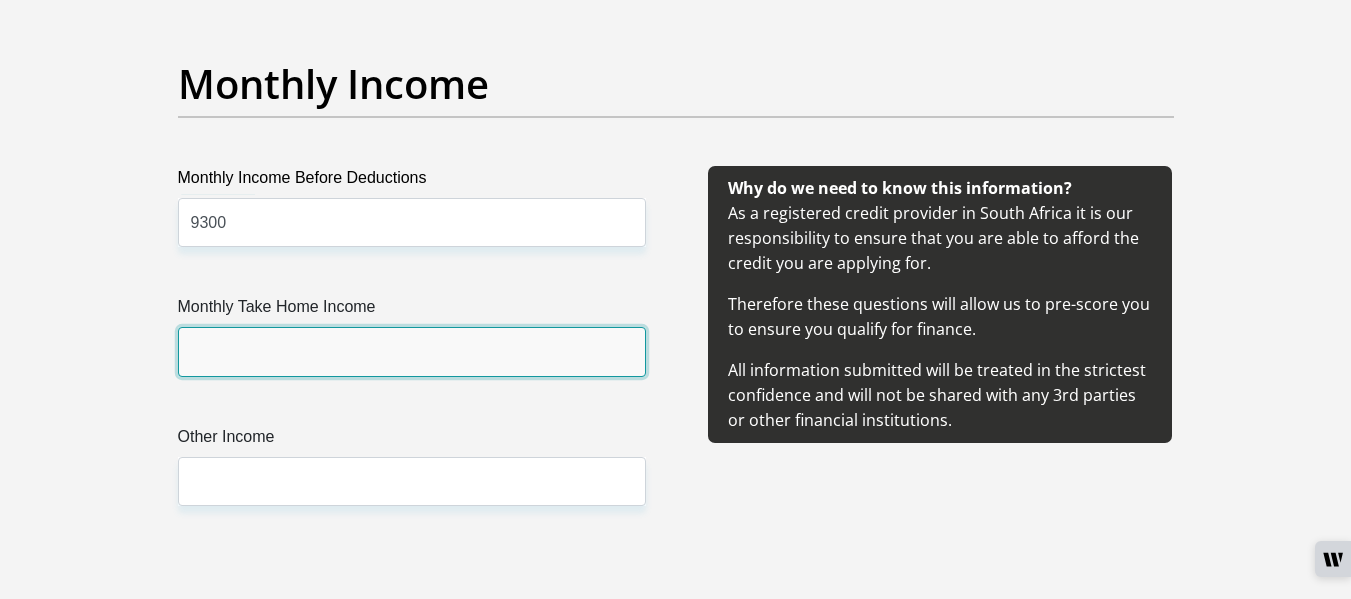 click on "Monthly Take Home Income" at bounding box center (412, 351) 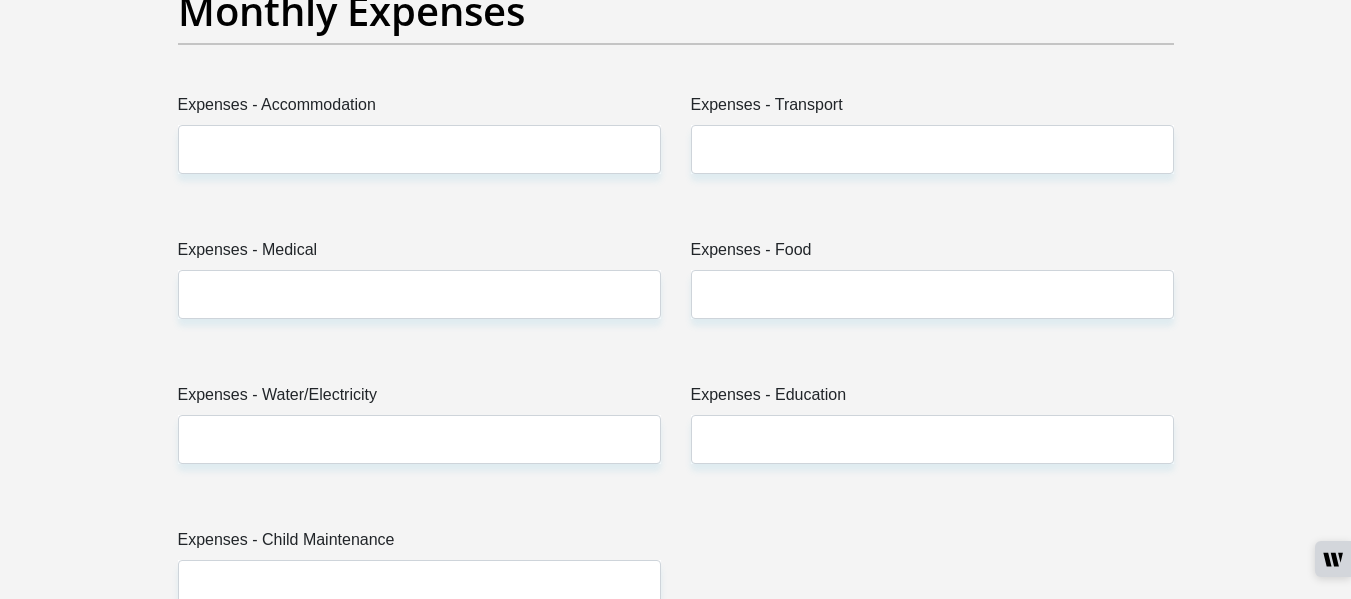 scroll, scrollTop: 2920, scrollLeft: 0, axis: vertical 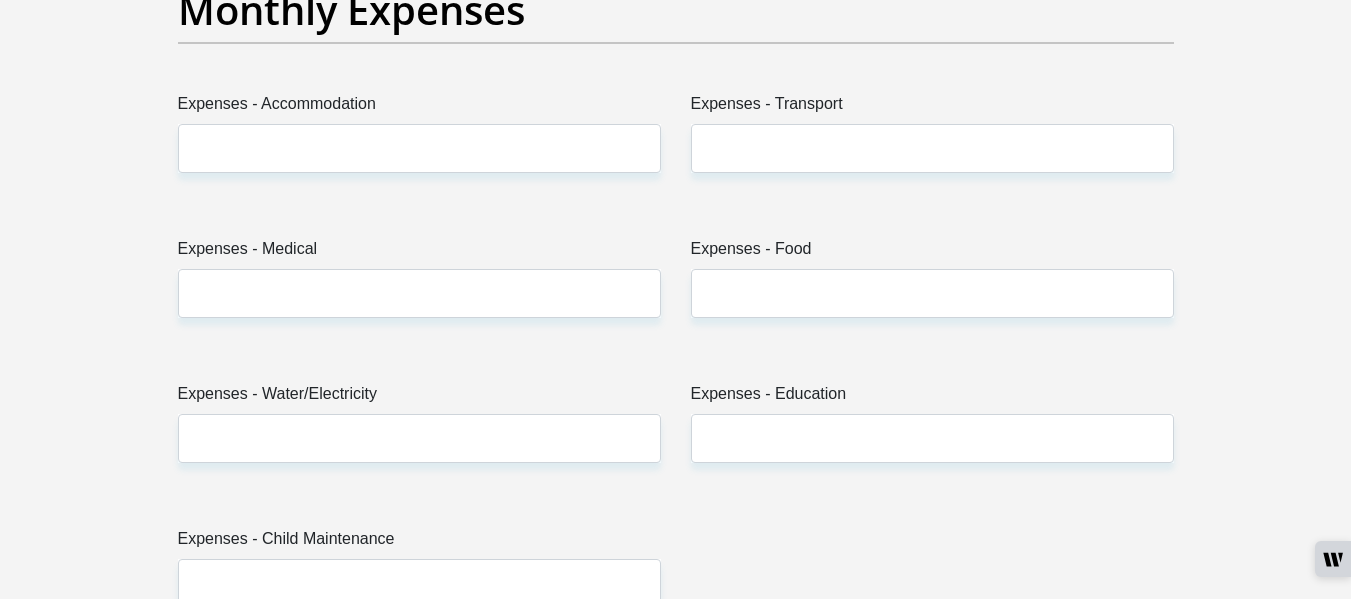 type on "8969.25" 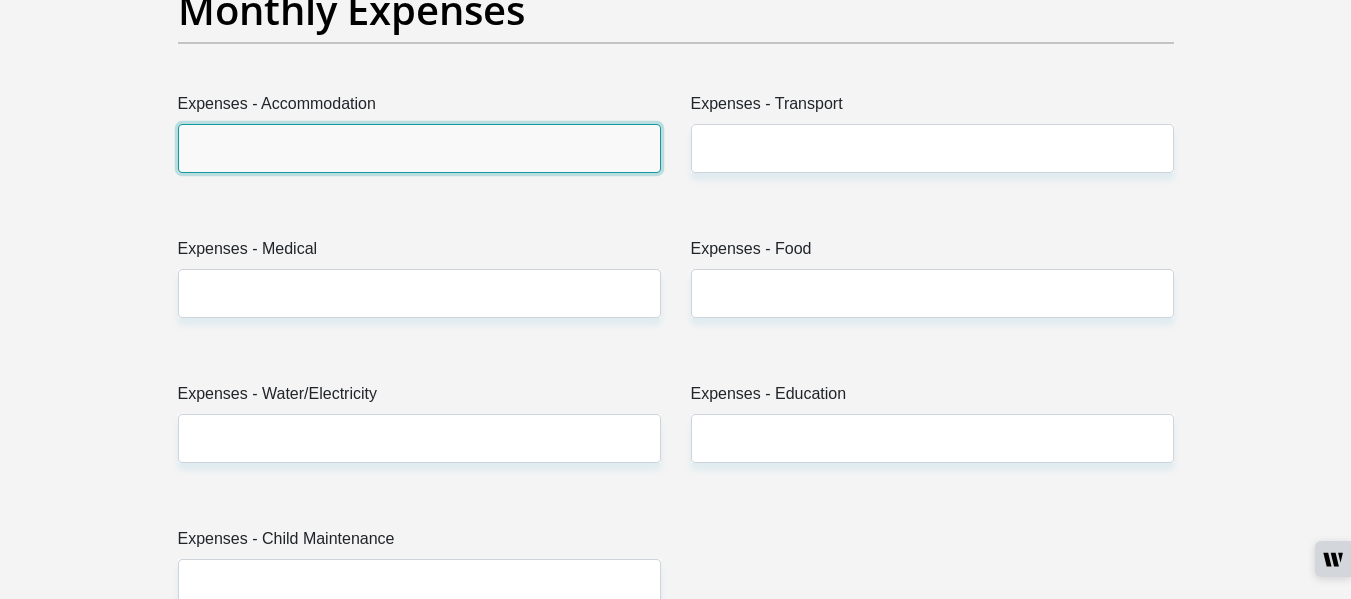 click on "Expenses - Accommodation" at bounding box center [419, 148] 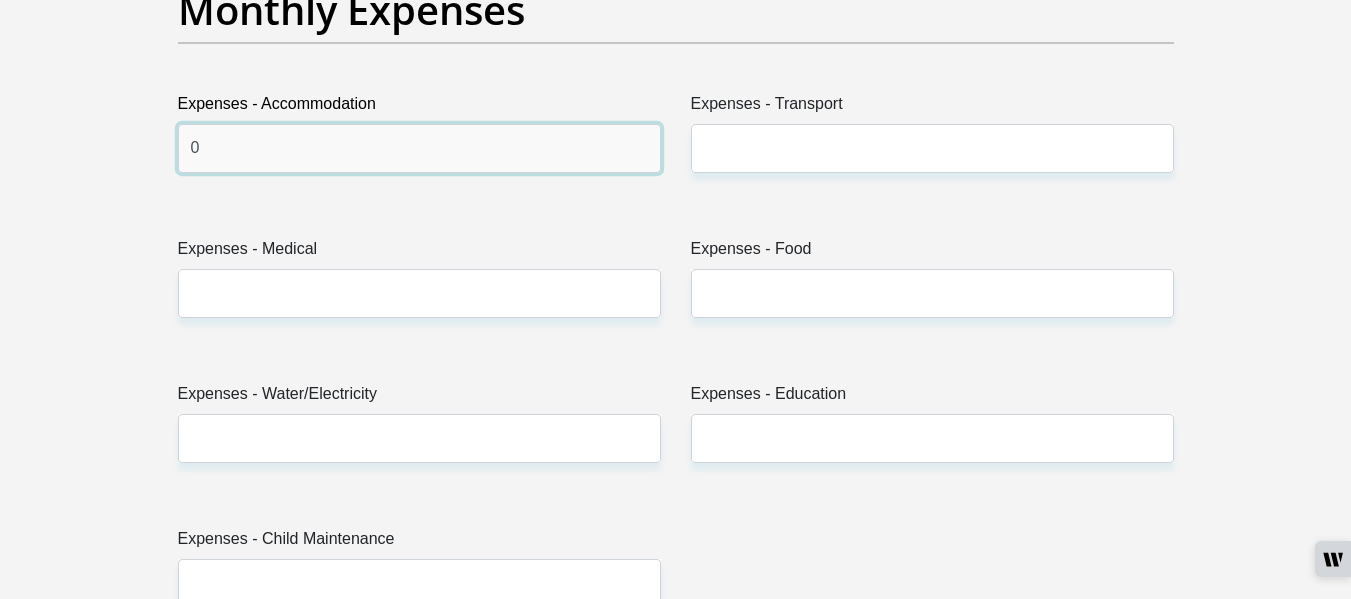 type on "0" 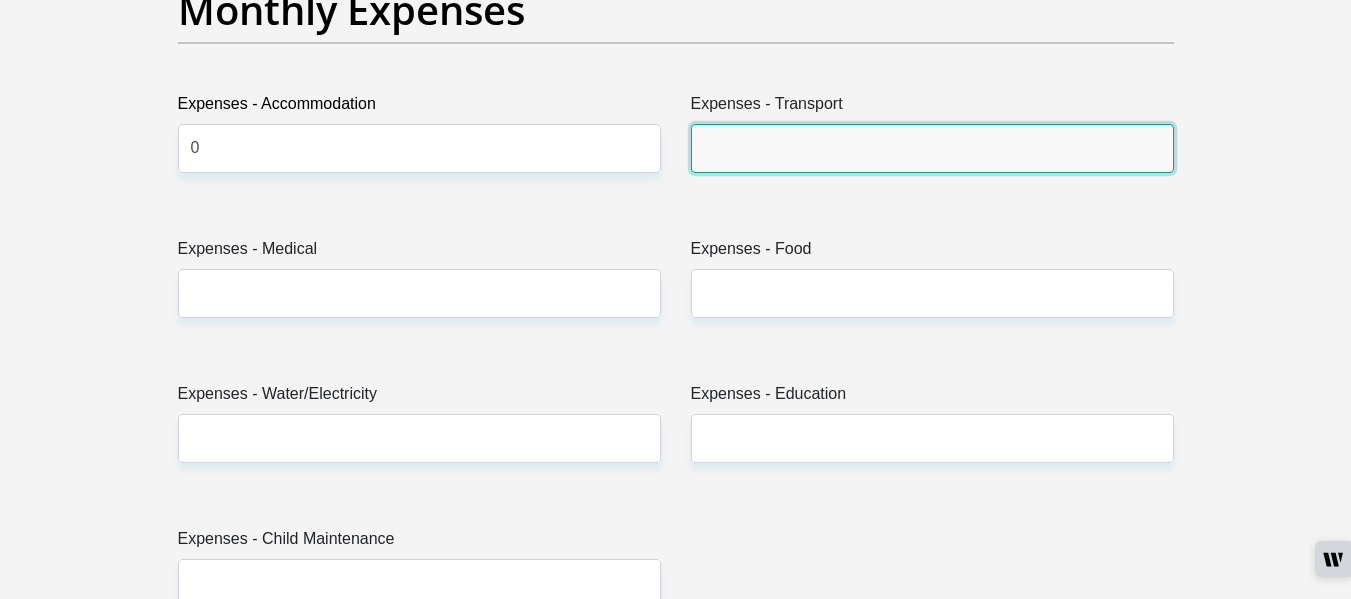click on "Expenses - Transport" at bounding box center (932, 148) 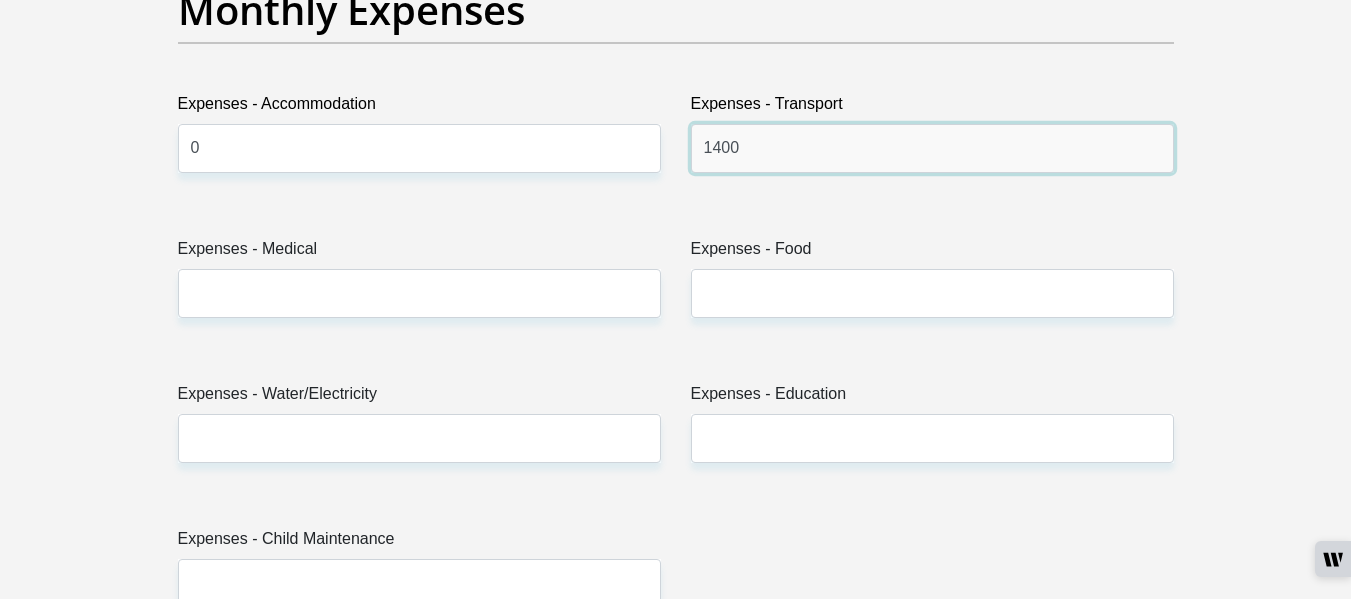 type on "1400" 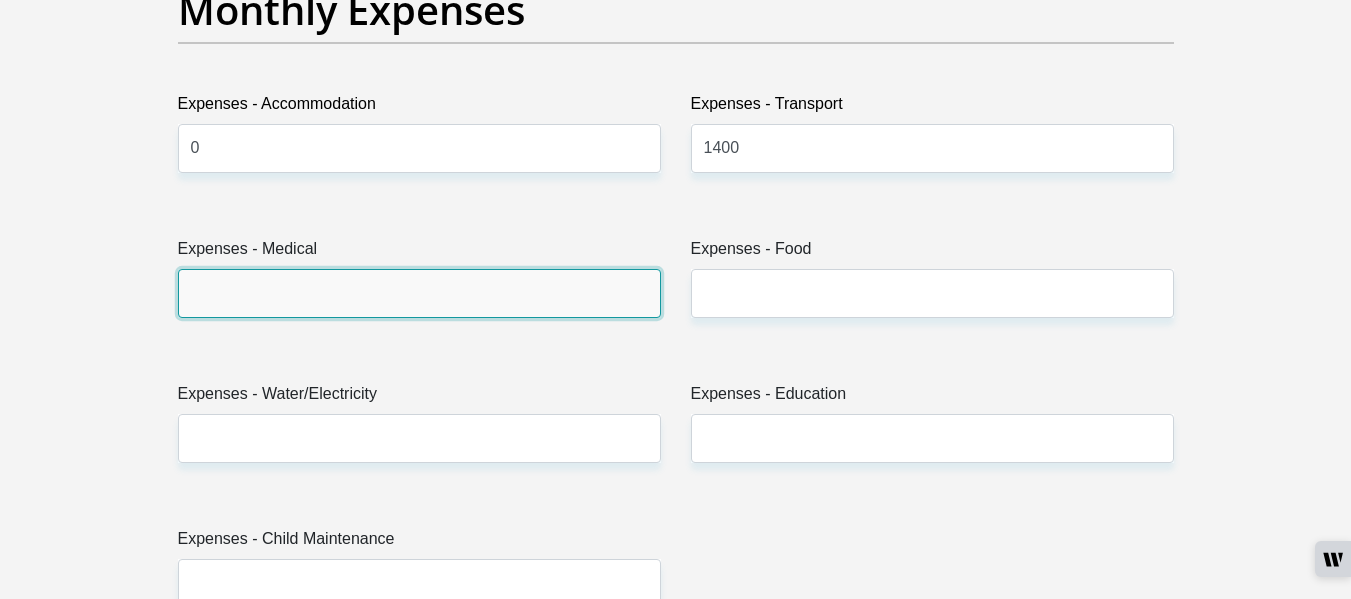 click on "Expenses - Medical" at bounding box center (419, 293) 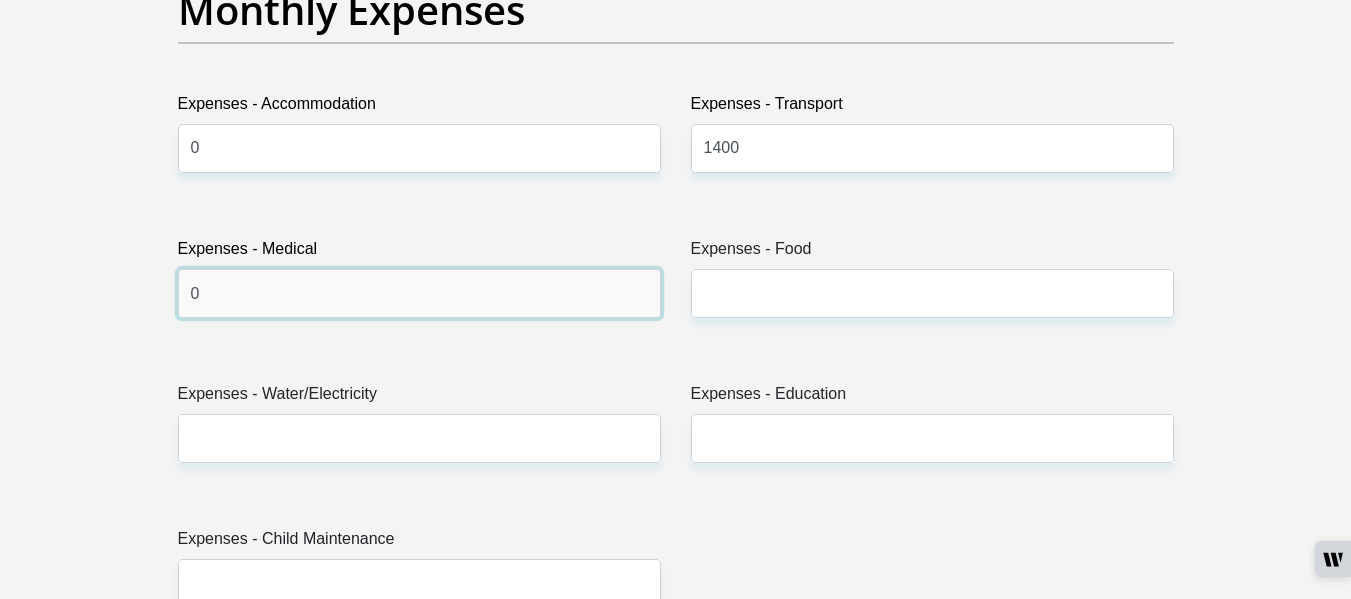 type on "0" 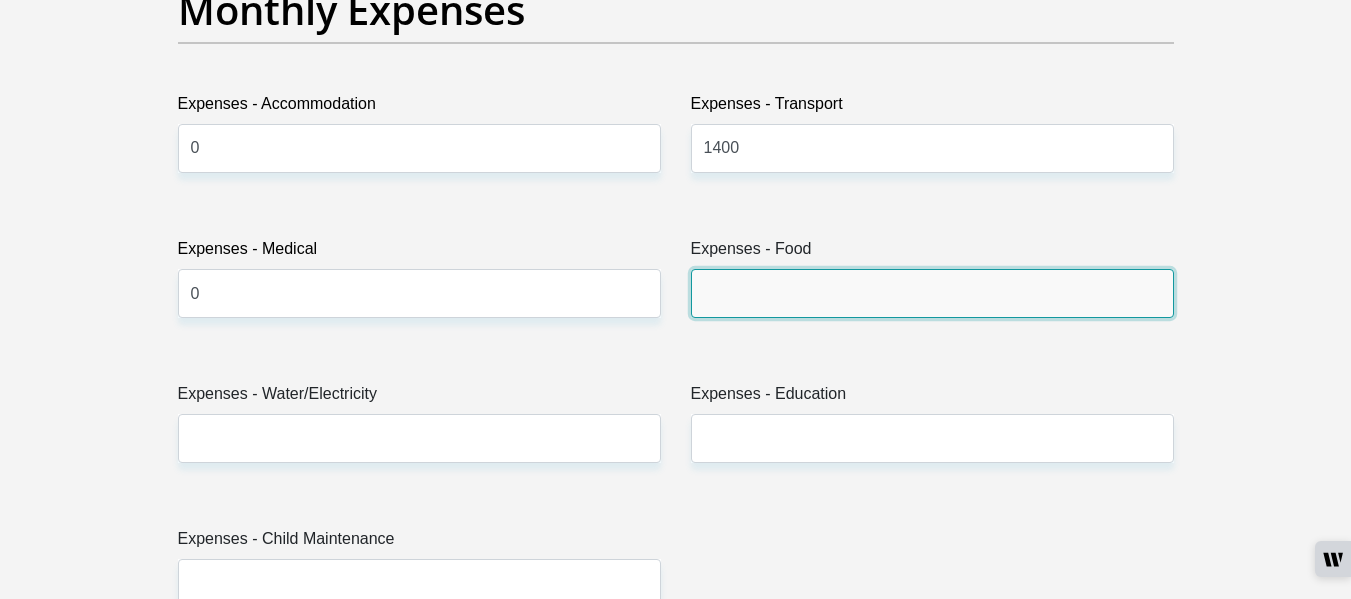 click on "Expenses - Food" at bounding box center (932, 293) 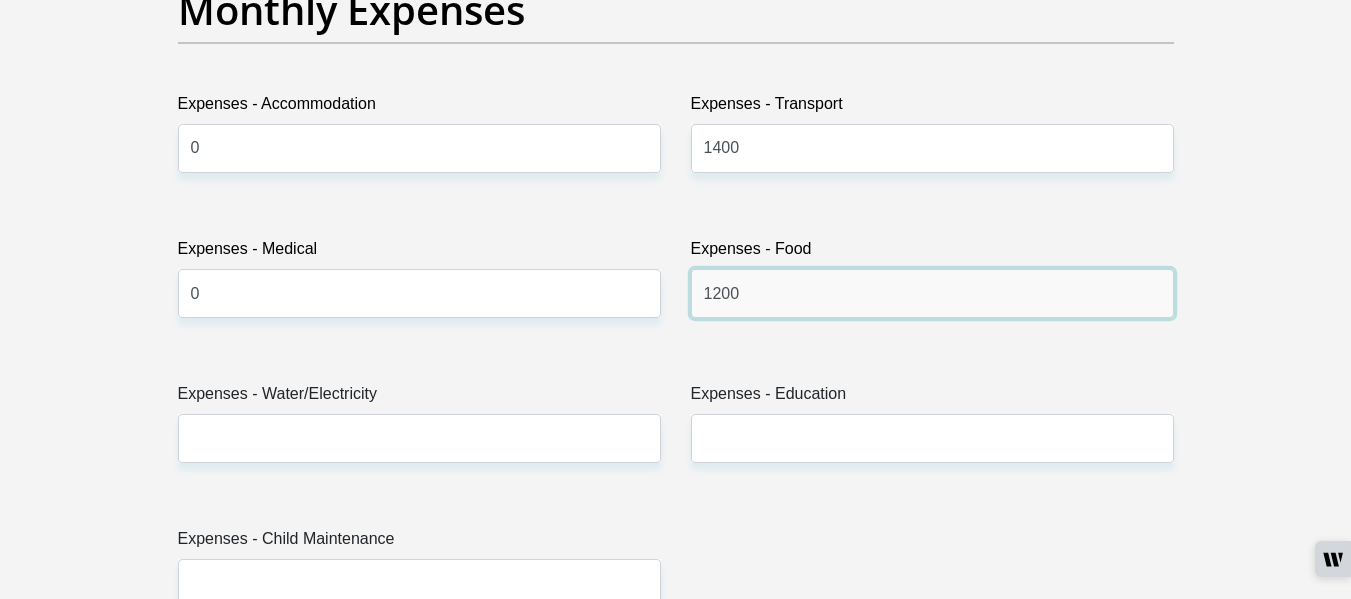 type on "1200" 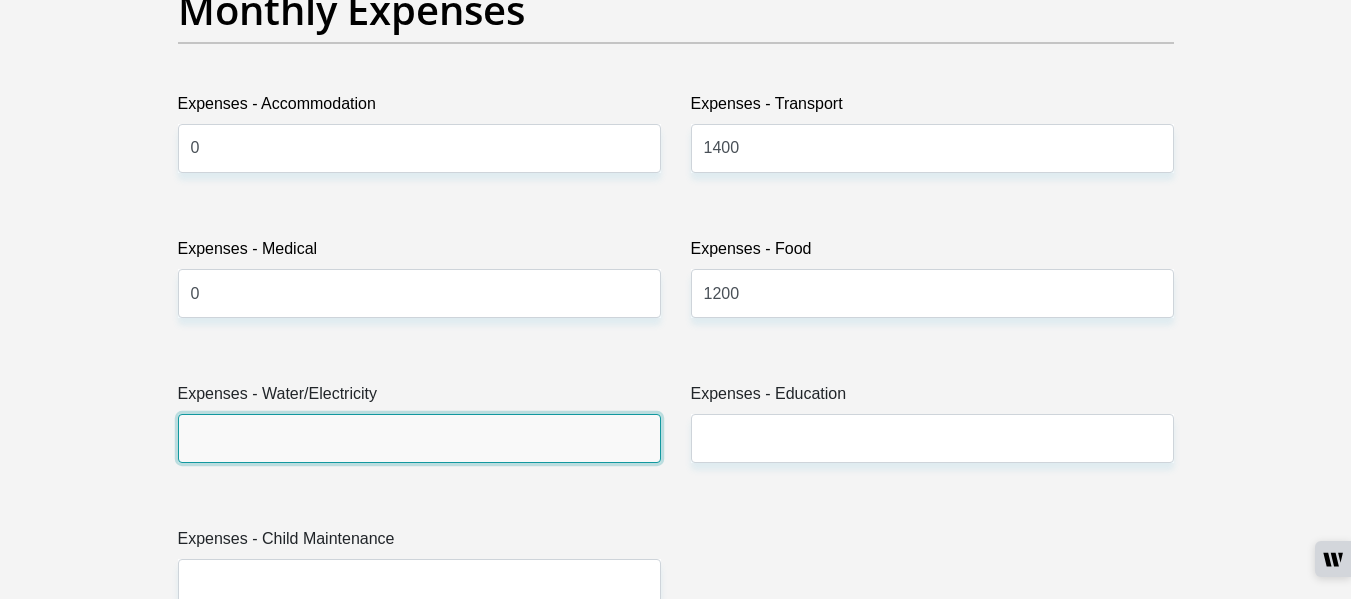 click on "Expenses - Water/Electricity" at bounding box center (419, 438) 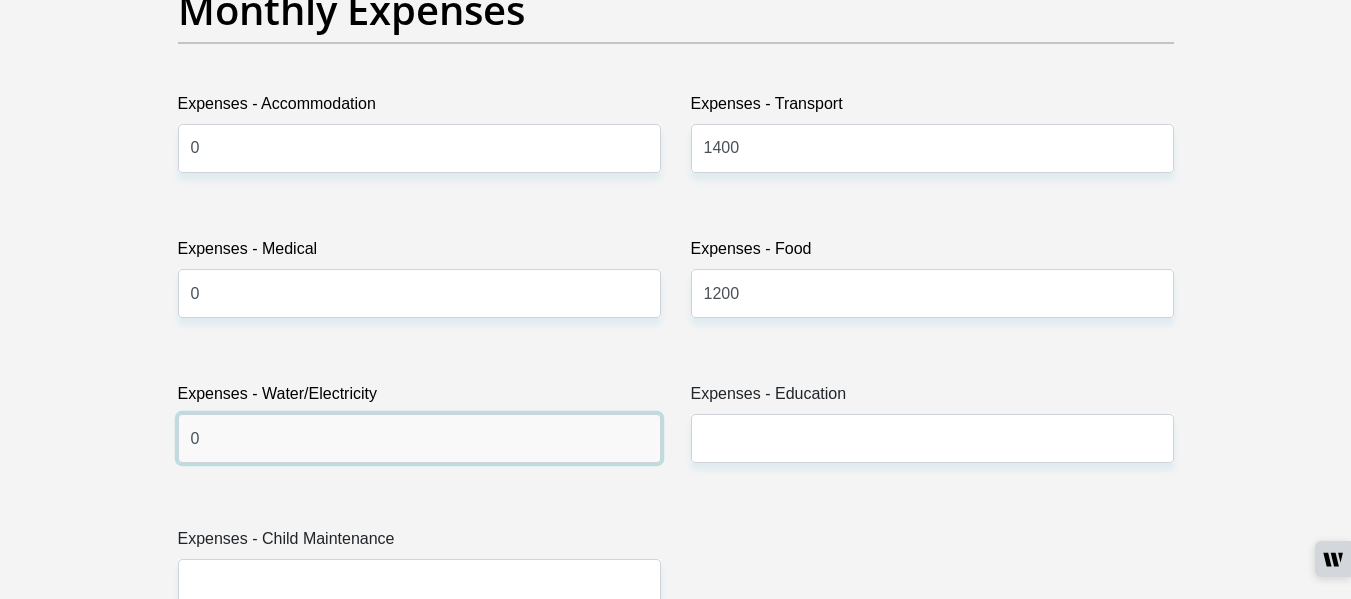 type on "0" 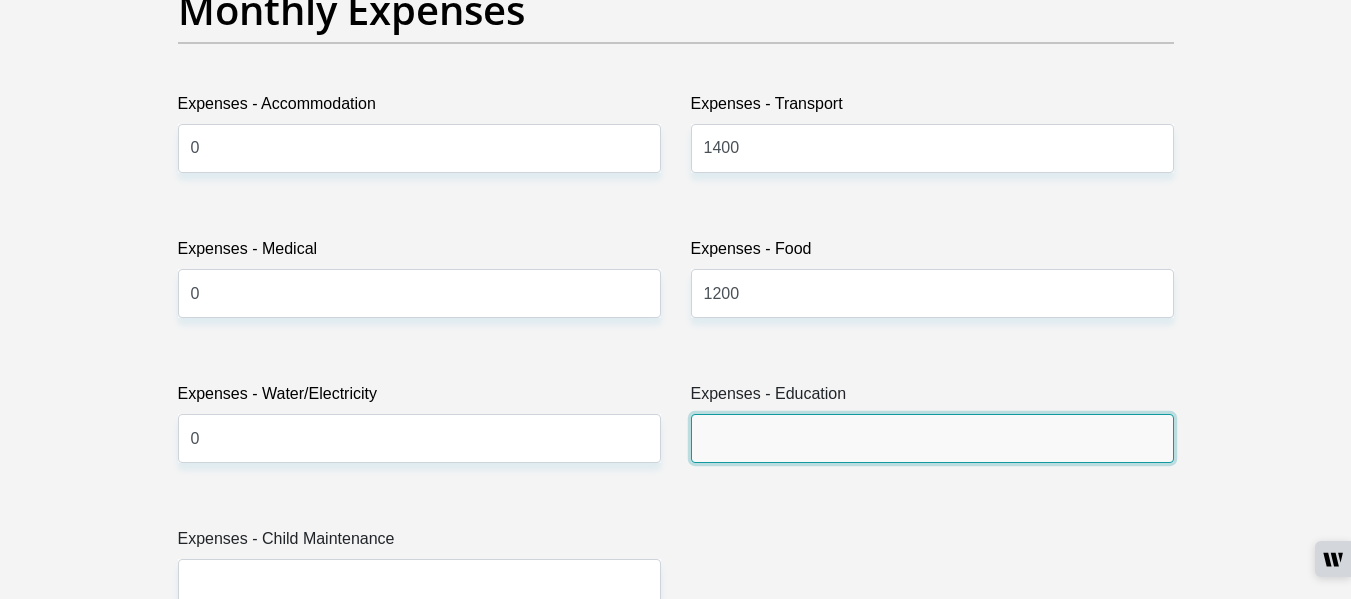 click on "Expenses - Education" at bounding box center [932, 438] 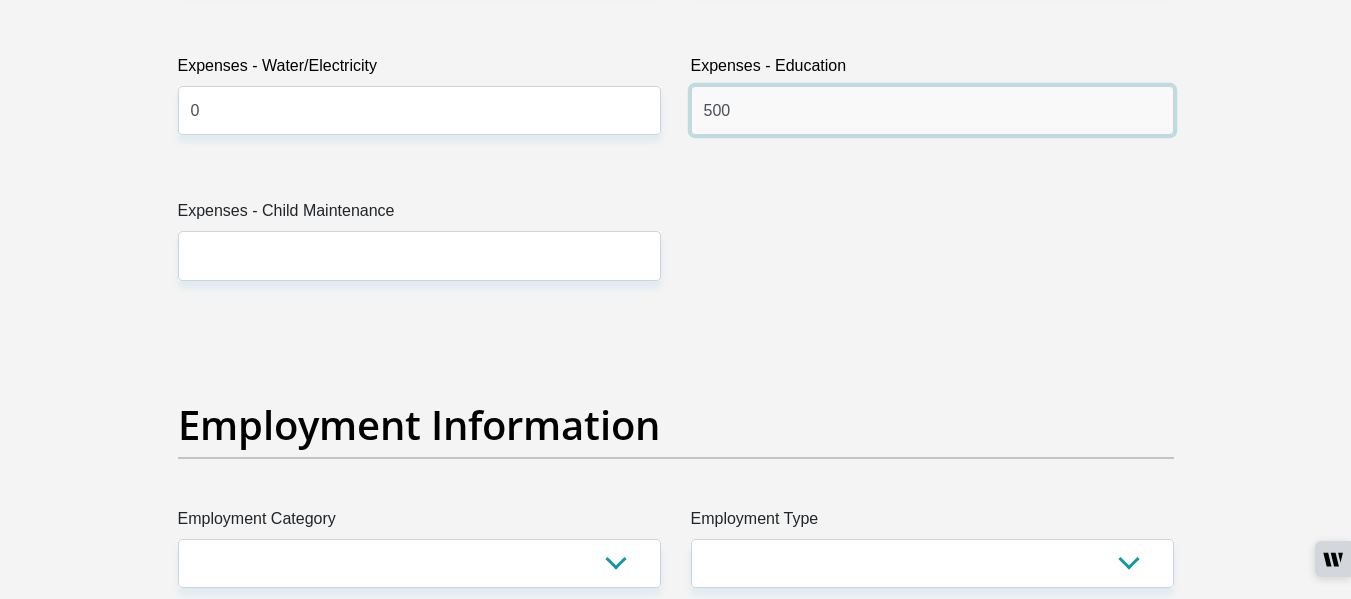 scroll, scrollTop: 3280, scrollLeft: 0, axis: vertical 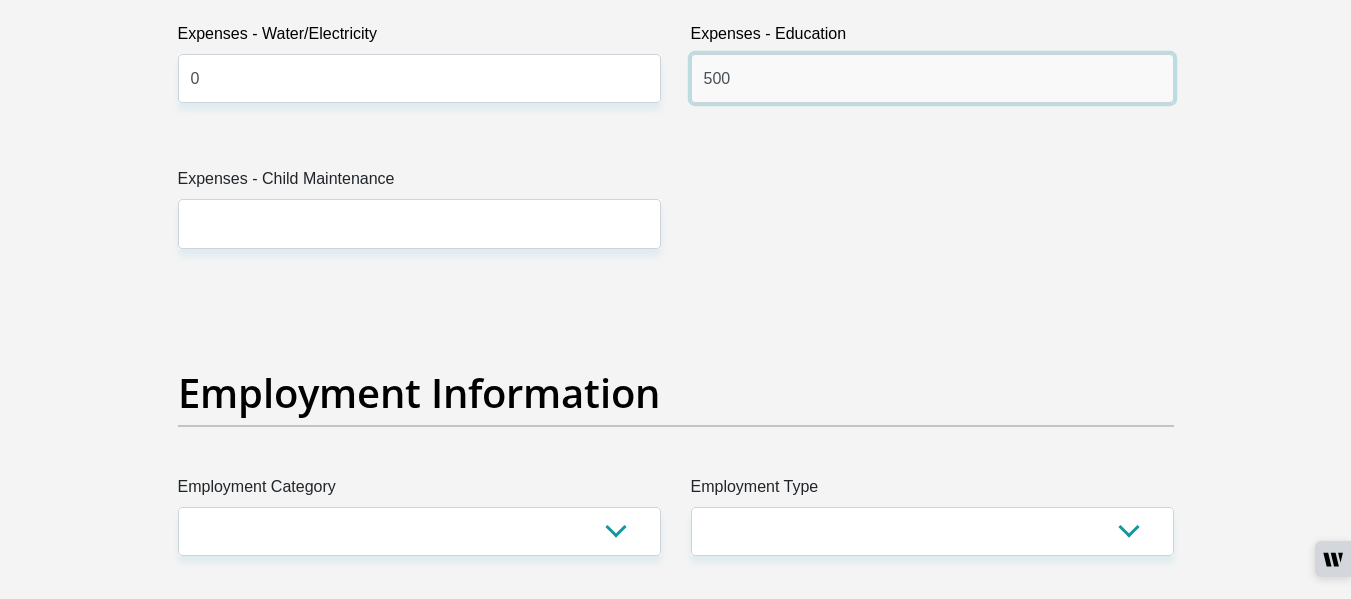 type on "500" 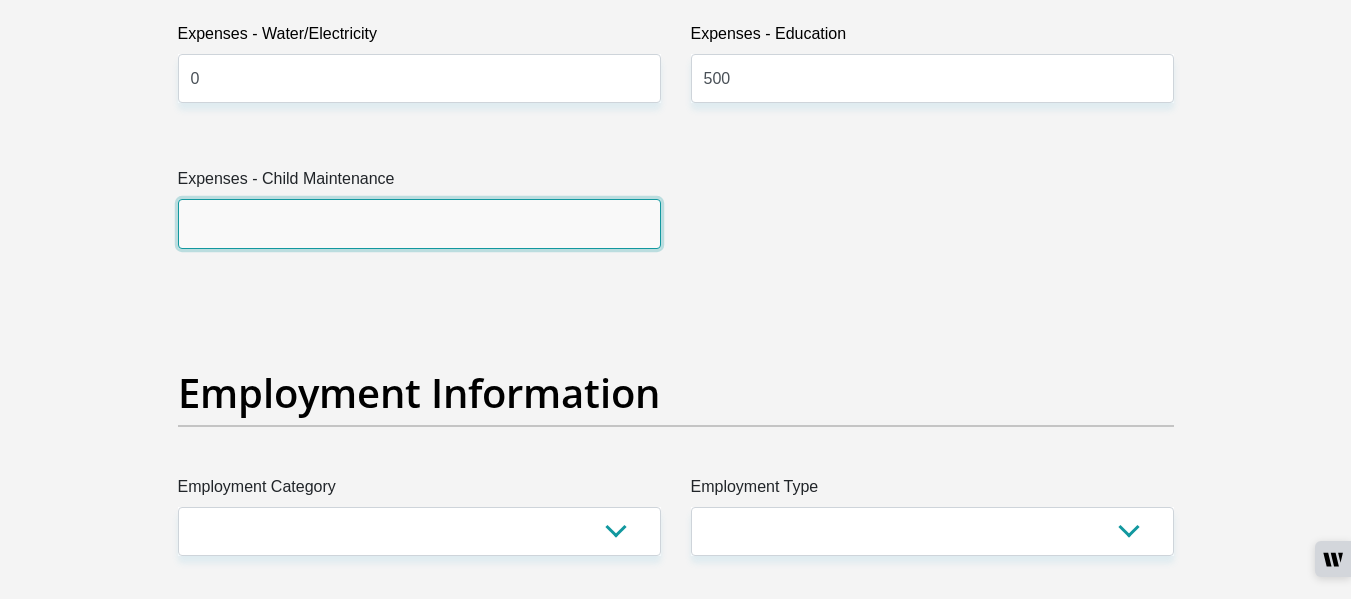 click on "Expenses - Child Maintenance" at bounding box center [419, 223] 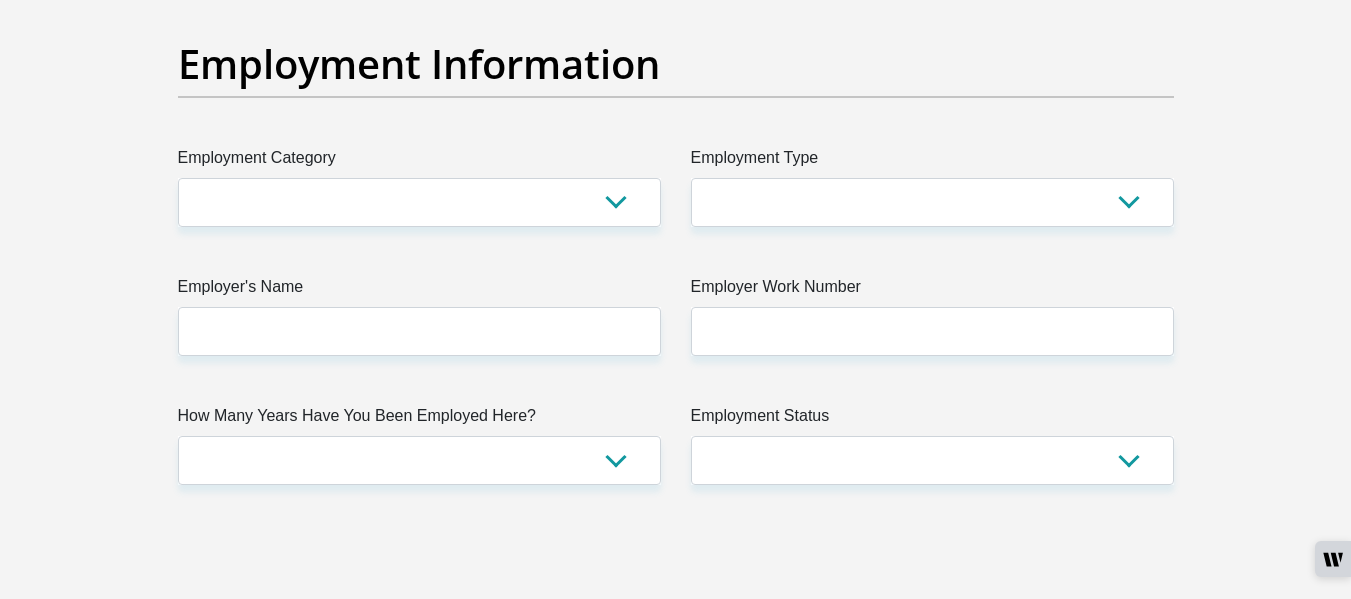 scroll, scrollTop: 3640, scrollLeft: 0, axis: vertical 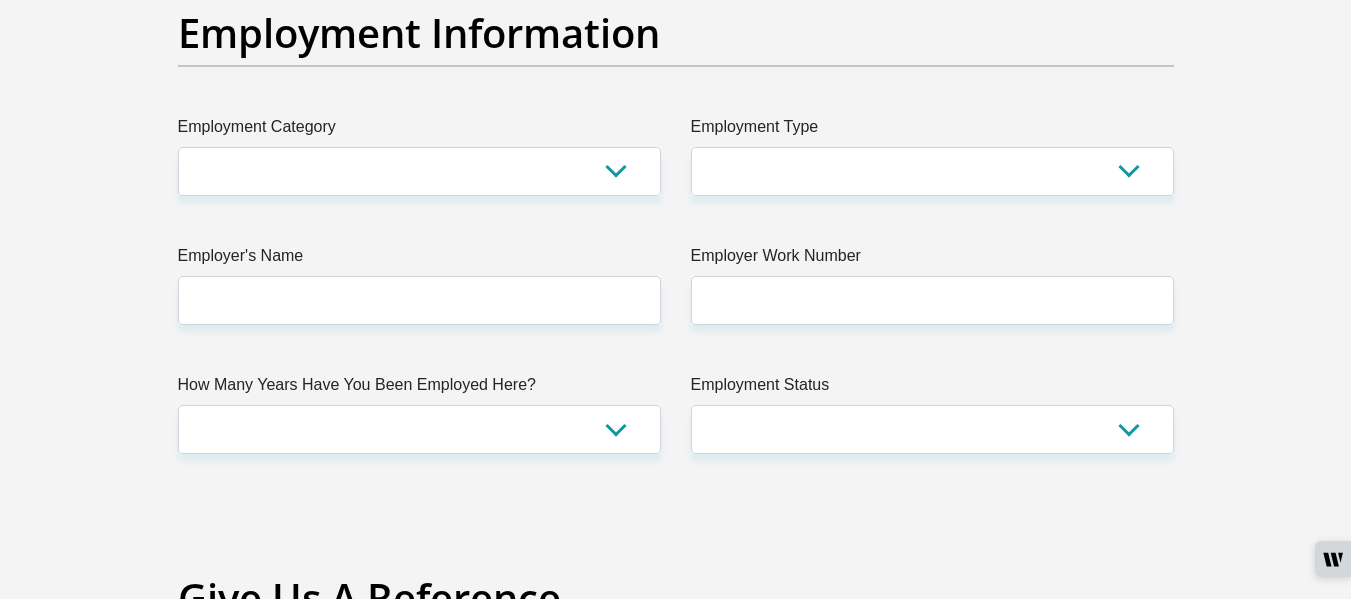 type on "0" 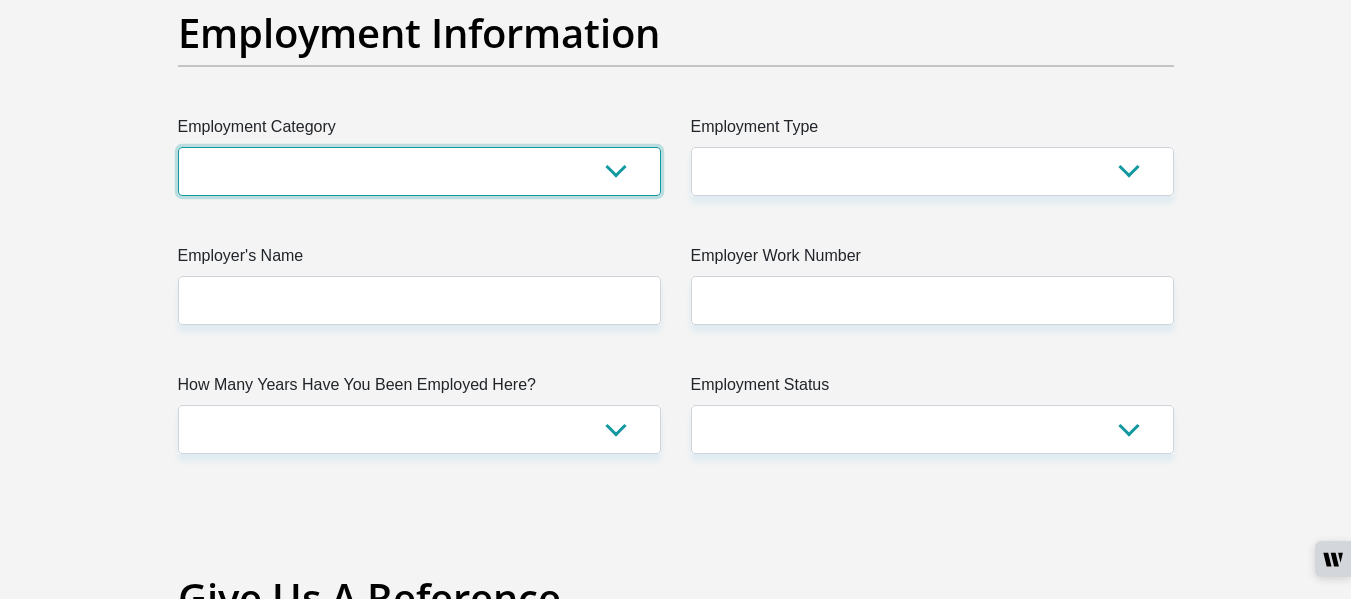 click on "AGRICULTURE
ALCOHOL & TOBACCO
CONSTRUCTION MATERIALS
METALLURGY
EQUIPMENT FOR RENEWABLE ENERGY
SPECIALIZED CONTRACTORS
CAR
GAMING (INCL. INTERNET
OTHER WHOLESALE
UNLICENSED PHARMACEUTICALS
CURRENCY EXCHANGE HOUSES
OTHER FINANCIAL INSTITUTIONS & INSURANCE
REAL ESTATE AGENTS
OIL & GAS
OTHER MATERIALS (E.G. IRON ORE)
PRECIOUS STONES & PRECIOUS METALS
POLITICAL ORGANIZATIONS
RELIGIOUS ORGANIZATIONS(NOT SECTS)
ACTI. HAVING BUSINESS DEAL WITH PUBLIC ADMINISTRATION
LAUNDROMATS" at bounding box center [419, 171] 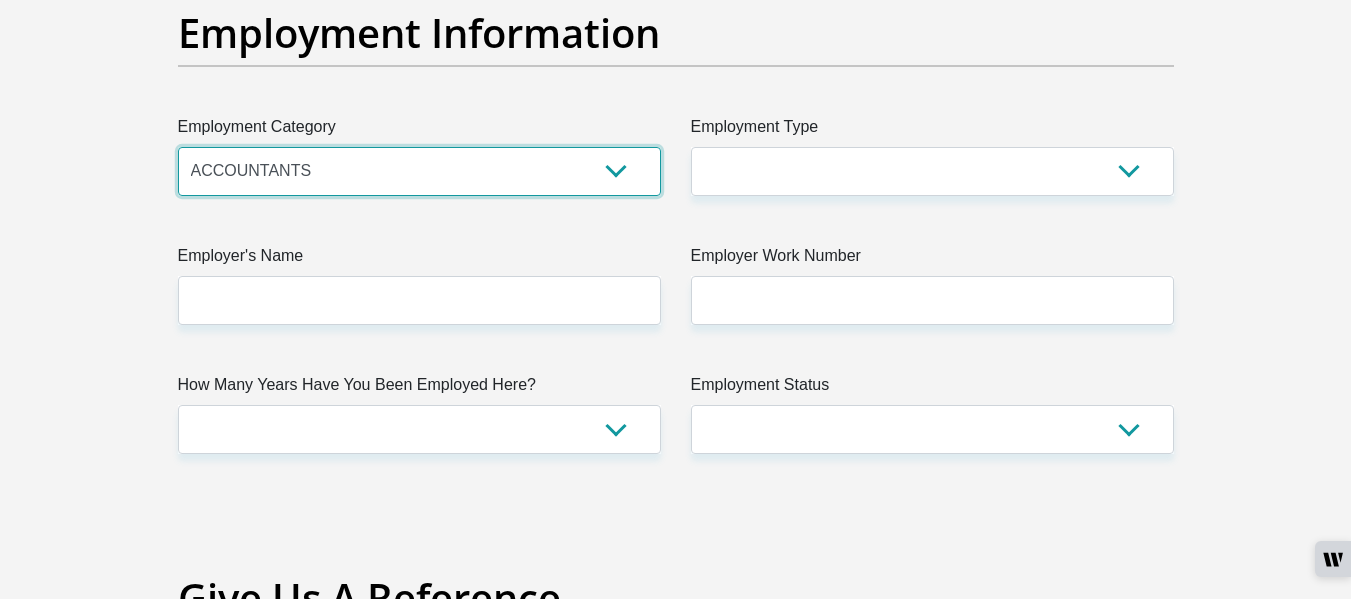 click on "AGRICULTURE
ALCOHOL & TOBACCO
CONSTRUCTION MATERIALS
METALLURGY
EQUIPMENT FOR RENEWABLE ENERGY
SPECIALIZED CONTRACTORS
CAR
GAMING (INCL. INTERNET
OTHER WHOLESALE
UNLICENSED PHARMACEUTICALS
CURRENCY EXCHANGE HOUSES
OTHER FINANCIAL INSTITUTIONS & INSURANCE
REAL ESTATE AGENTS
OIL & GAS
OTHER MATERIALS (E.G. IRON ORE)
PRECIOUS STONES & PRECIOUS METALS
POLITICAL ORGANIZATIONS
RELIGIOUS ORGANIZATIONS(NOT SECTS)
ACTI. HAVING BUSINESS DEAL WITH PUBLIC ADMINISTRATION
LAUNDROMATS" at bounding box center (419, 171) 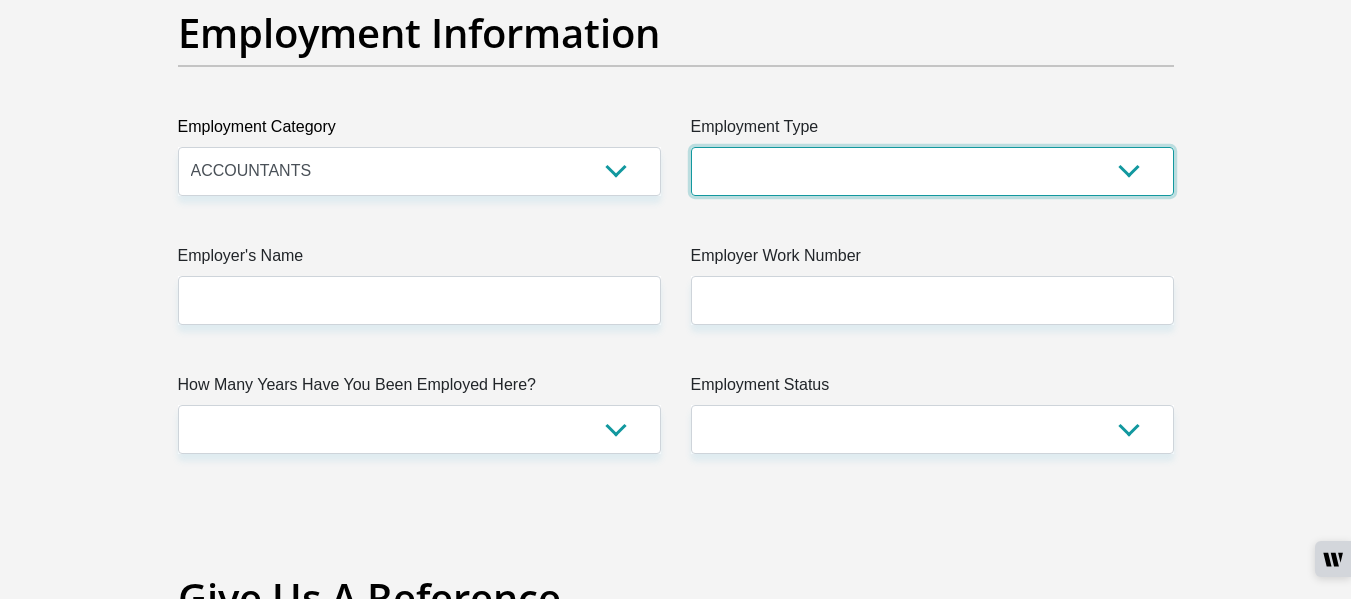 click on "College/Lecturer
Craft Seller
Creative
Driver
Executive
Farmer
Forces - Non Commissioned
Forces - Officer
Hawker
Housewife
Labourer
Licenced Professional
Manager
Miner
Non Licenced Professional
Office Staff/Clerk
Outside Worker
Pensioner
Permanent Teacher
Production/Manufacturing
Sales
Self-Employed
Semi-Professional Worker
Service Industry  Social Worker  Student" at bounding box center [932, 171] 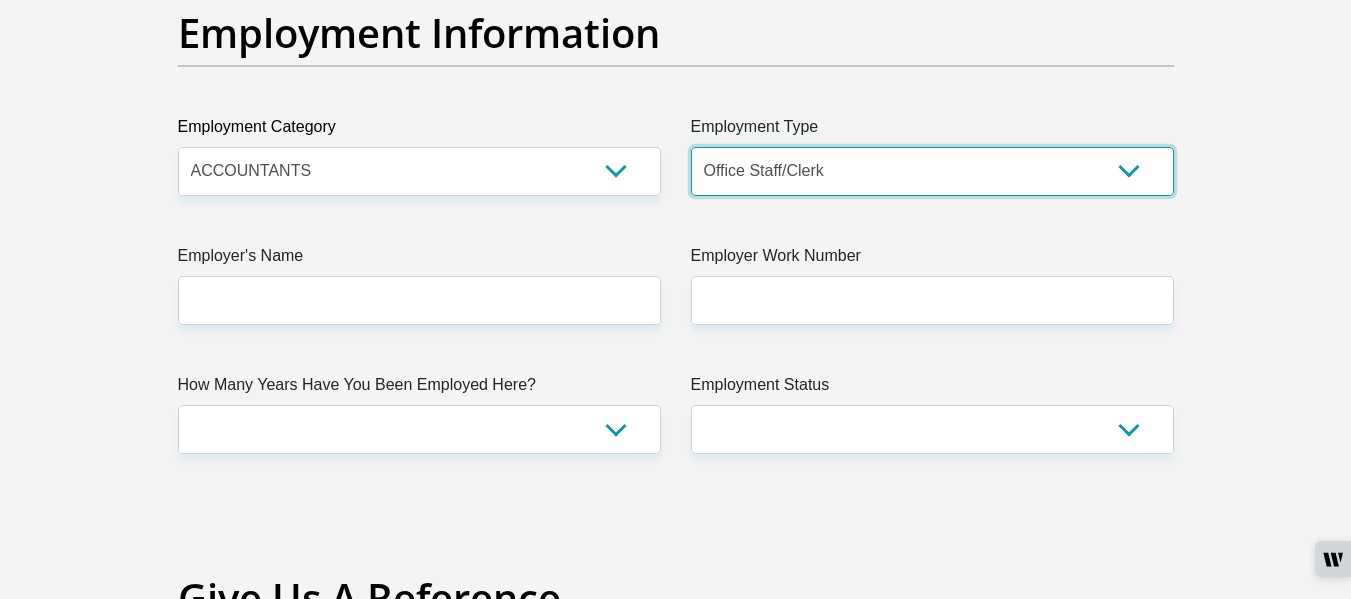 click on "College/Lecturer
Craft Seller
Creative
Driver
Executive
Farmer
Forces - Non Commissioned
Forces - Officer
Hawker
Housewife
Labourer
Licenced Professional
Manager
Miner
Non Licenced Professional
Office Staff/Clerk
Outside Worker
Pensioner
Permanent Teacher
Production/Manufacturing
Sales
Self-Employed
Semi-Professional Worker
Service Industry  Social Worker  Student" at bounding box center (932, 171) 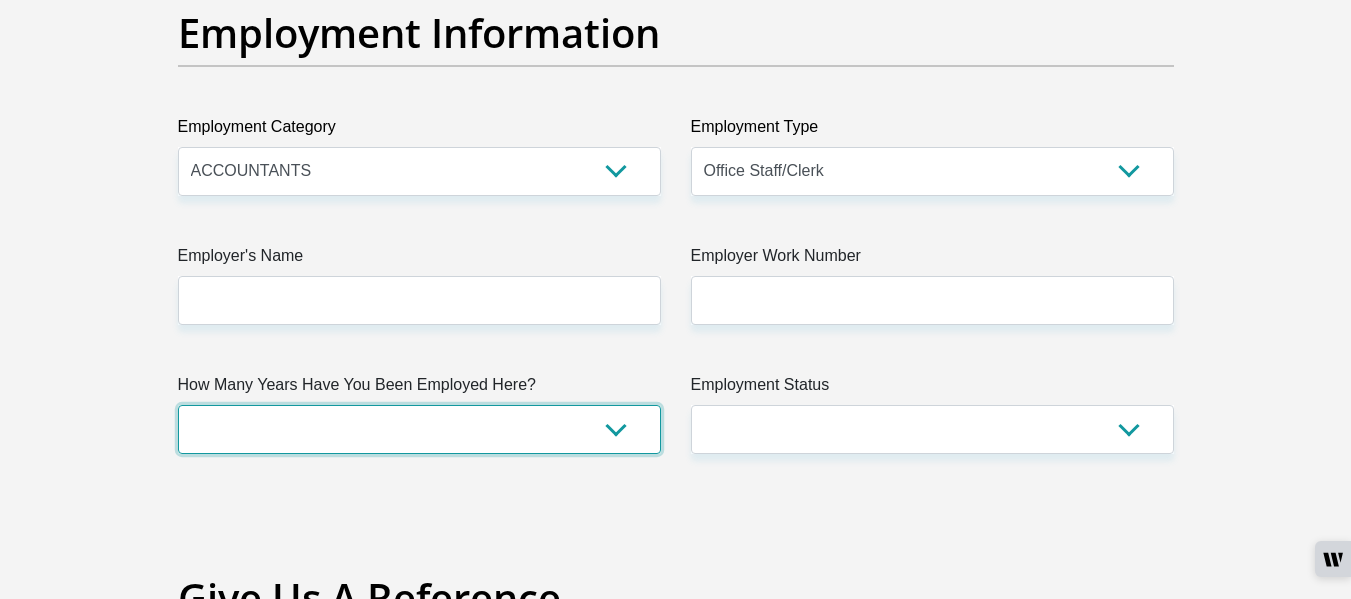 click on "less than 1 year
1-3 years
3-5 years
5+ years" at bounding box center [419, 429] 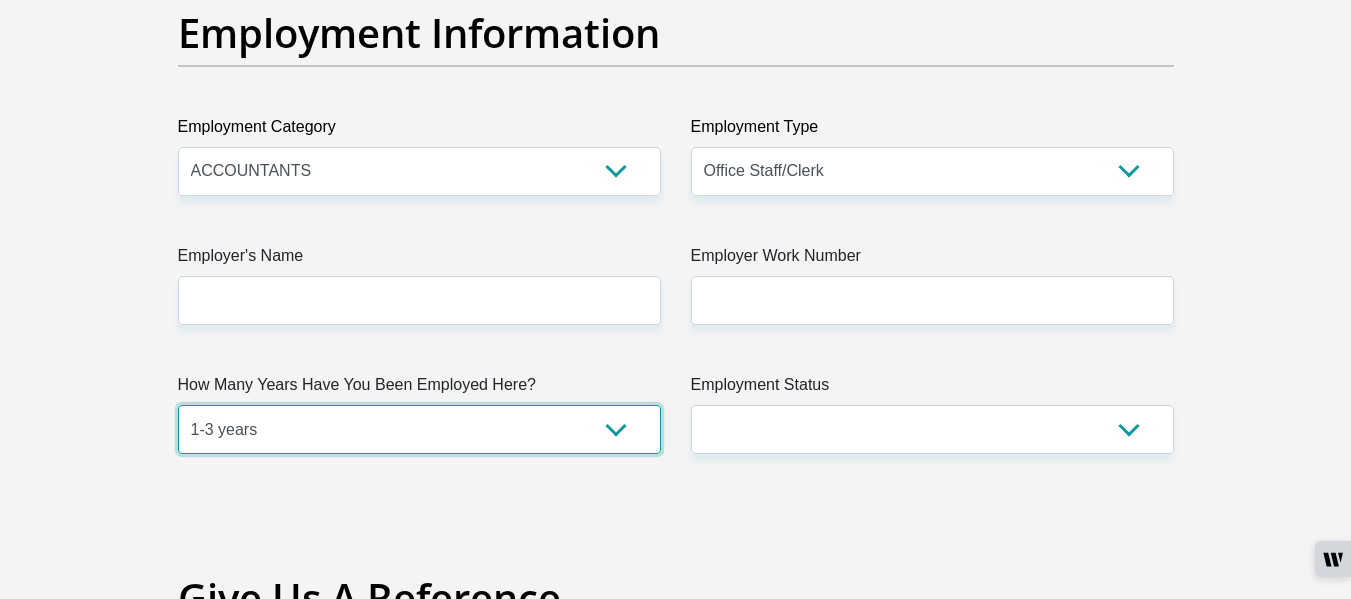 click on "less than 1 year
1-3 years
3-5 years
5+ years" at bounding box center [419, 429] 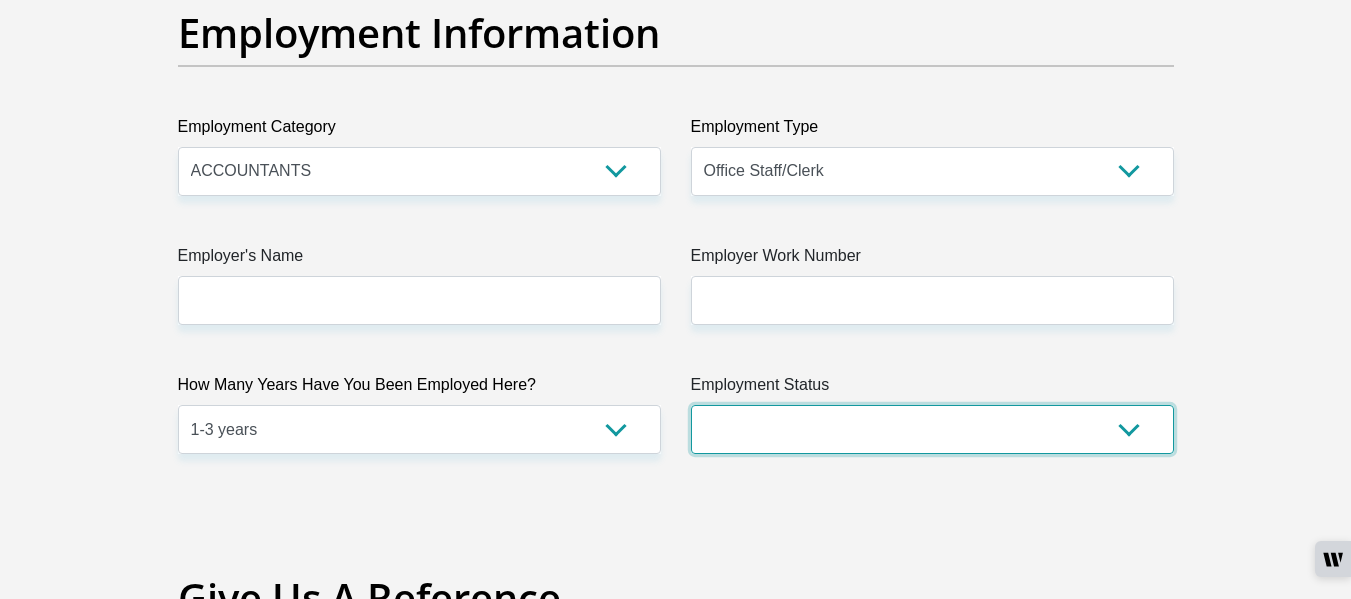 click on "Permanent/Full-time
Part-time/Casual
Contract Worker
Self-Employed
Housewife
Retired
Student
Medically Boarded
Disability
Unemployed" at bounding box center (932, 429) 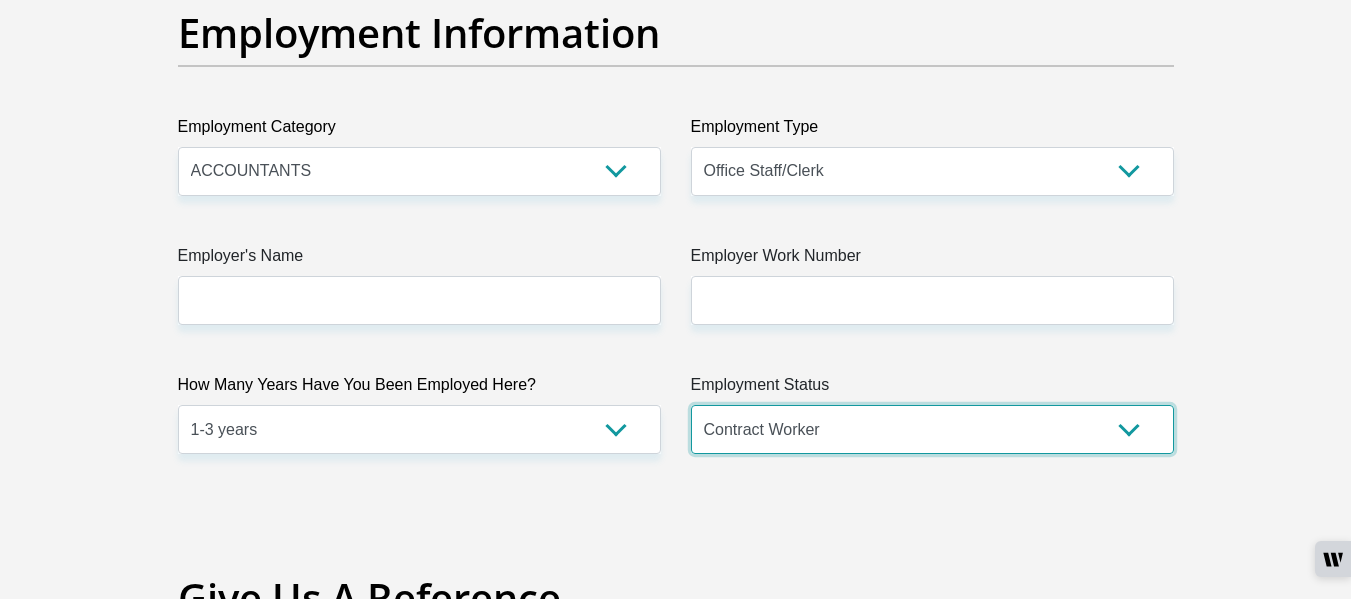 click on "Permanent/Full-time
Part-time/Casual
Contract Worker
Self-Employed
Housewife
Retired
Student
Medically Boarded
Disability
Unemployed" at bounding box center (932, 429) 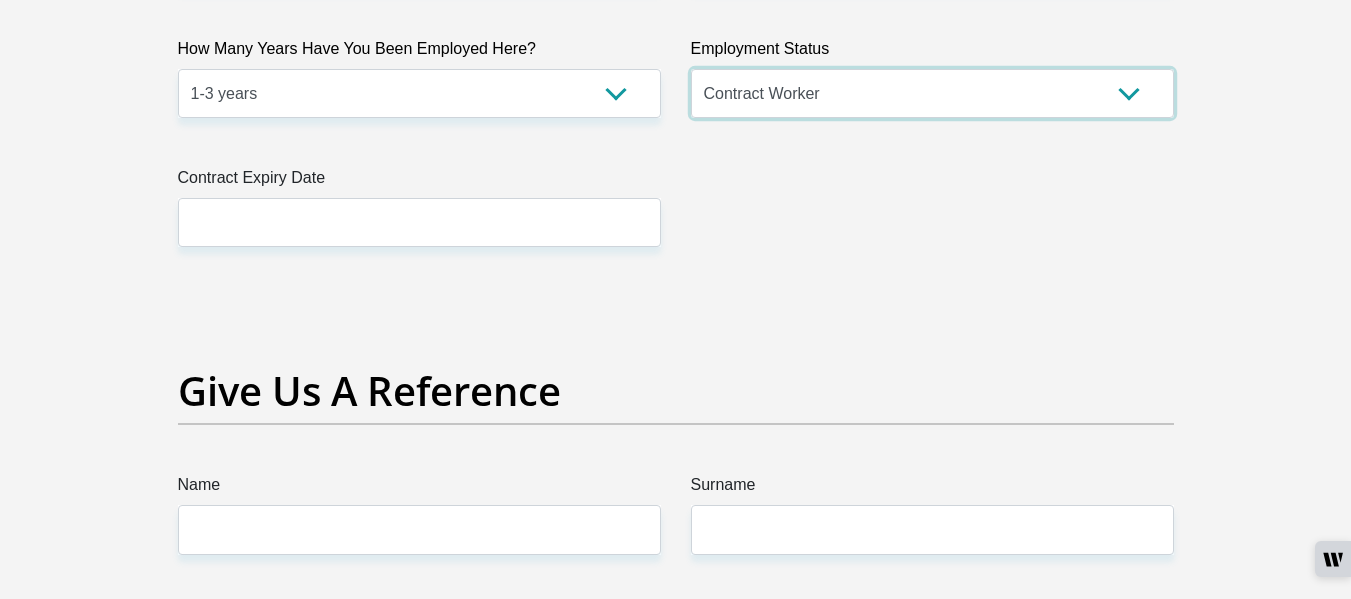 scroll, scrollTop: 4000, scrollLeft: 0, axis: vertical 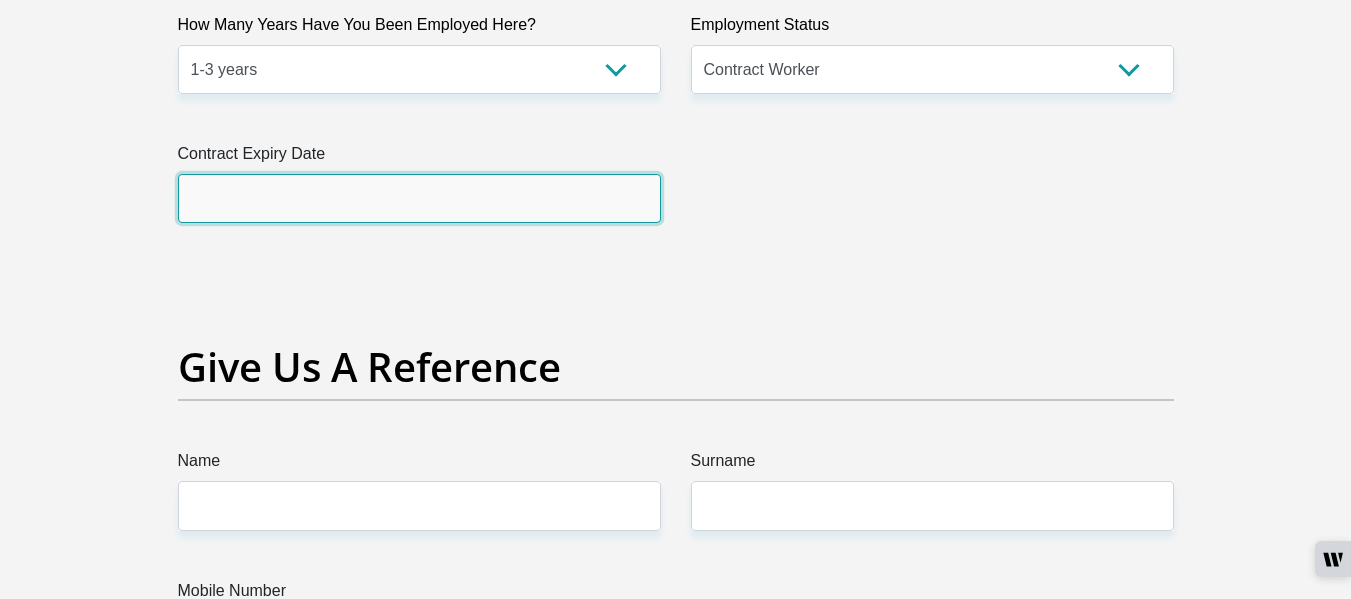 click at bounding box center [419, 198] 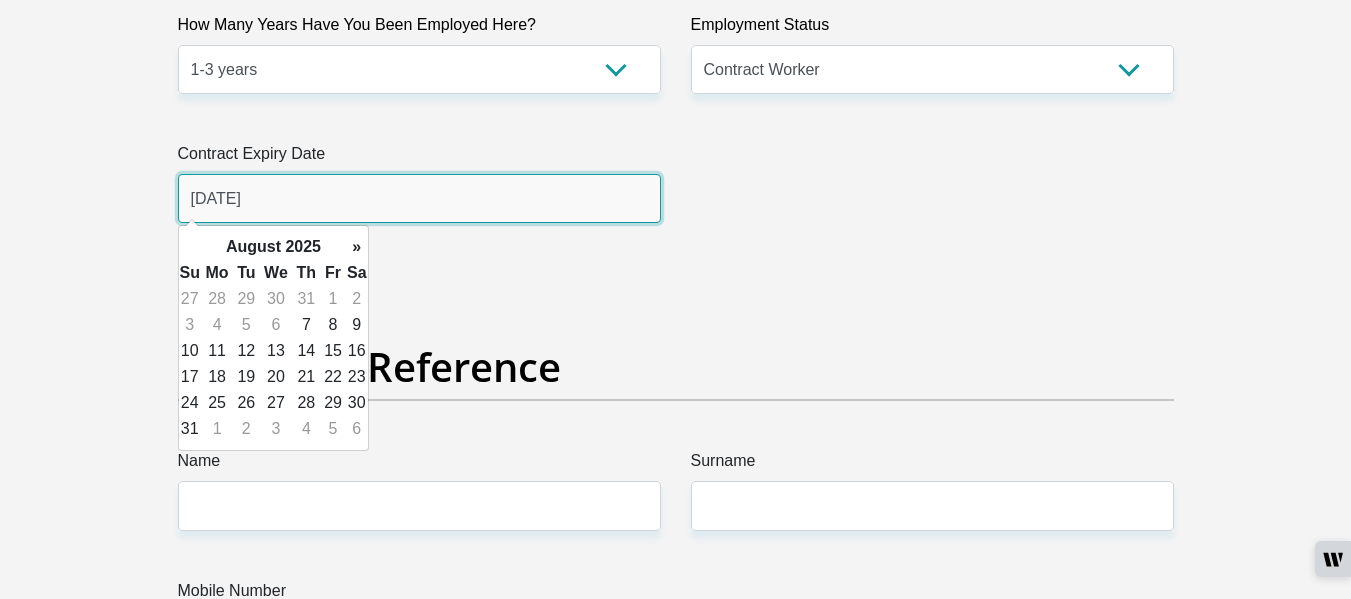 type on "30 June 2026" 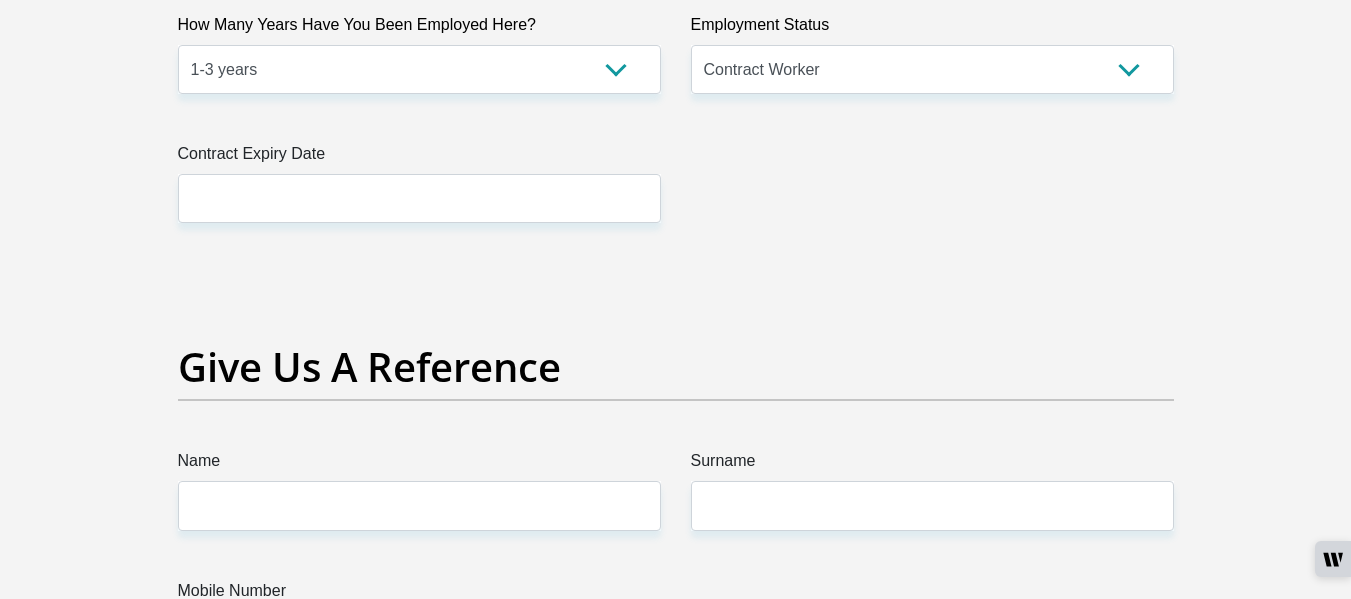click on "Title
Mr
Ms
Mrs
Dr
Other
First Name
Noluthando
Surname
Nmeakonde
ID Number
0106080996080
Please input valid ID number
Race
Black
Coloured
Indian
White
Other
Contact Number
0613010420
Please input valid contact number
Nationality
South Africa
Afghanistan
Aland Islands  Albania" at bounding box center [676, -368] 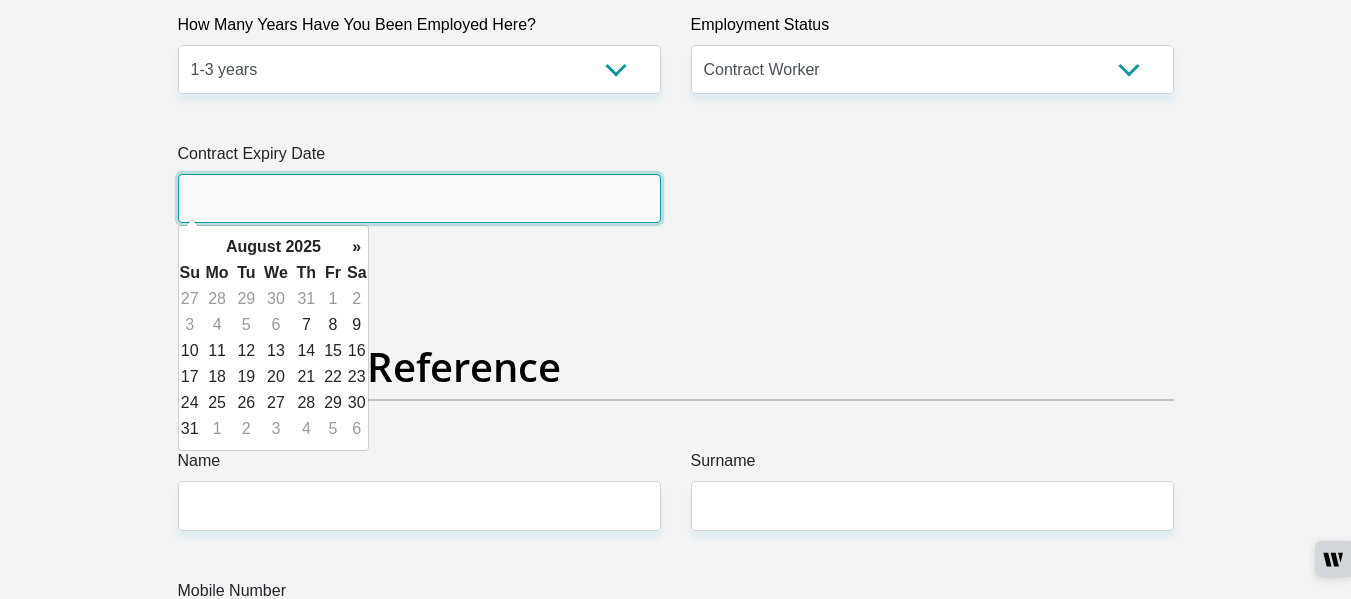 click at bounding box center (419, 198) 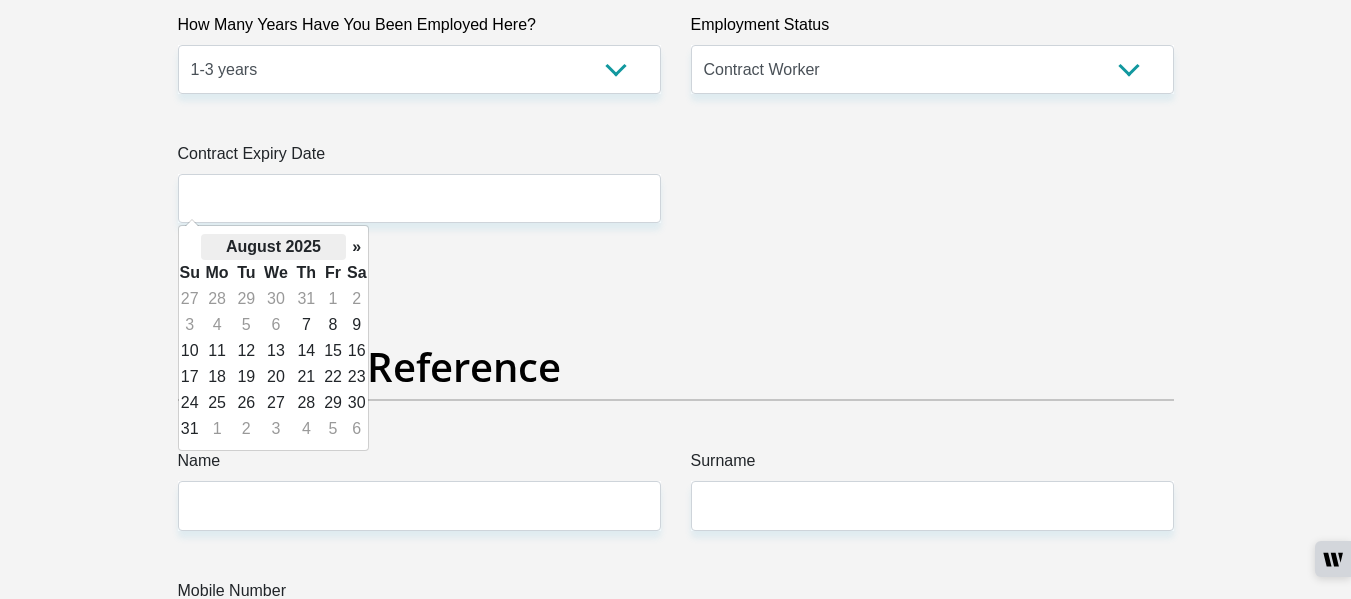click on "August 2025" at bounding box center (273, 247) 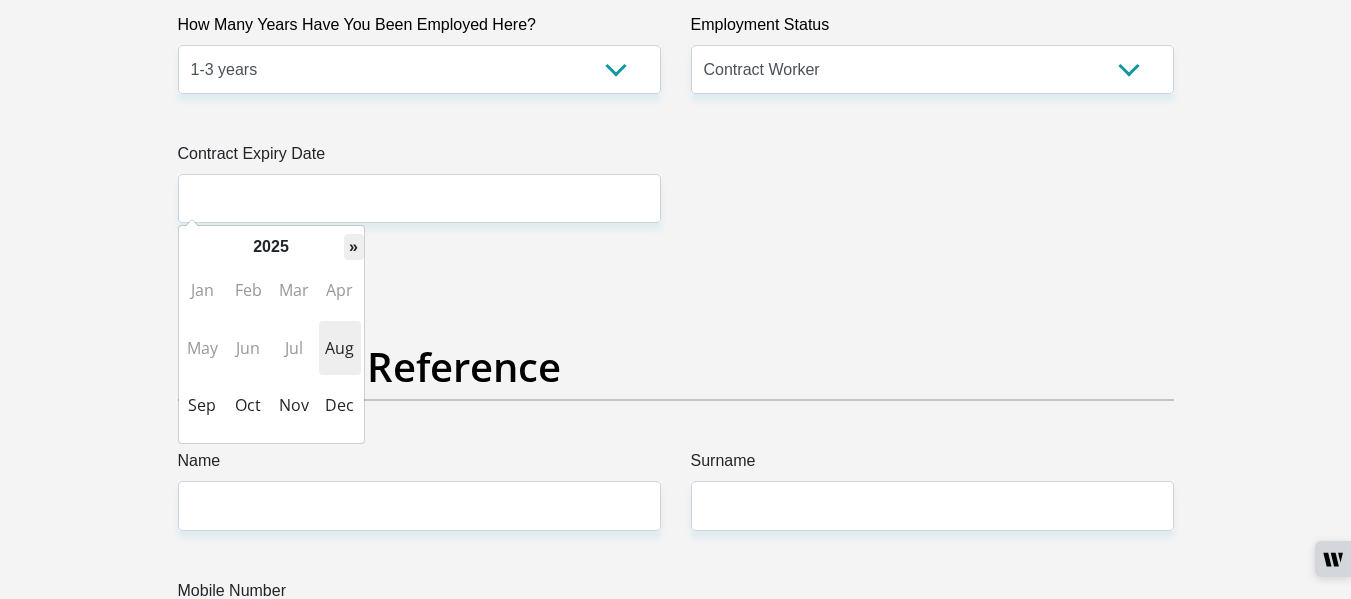 click on "»" at bounding box center (354, 247) 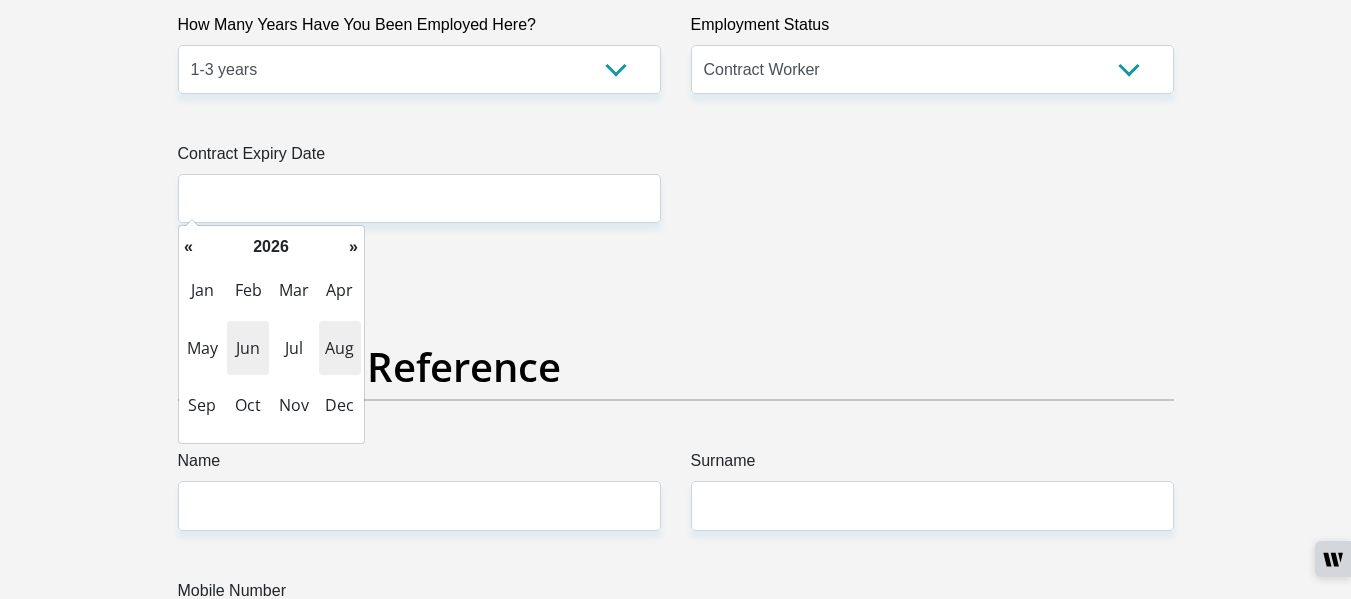 click on "Jun" at bounding box center (248, 348) 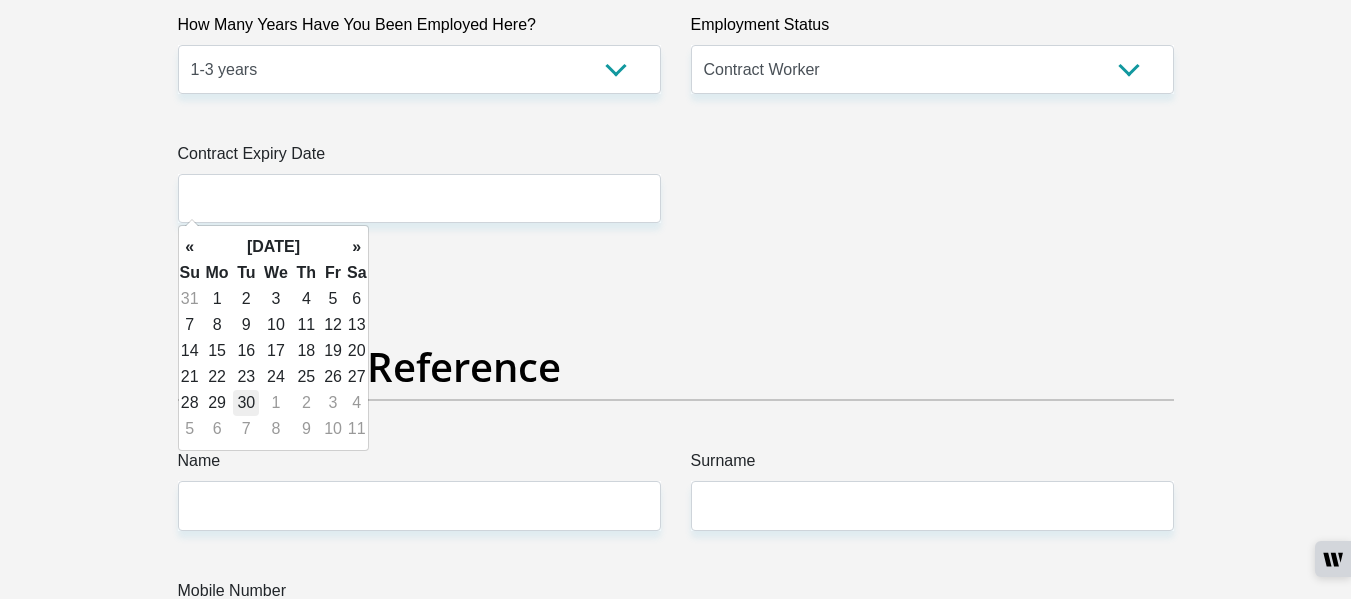 click on "30" at bounding box center [246, 403] 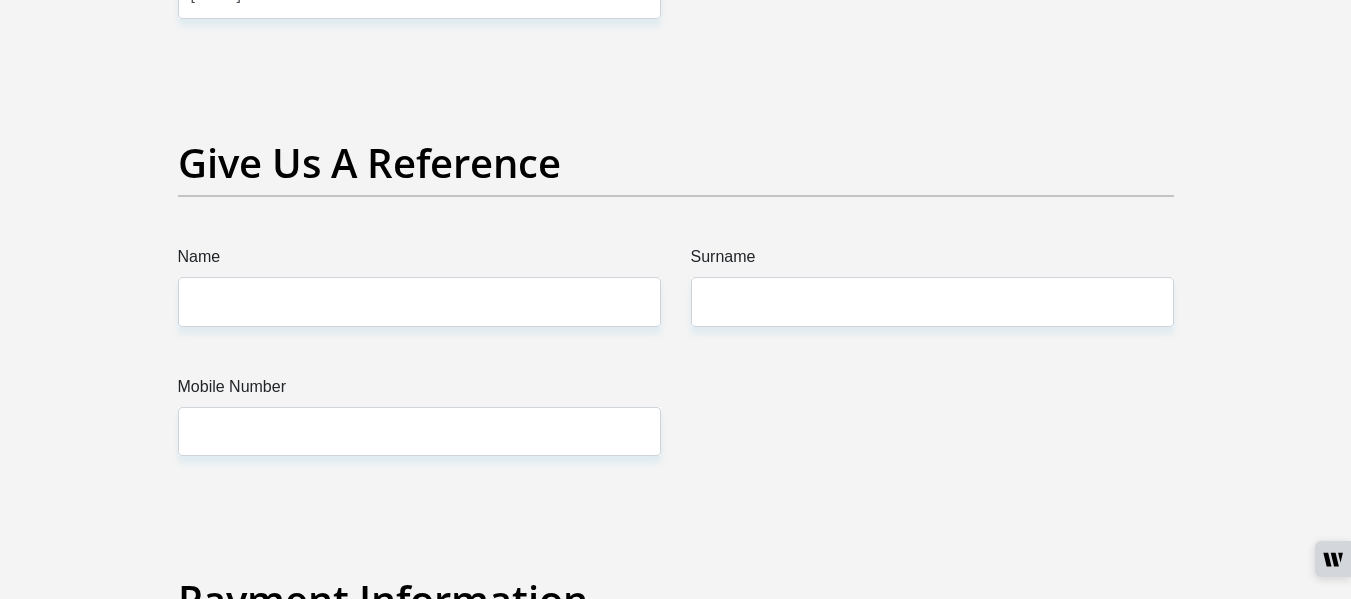 scroll, scrollTop: 4240, scrollLeft: 0, axis: vertical 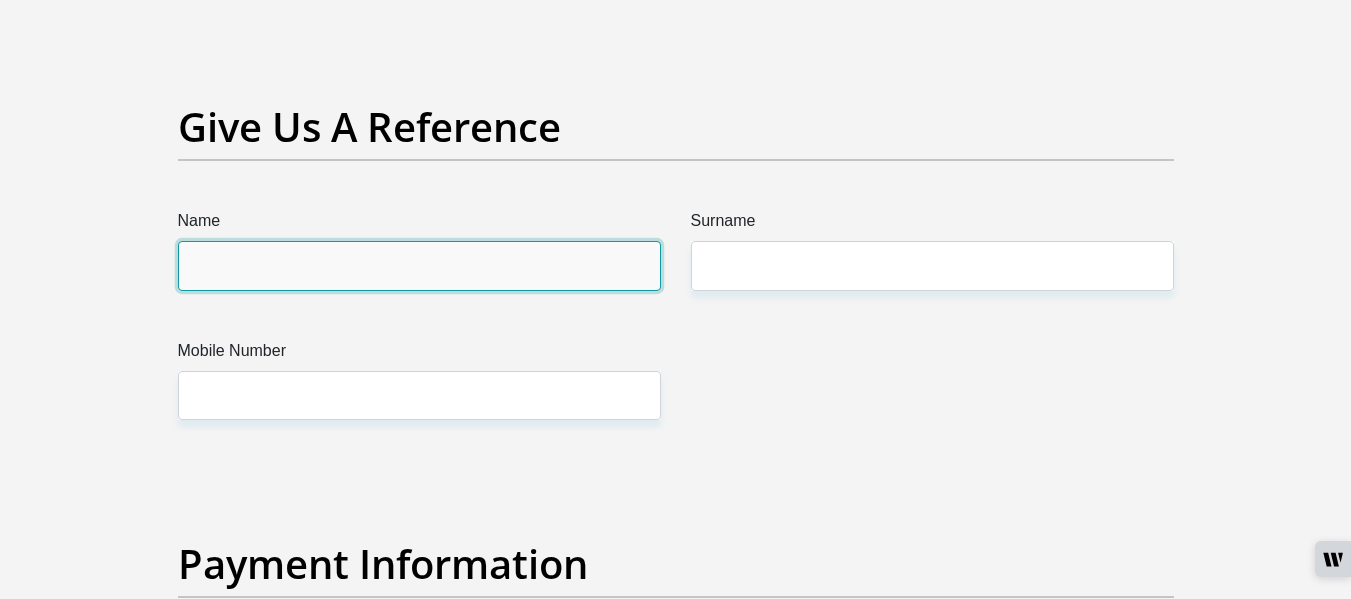 click on "Name" at bounding box center [419, 265] 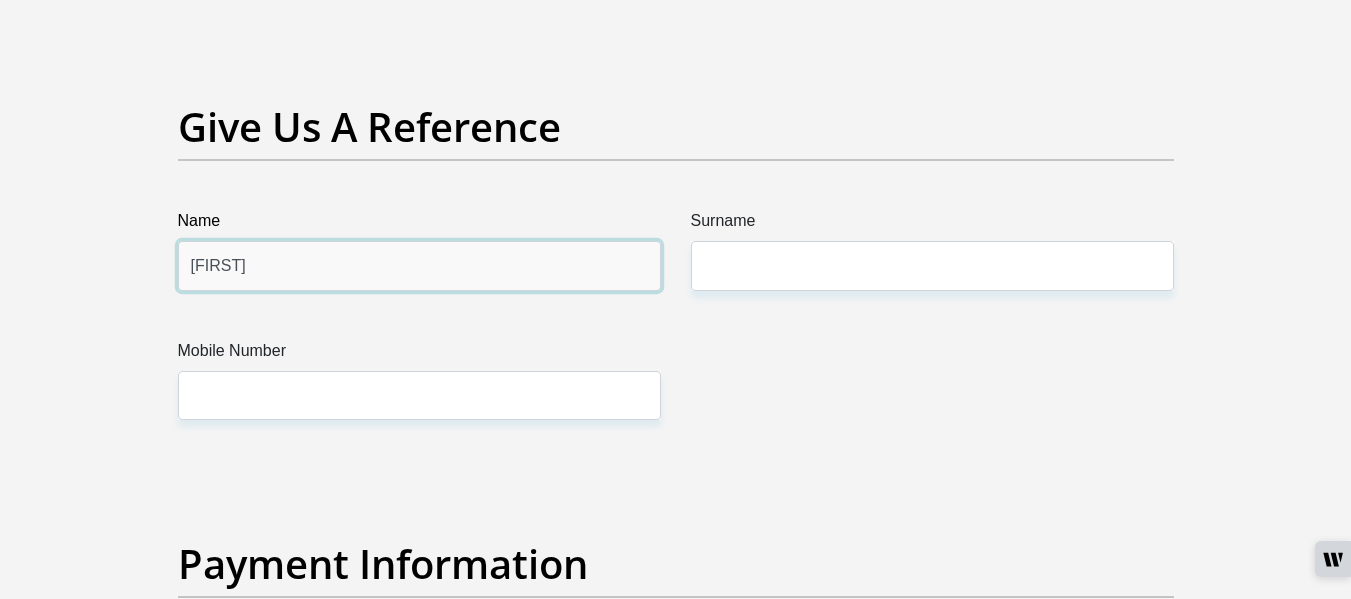 type on "Thakane" 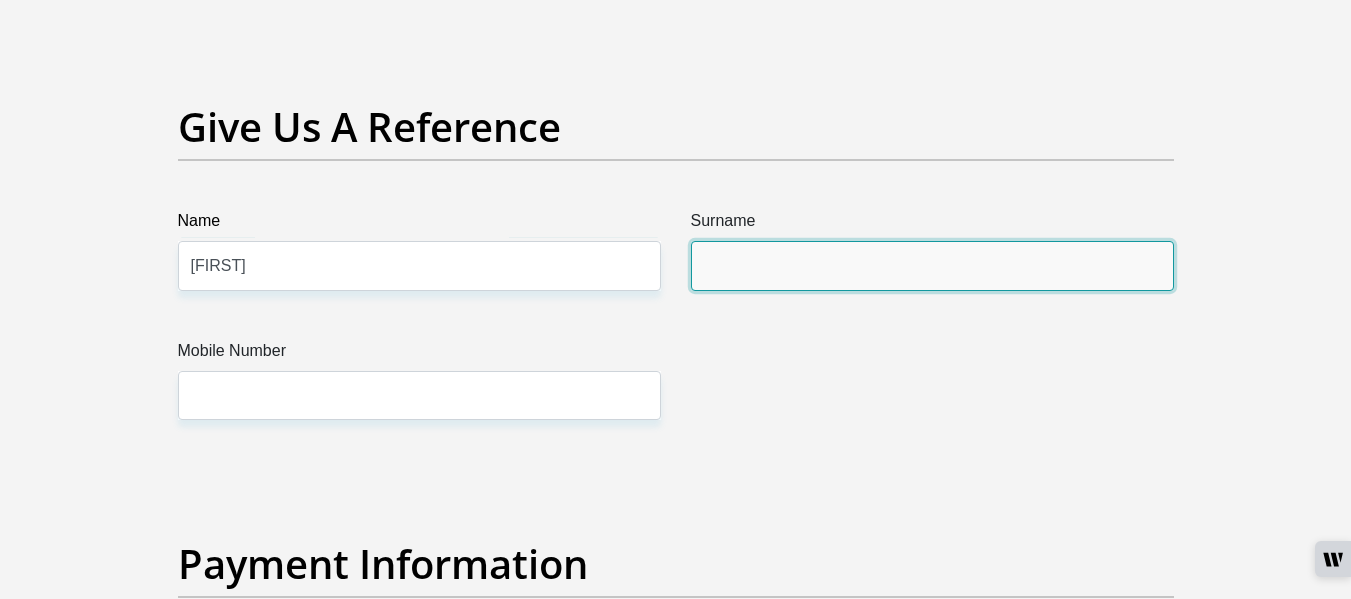 click on "Surname" at bounding box center [932, 265] 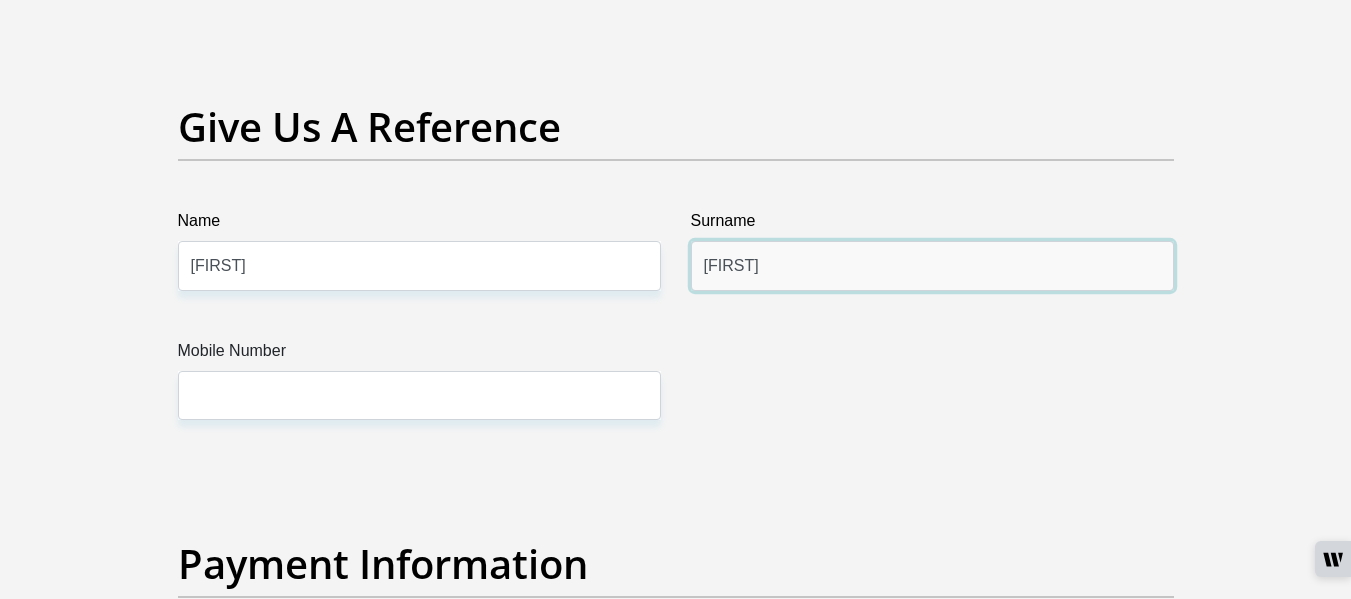 type on "Thobane" 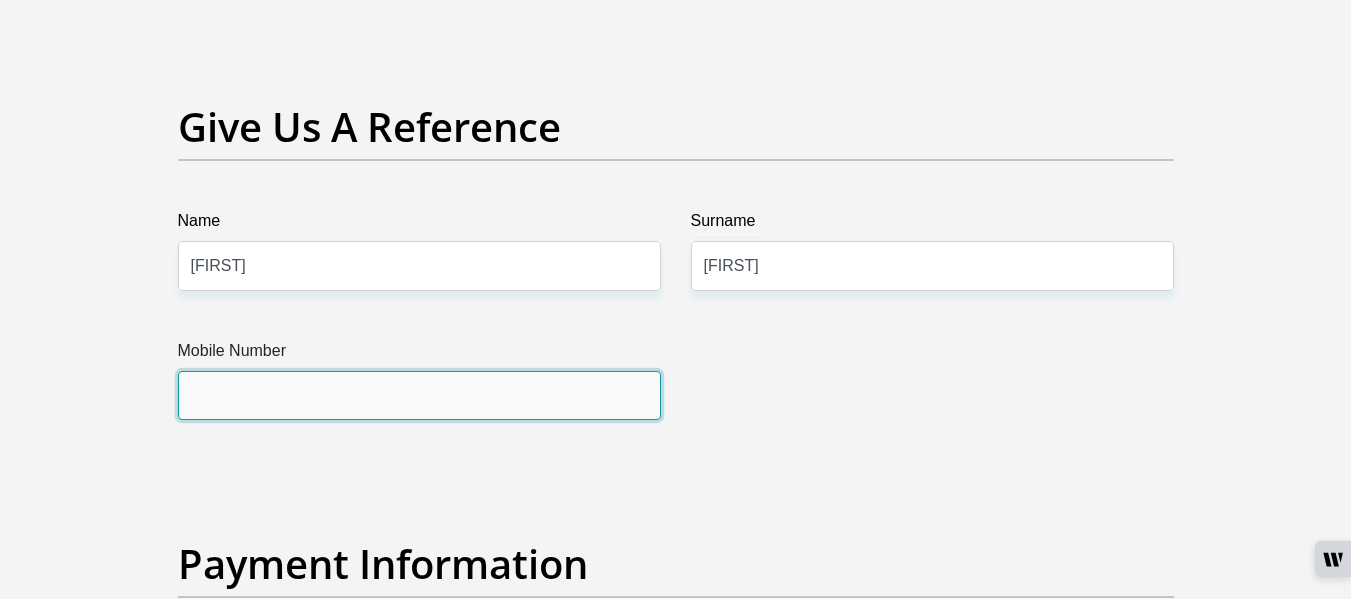 click on "Mobile Number" at bounding box center [419, 395] 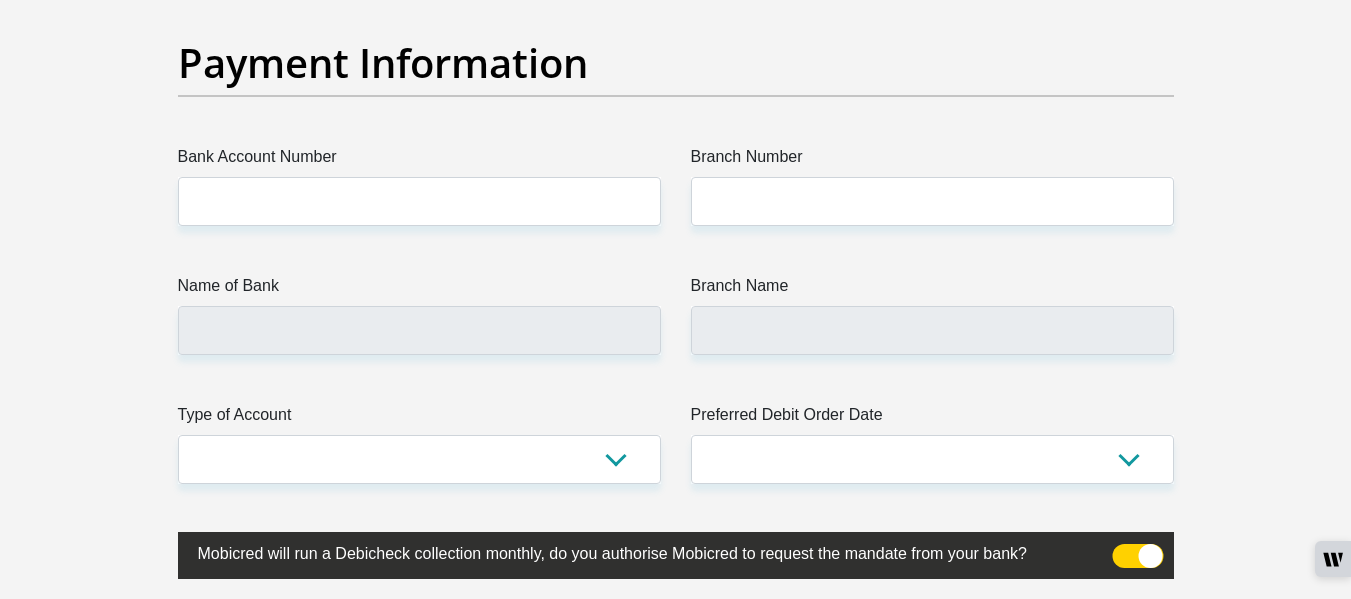 scroll, scrollTop: 4760, scrollLeft: 0, axis: vertical 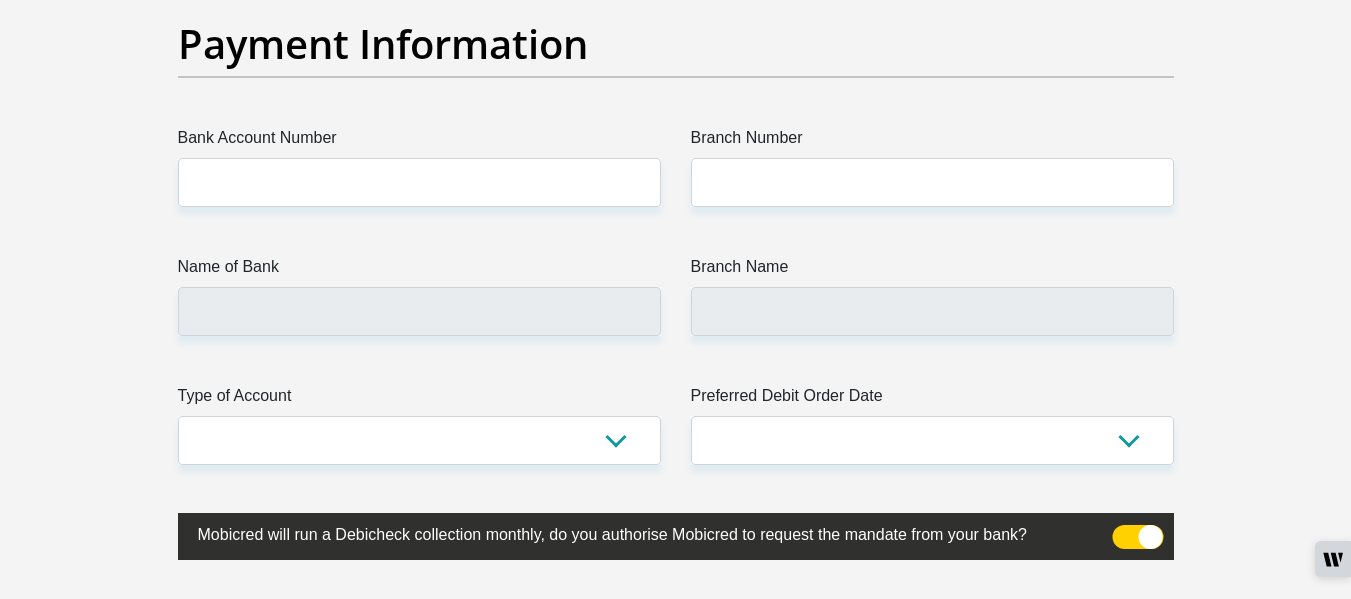 type on "0734418800" 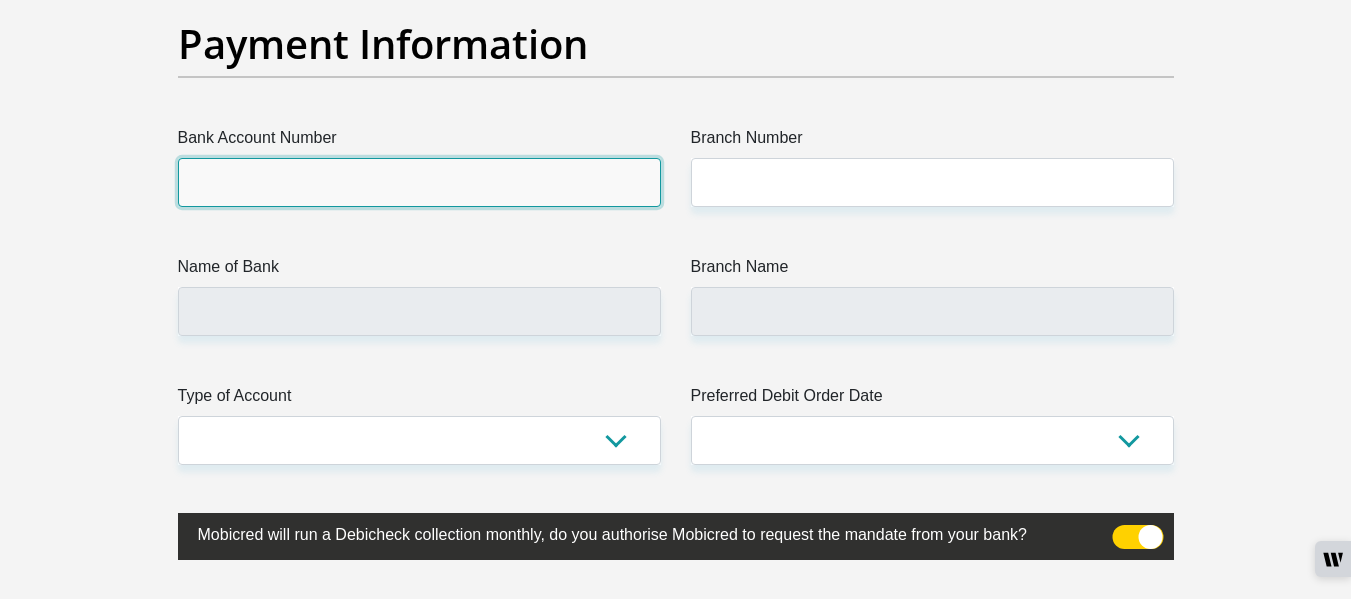 click on "Bank Account Number" at bounding box center (419, 182) 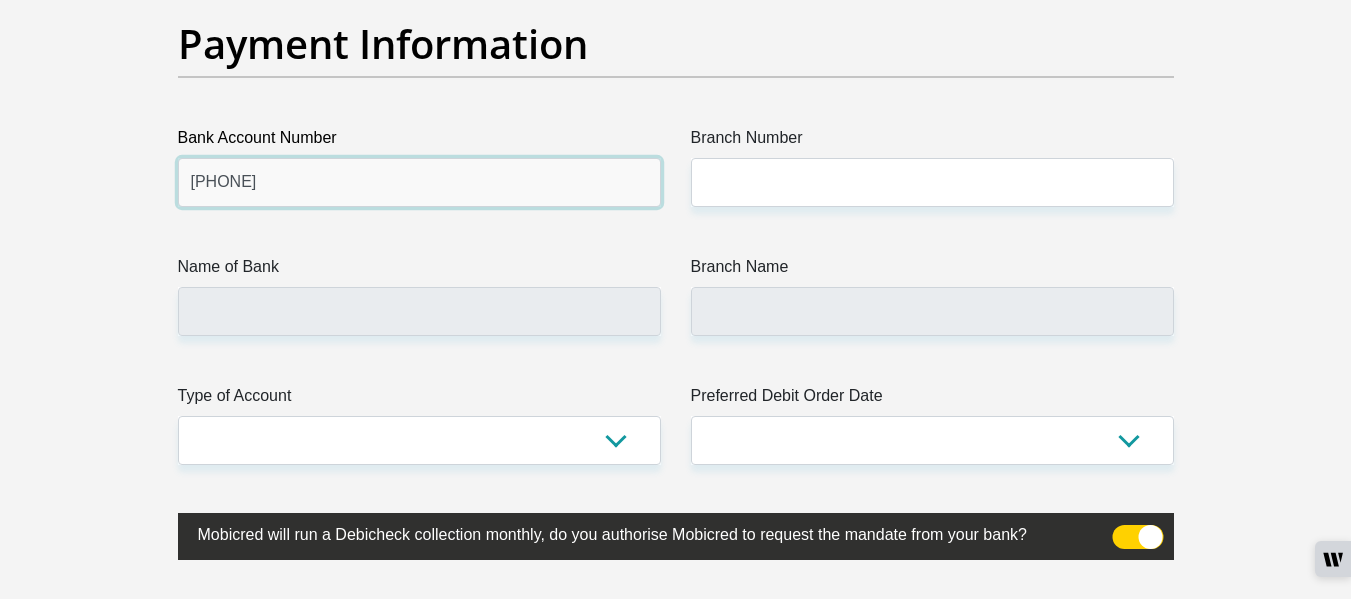 type on "62904183499" 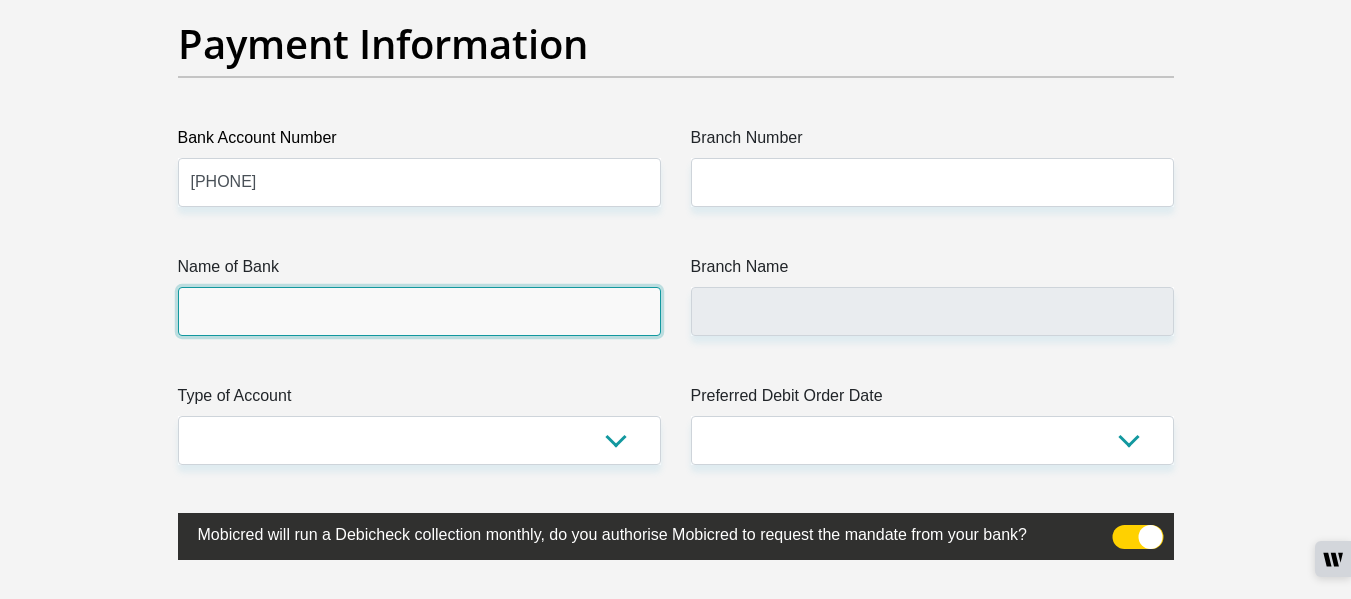click on "Name of Bank" at bounding box center [419, 311] 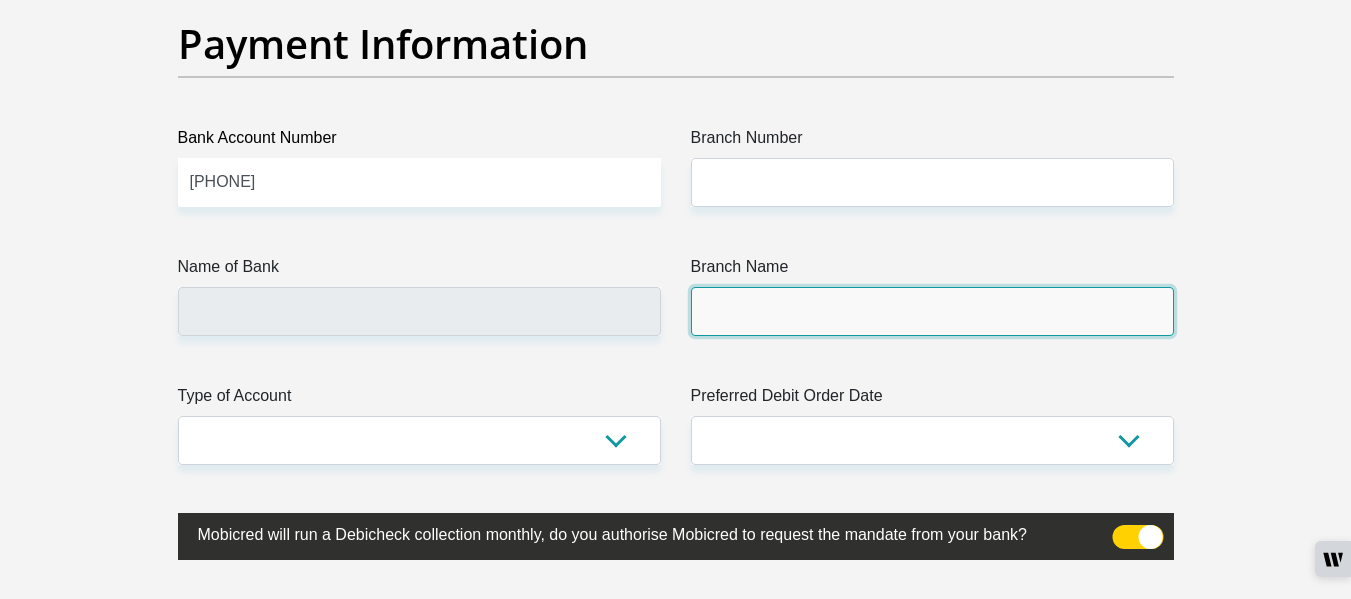 click on "Branch Name" at bounding box center [932, 311] 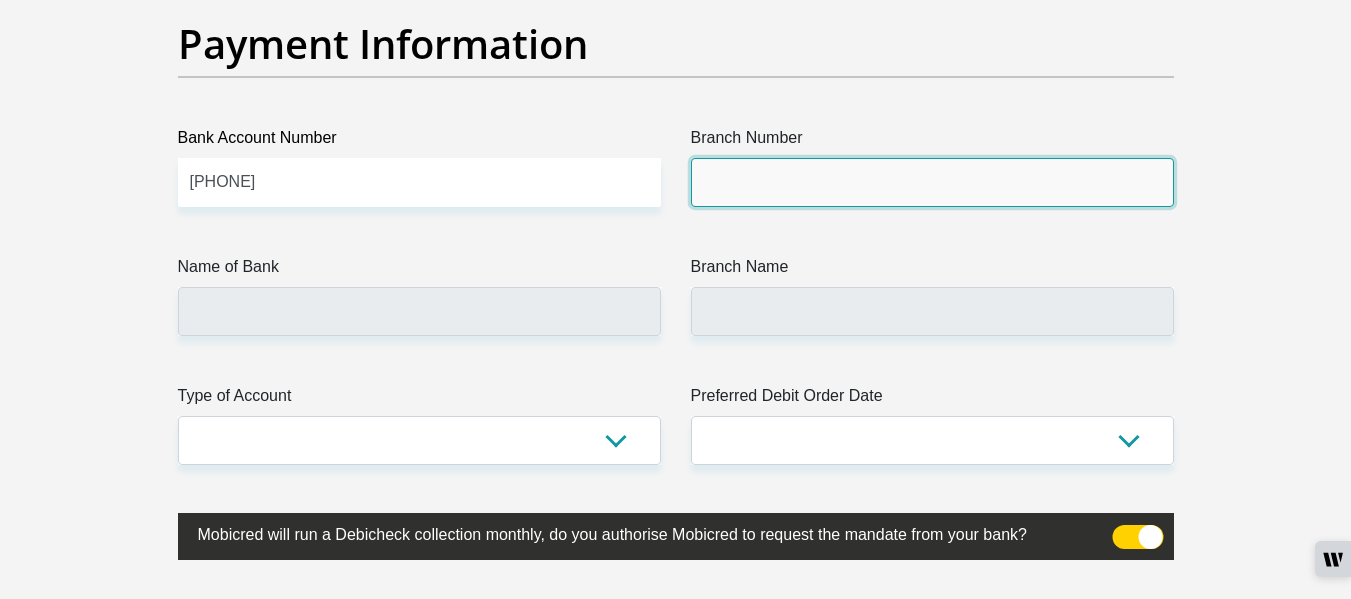 click on "Branch Number" at bounding box center (932, 182) 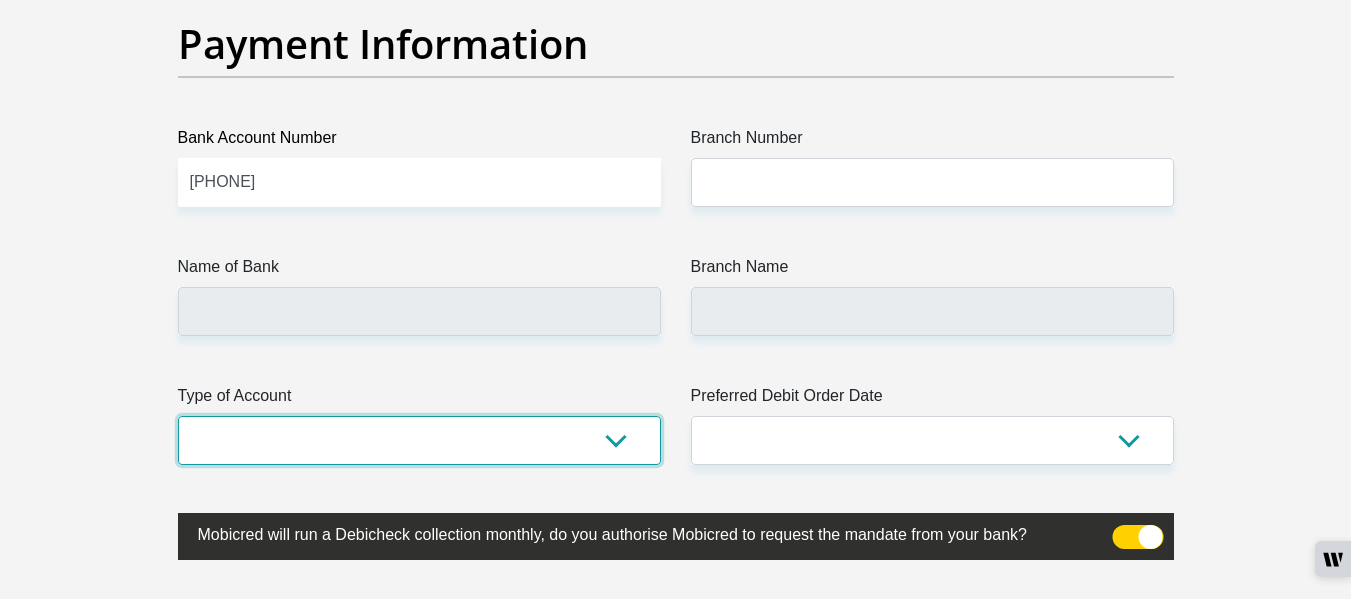 click on "Cheque
Savings" at bounding box center (419, 440) 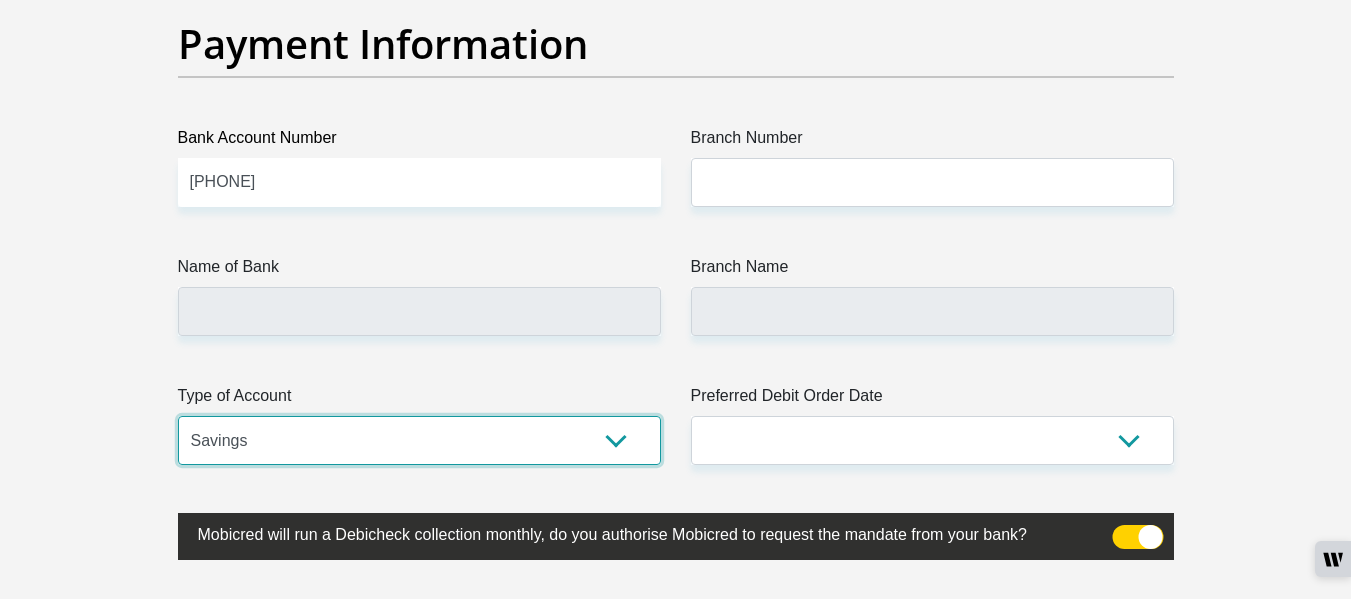 click on "Cheque
Savings" at bounding box center [419, 440] 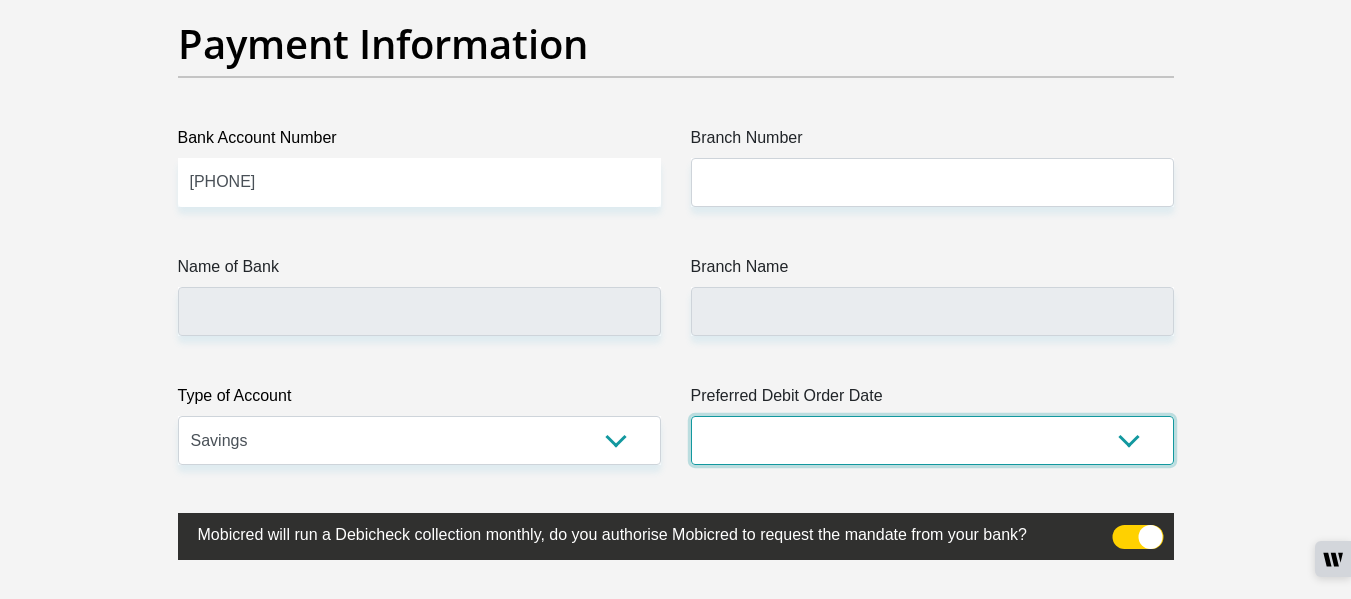 click on "1st
2nd
3rd
4th
5th
7th
18th
19th
20th
21st
22nd
23rd
24th
25th
26th
27th
28th
29th
30th" at bounding box center (932, 440) 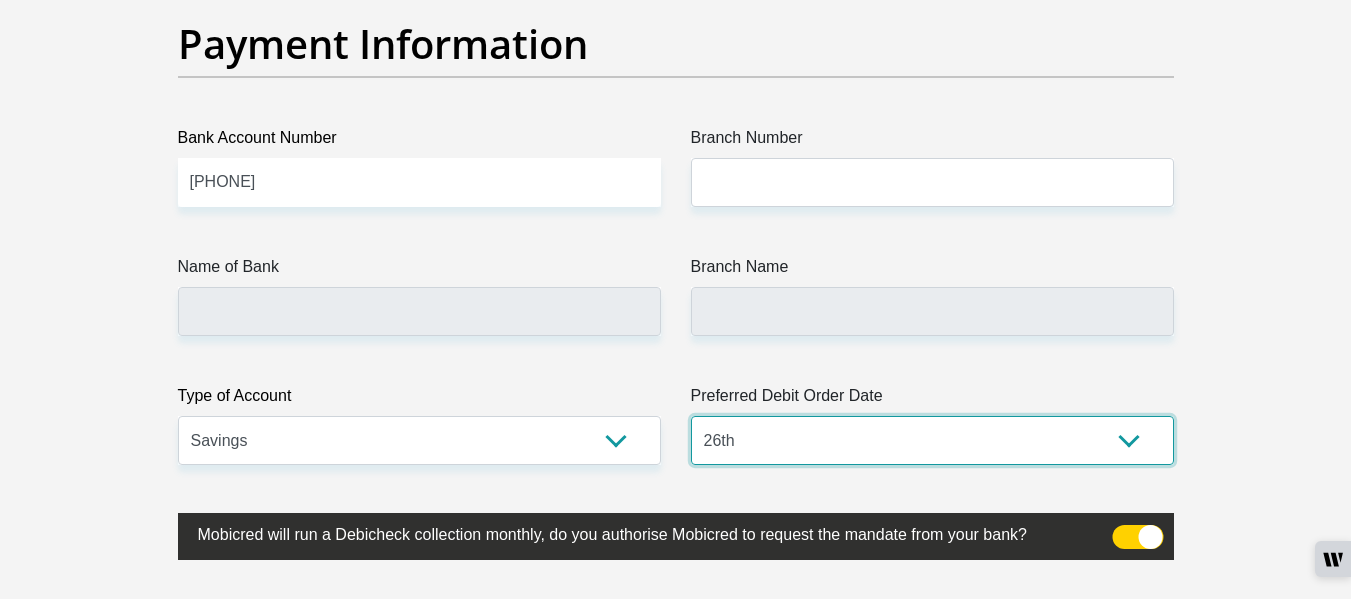 click on "1st
2nd
3rd
4th
5th
7th
18th
19th
20th
21st
22nd
23rd
24th
25th
26th
27th
28th
29th
30th" at bounding box center (932, 440) 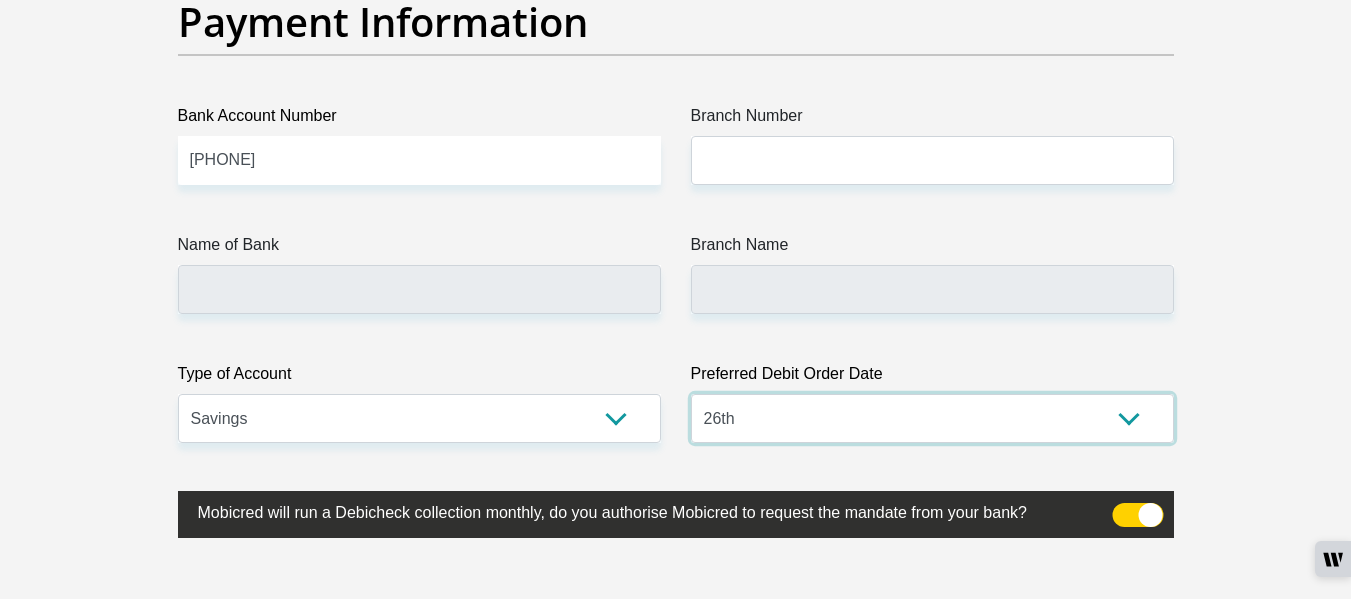 scroll, scrollTop: 4800, scrollLeft: 0, axis: vertical 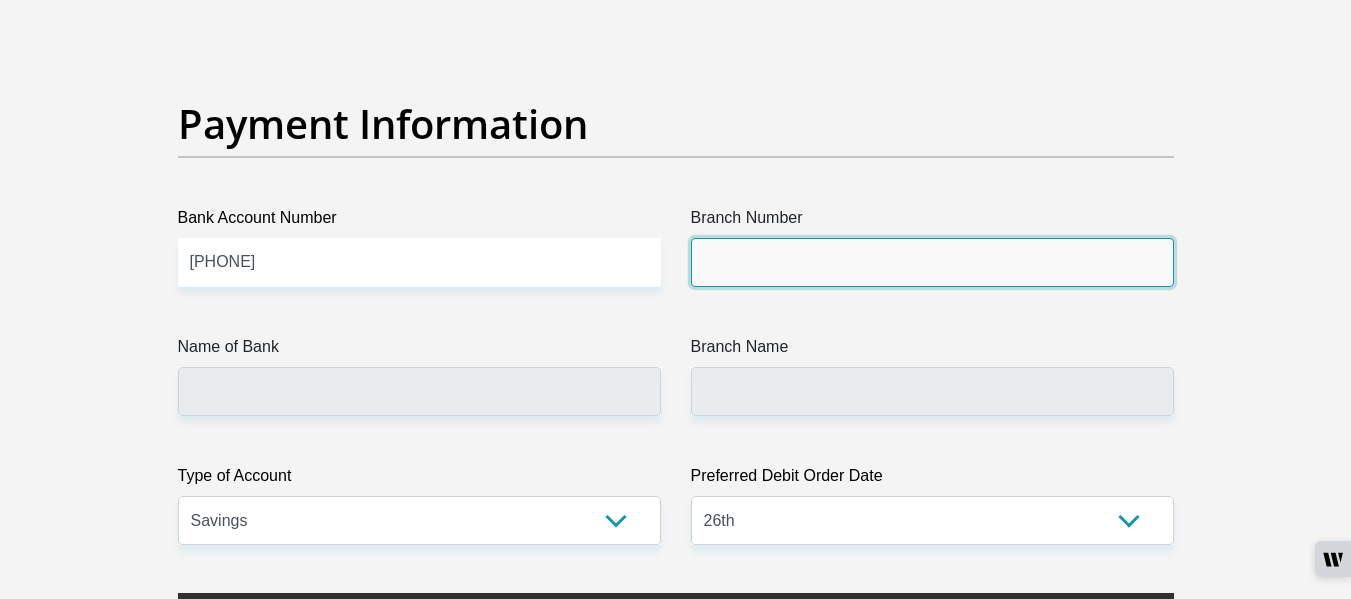 click on "Branch Number" at bounding box center (932, 262) 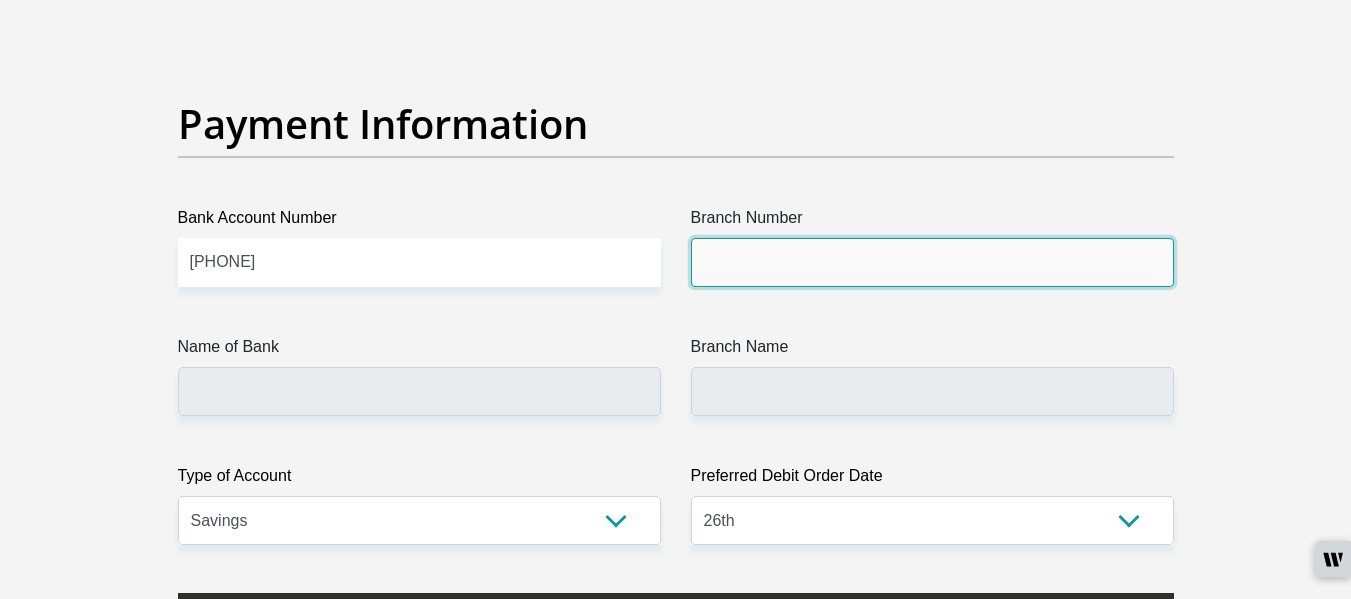 paste on "250655" 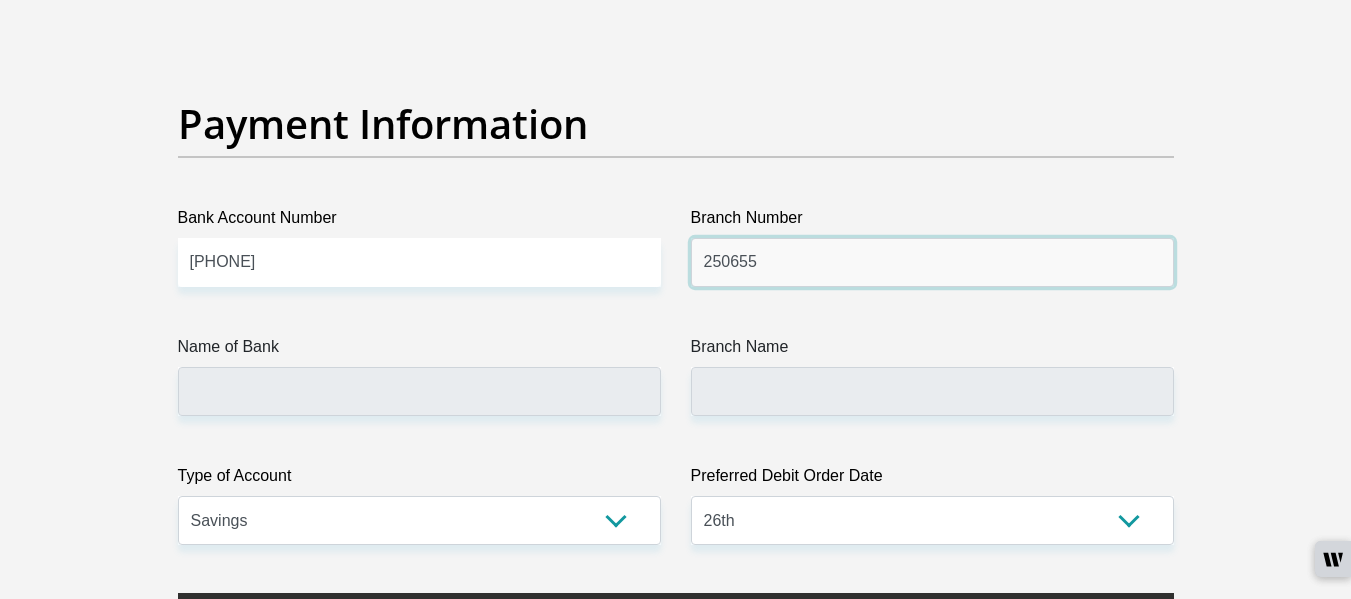 type on "250655" 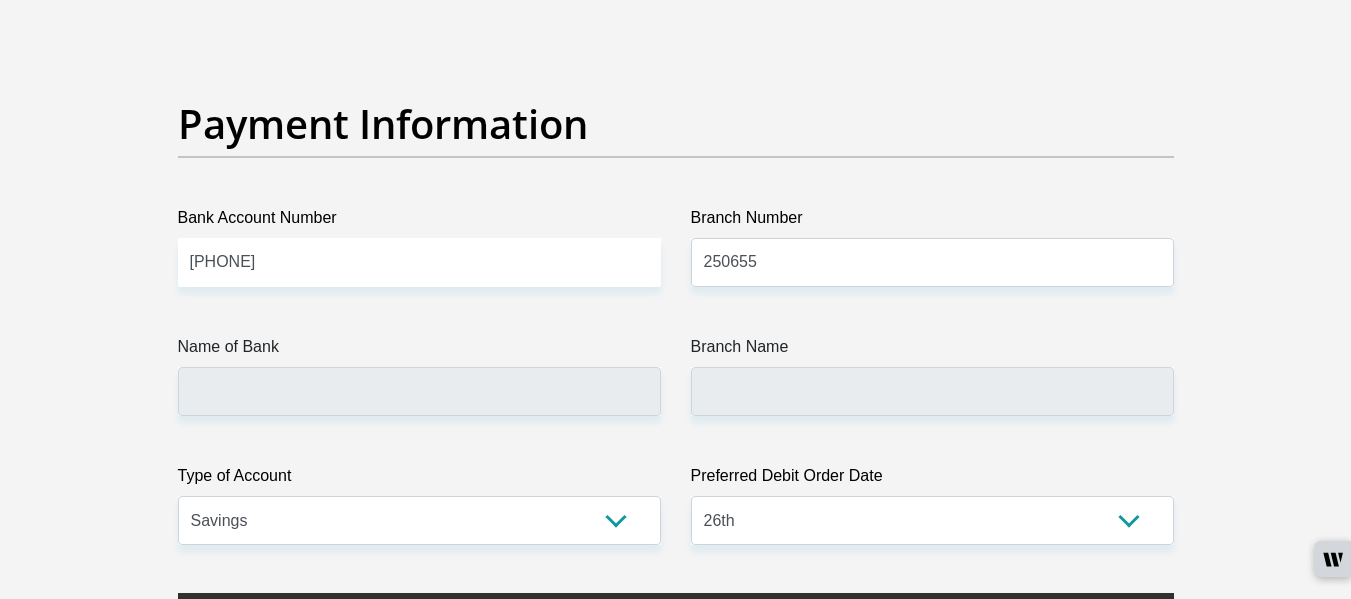 click on "Branch Name" at bounding box center (932, 351) 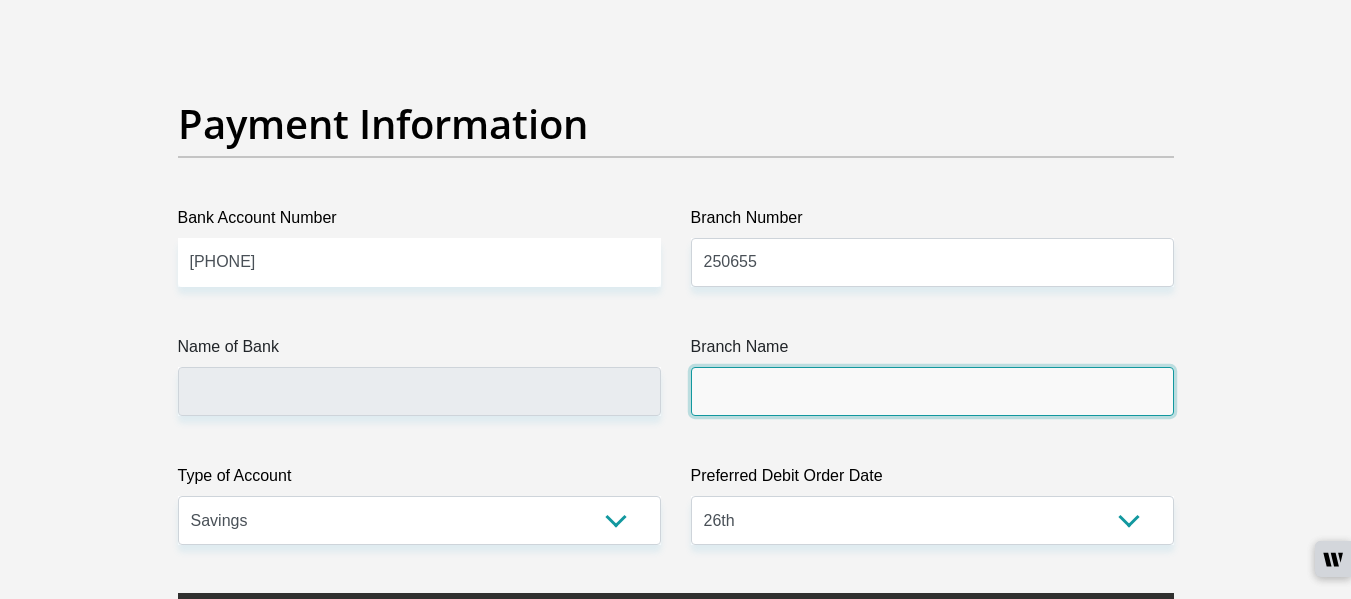 click on "Branch Name" at bounding box center (932, 391) 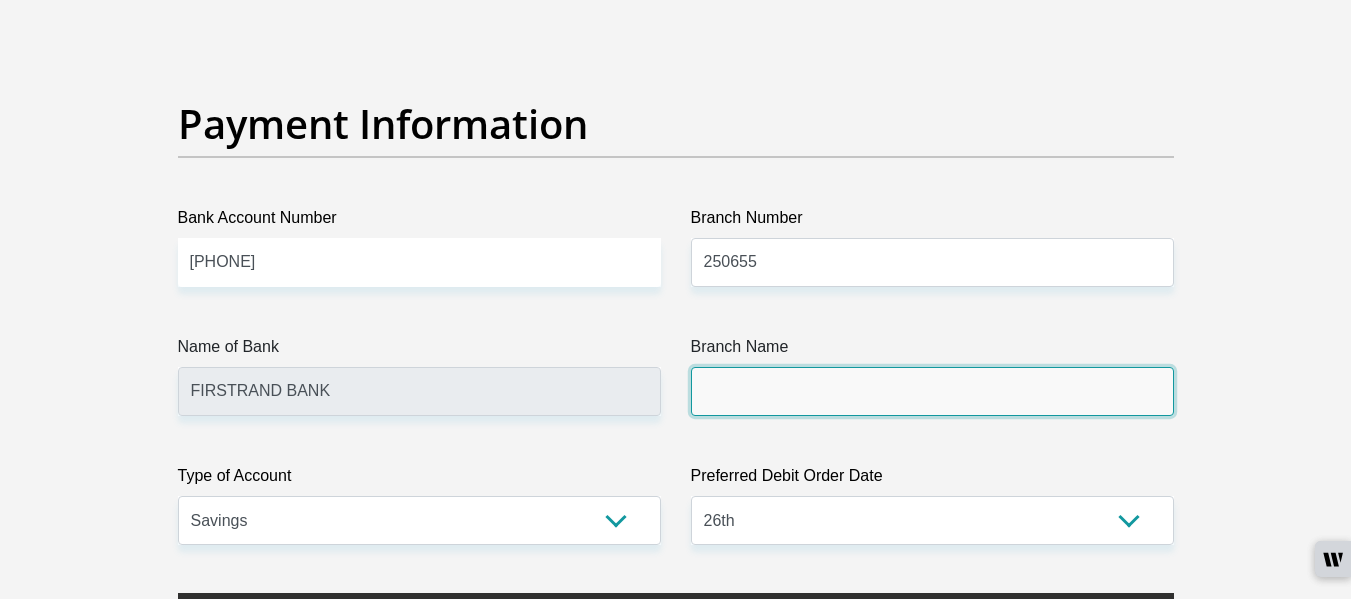 type on "BRANCH 560" 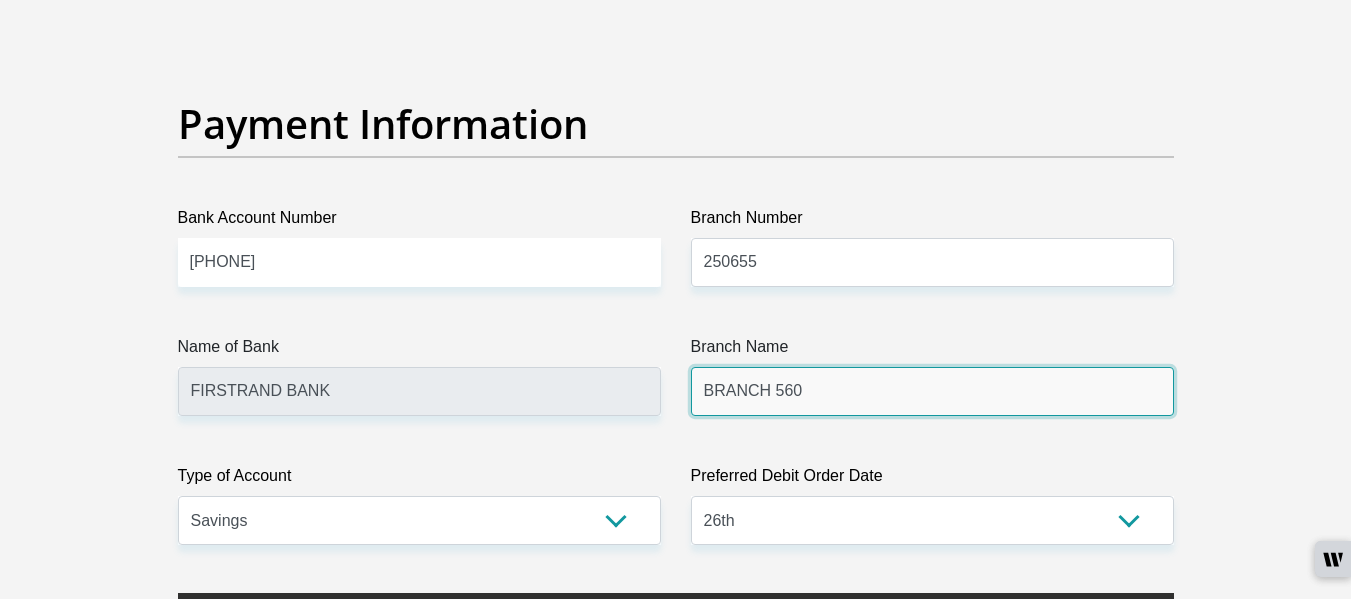 scroll, scrollTop: 5204, scrollLeft: 0, axis: vertical 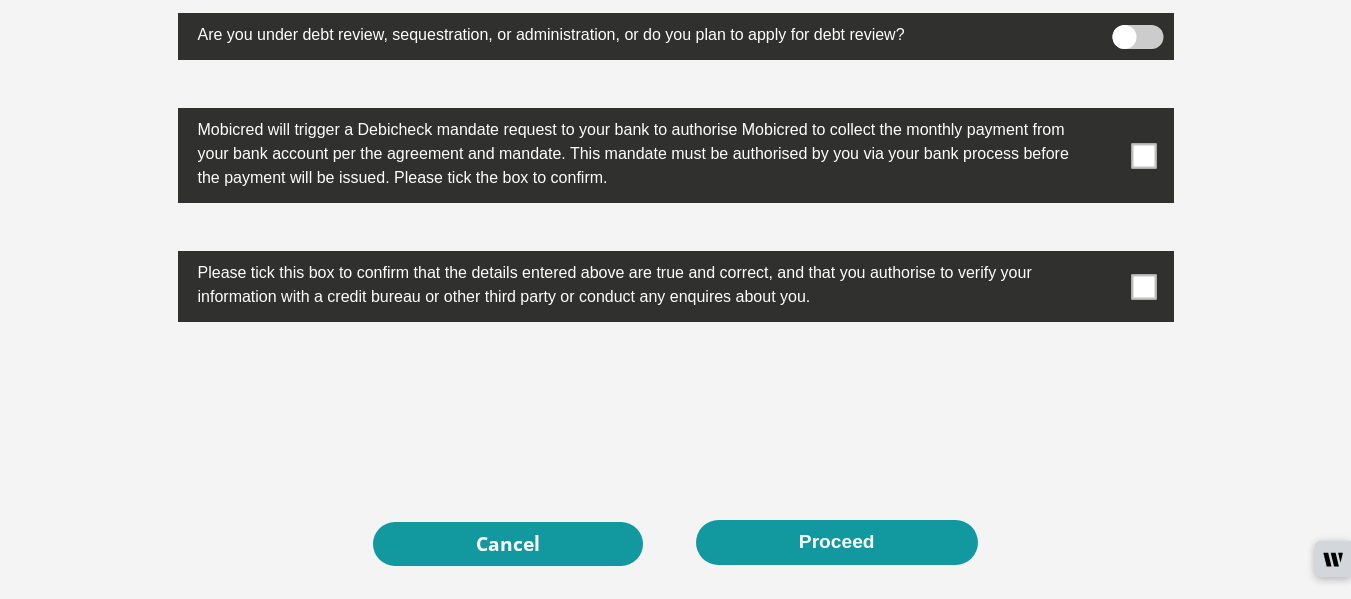 click at bounding box center (1143, 155) 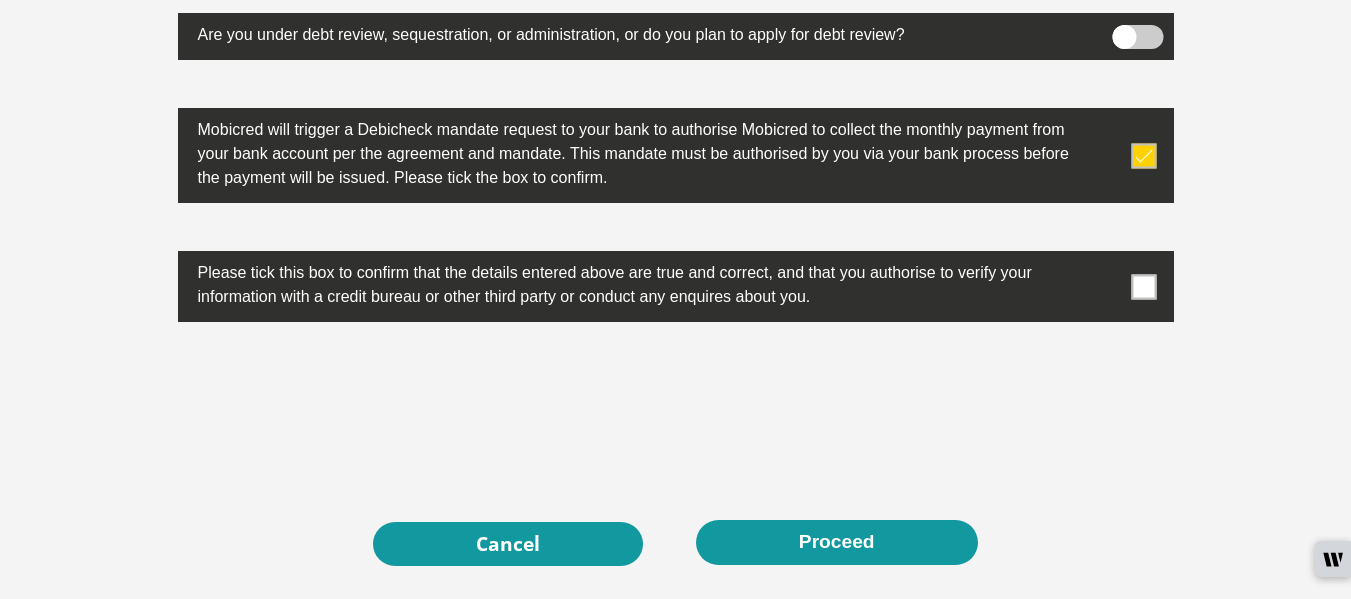 click at bounding box center (1143, 286) 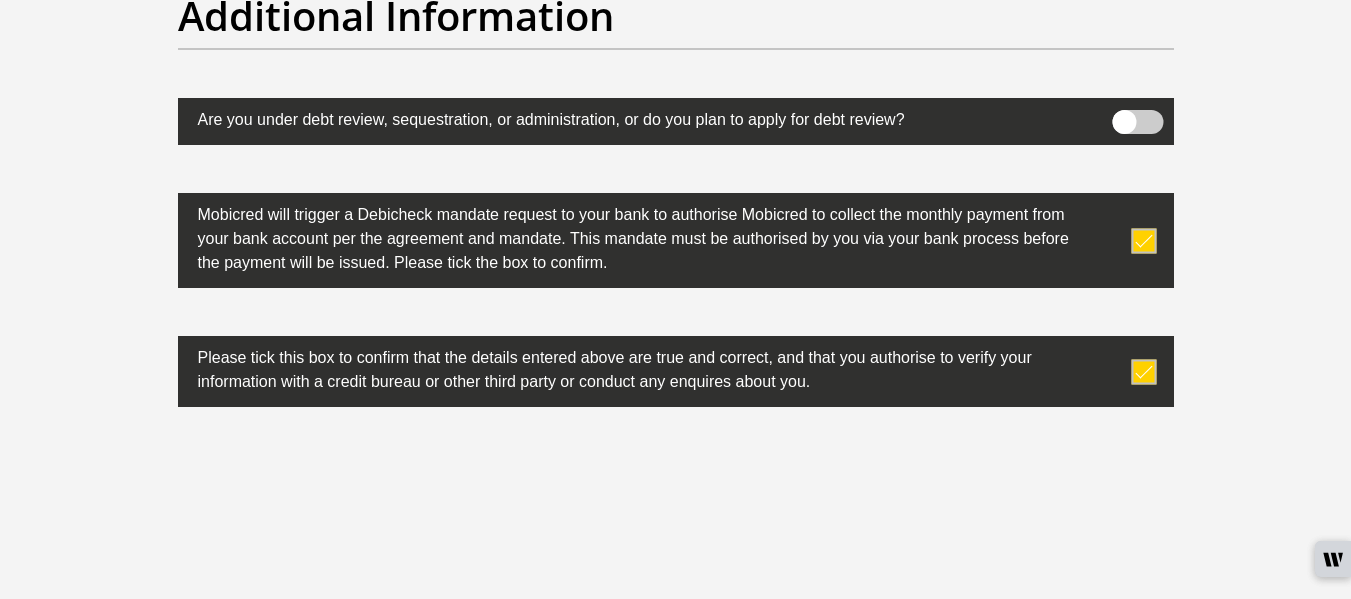 scroll, scrollTop: 6457, scrollLeft: 0, axis: vertical 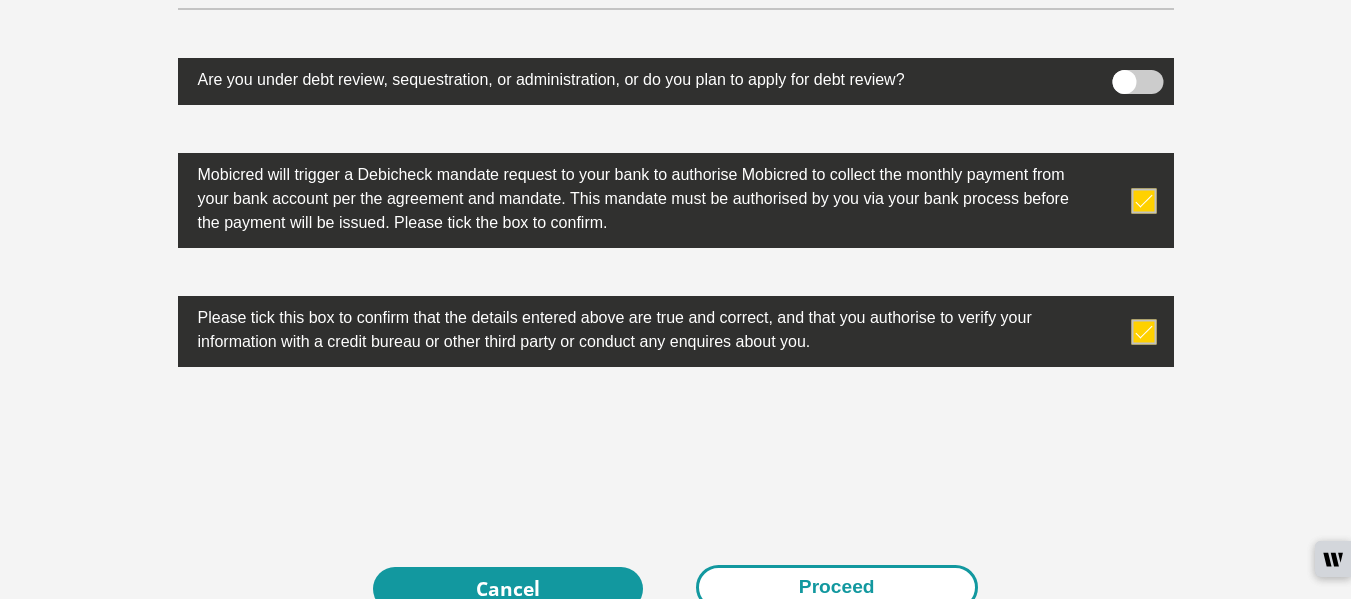 click on "Proceed" at bounding box center [837, 587] 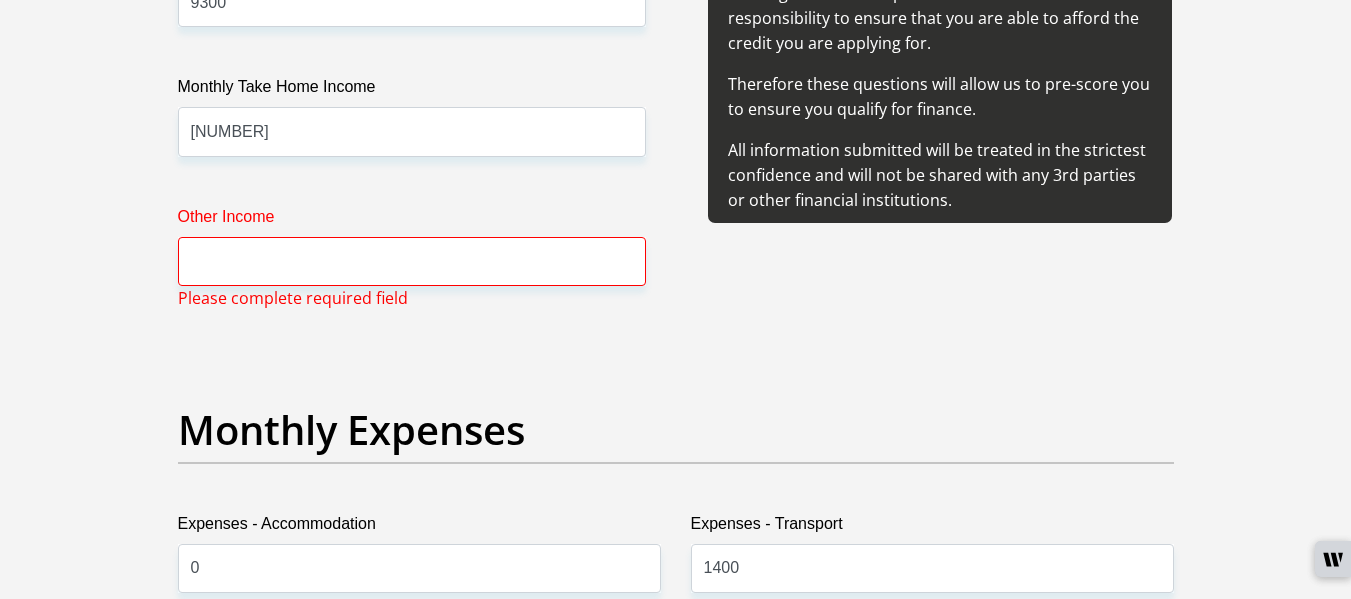 scroll, scrollTop: 2486, scrollLeft: 0, axis: vertical 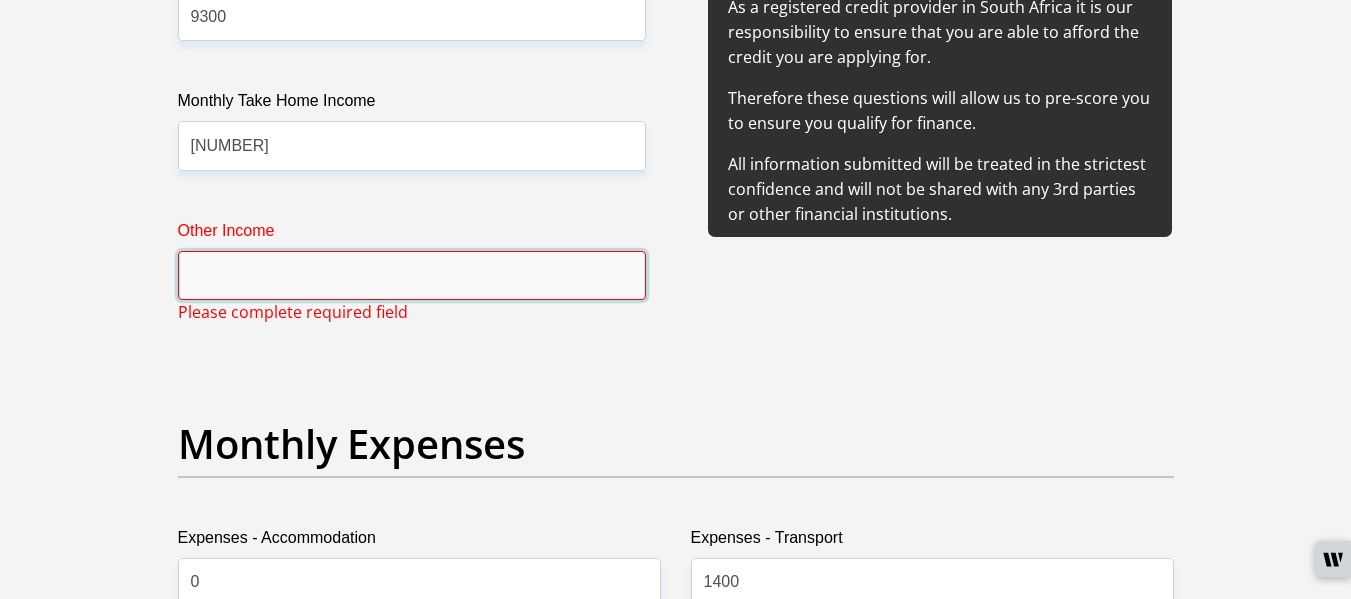 click on "Other Income" at bounding box center [412, 275] 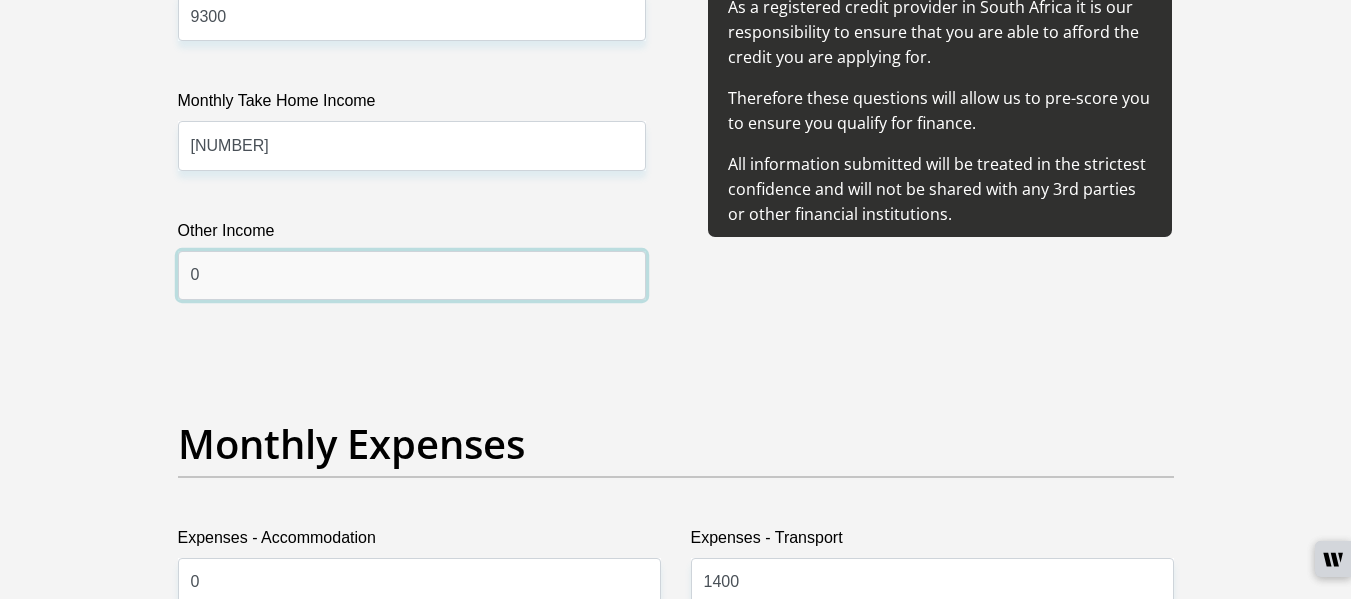 scroll, scrollTop: 1962, scrollLeft: 0, axis: vertical 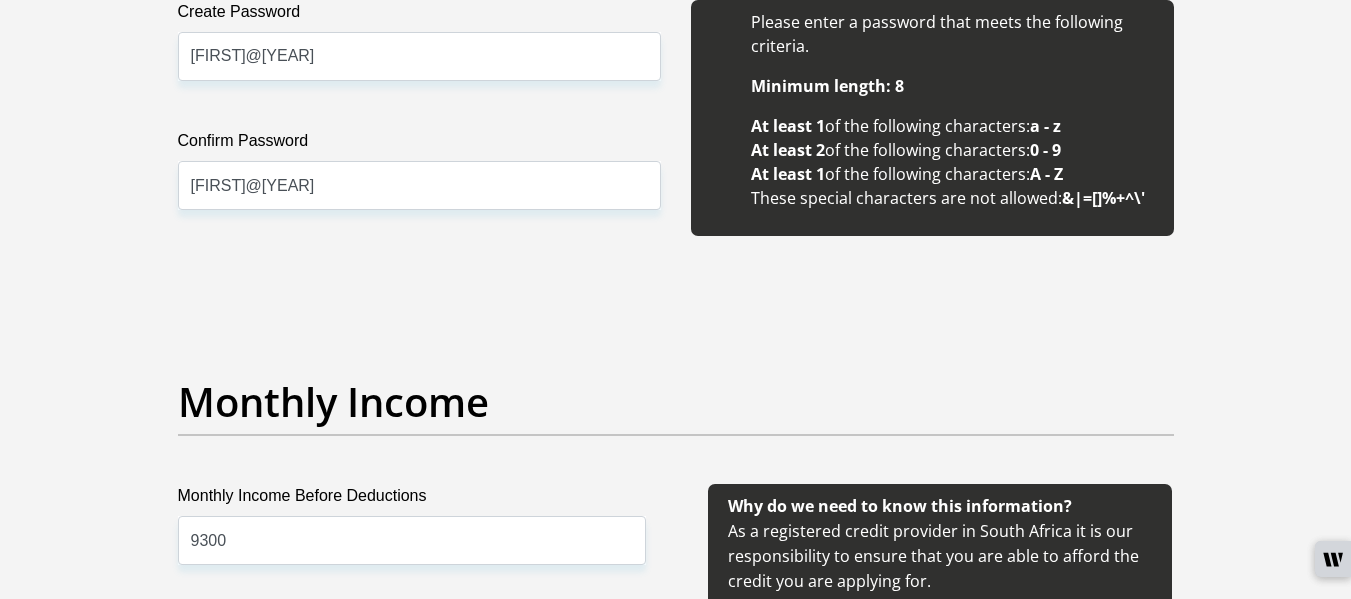 type on "0" 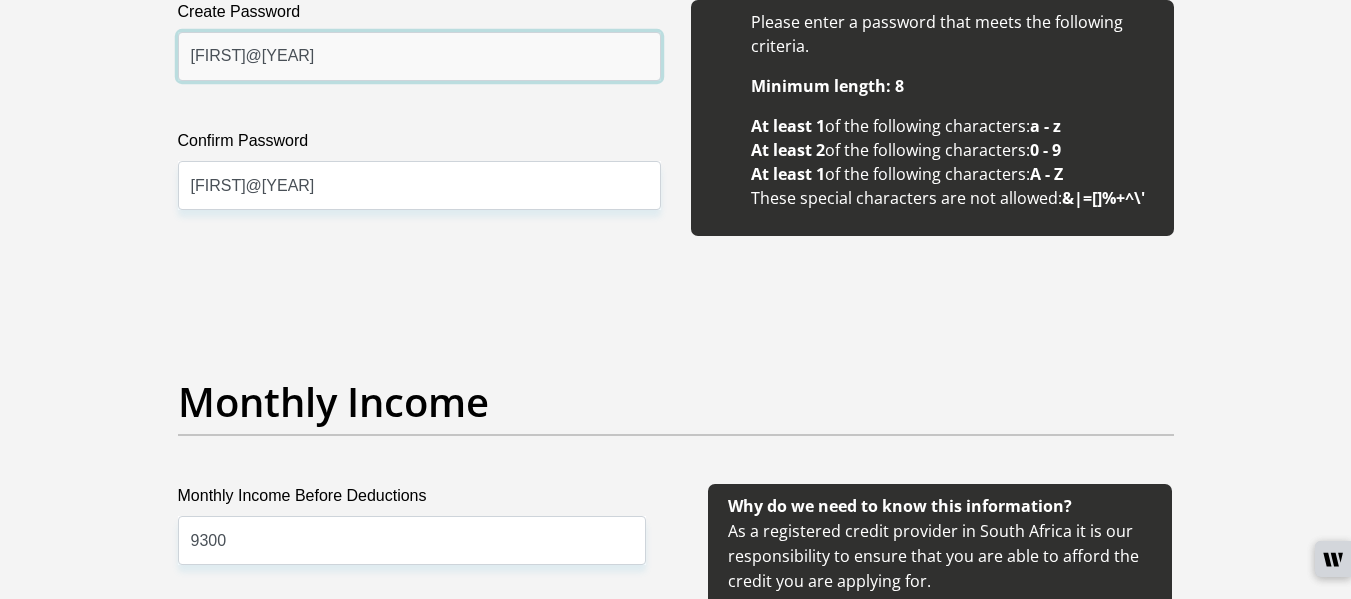 click on "Thando@1995" at bounding box center (419, 56) 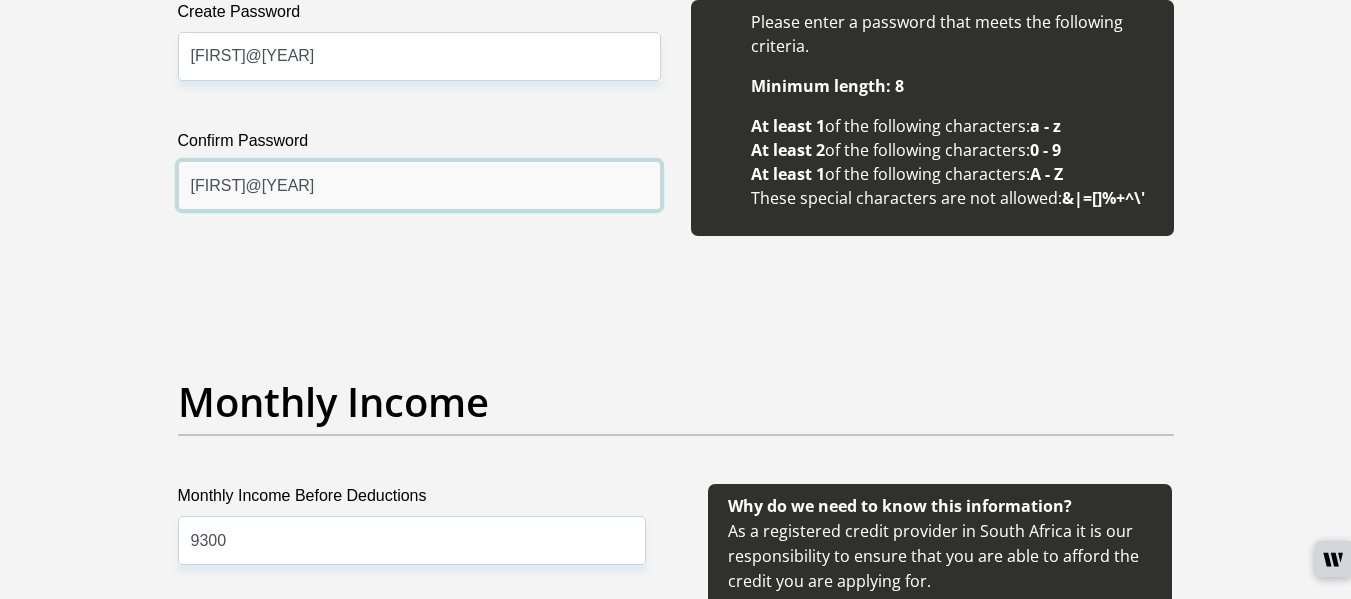 click on "Thando@1995" at bounding box center [419, 185] 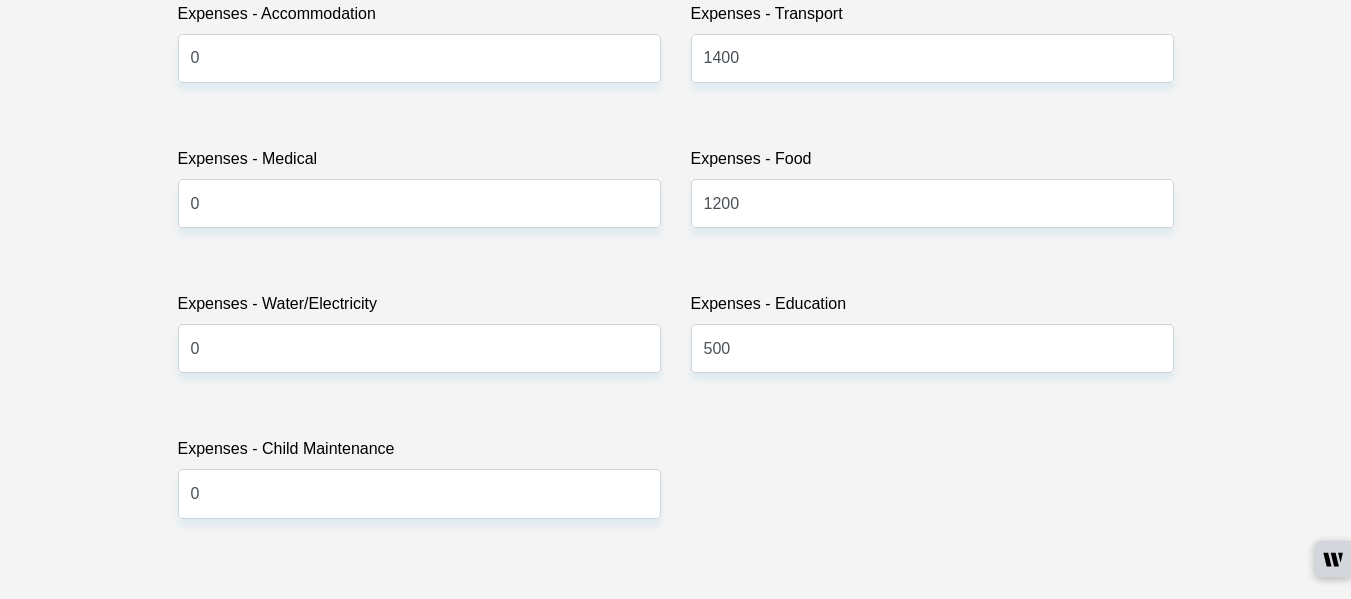 scroll, scrollTop: 3534, scrollLeft: 0, axis: vertical 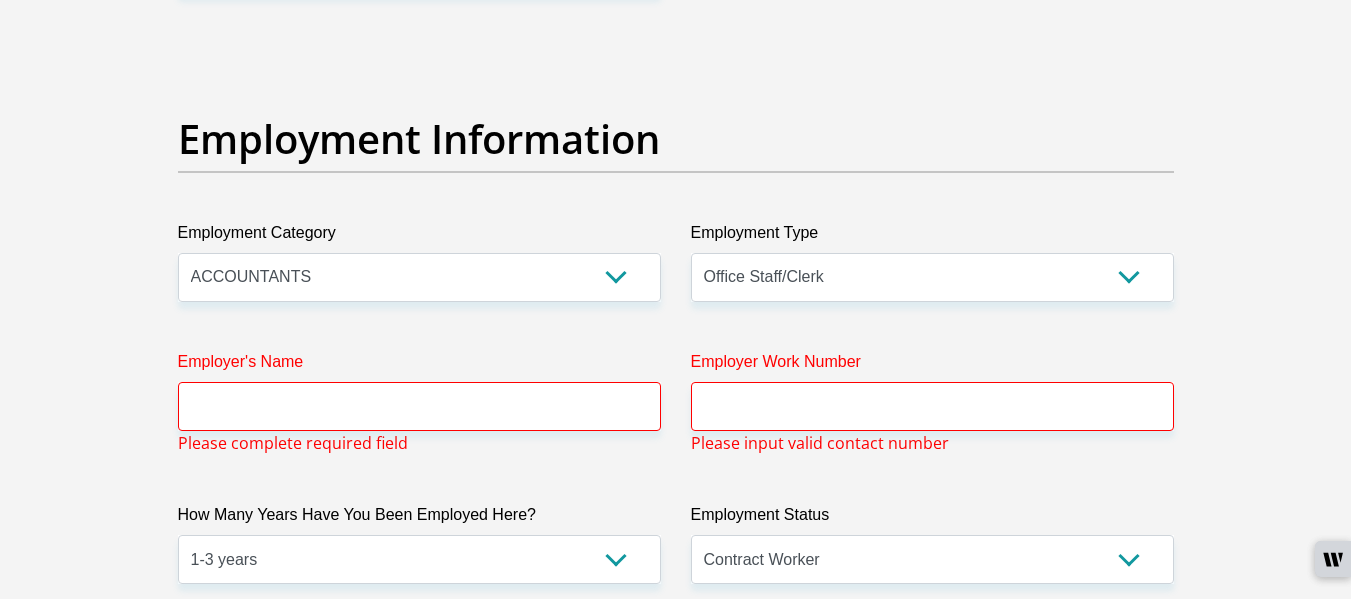 type on "Thando@2001" 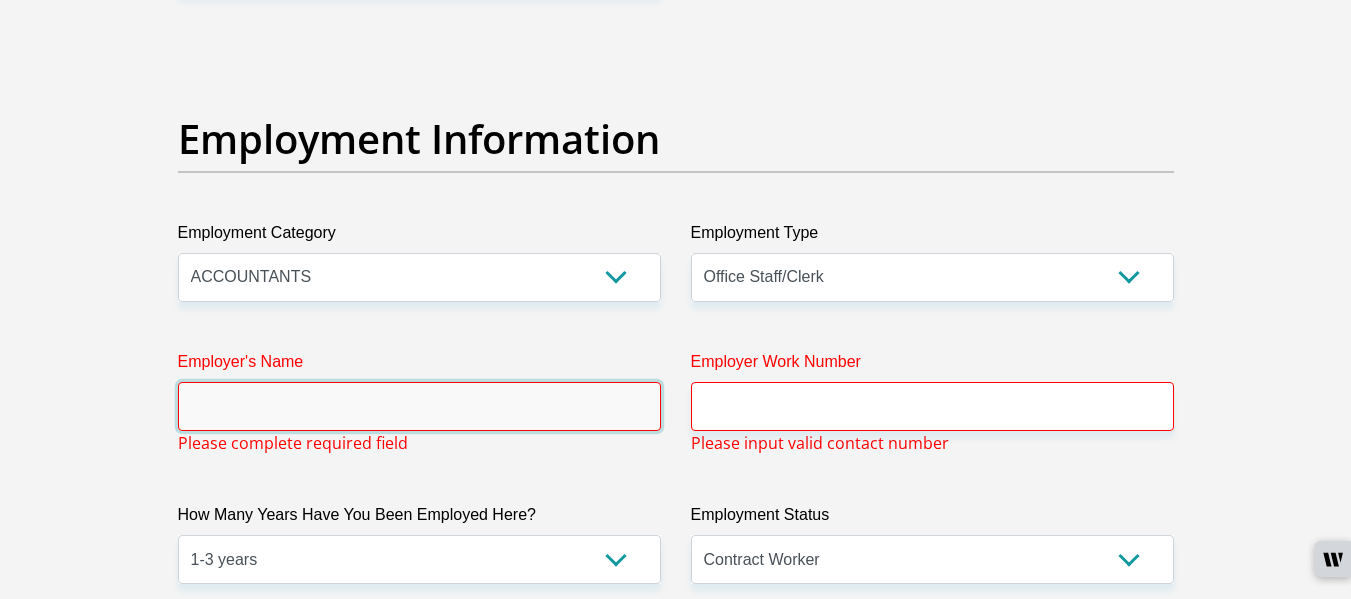 click on "Employer's Name" at bounding box center (419, 406) 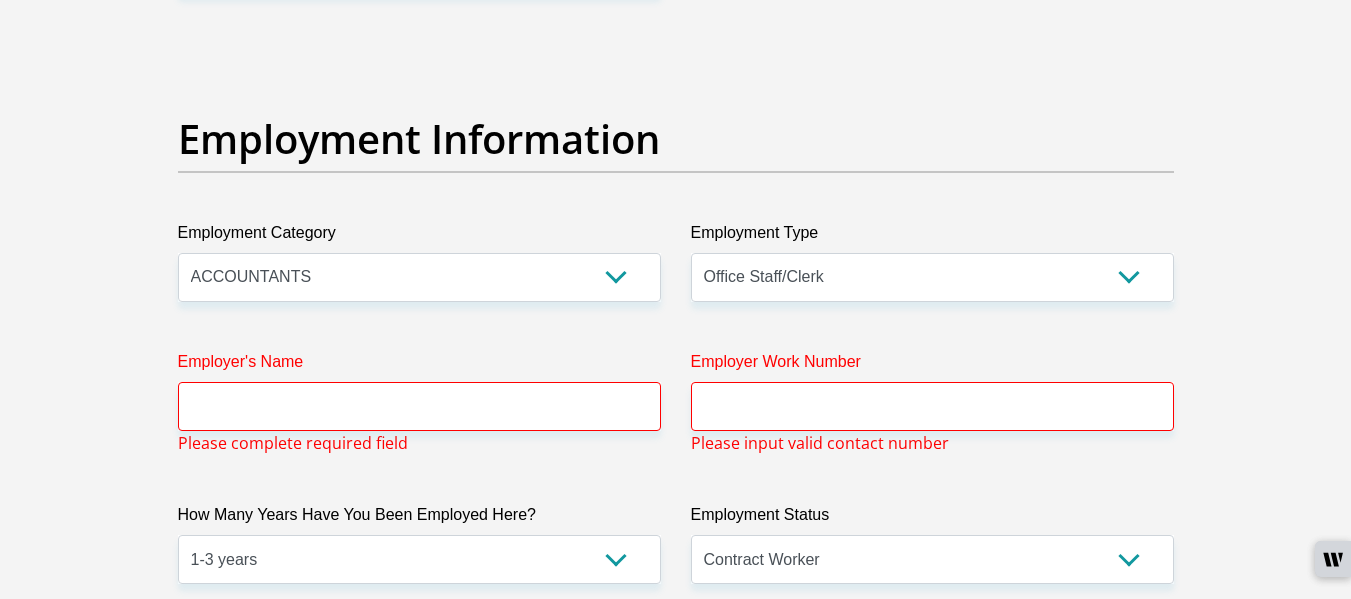 scroll, scrollTop: 6643, scrollLeft: 0, axis: vertical 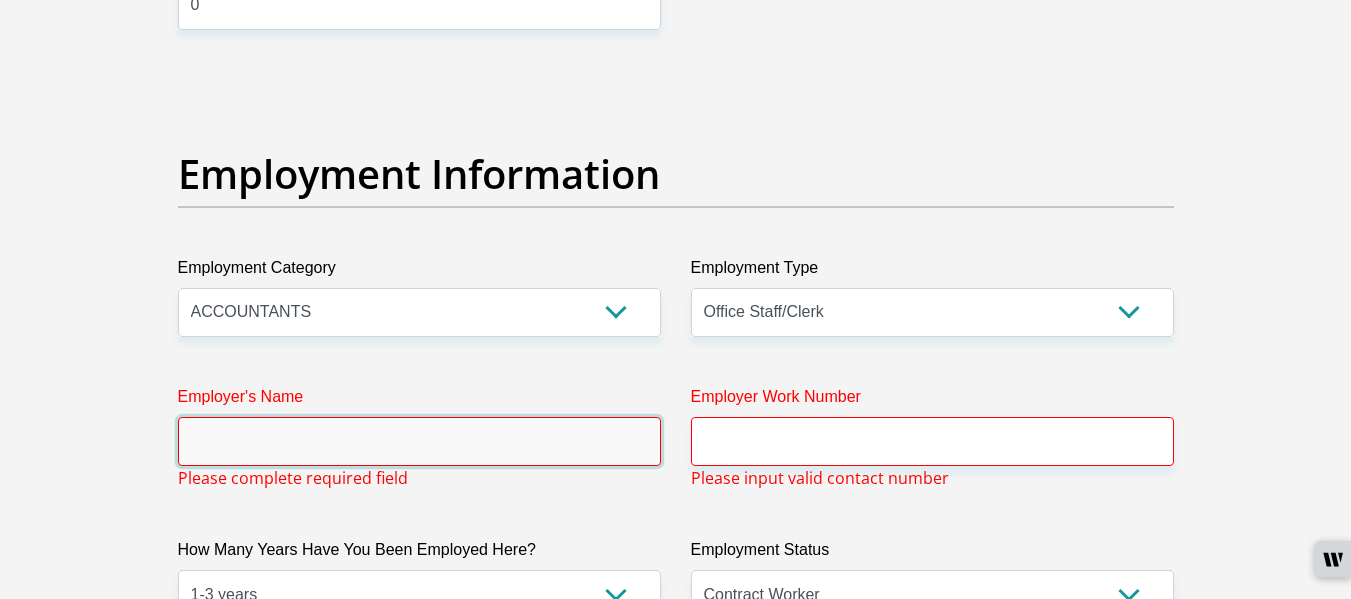 click on "Employer's Name" at bounding box center (419, 441) 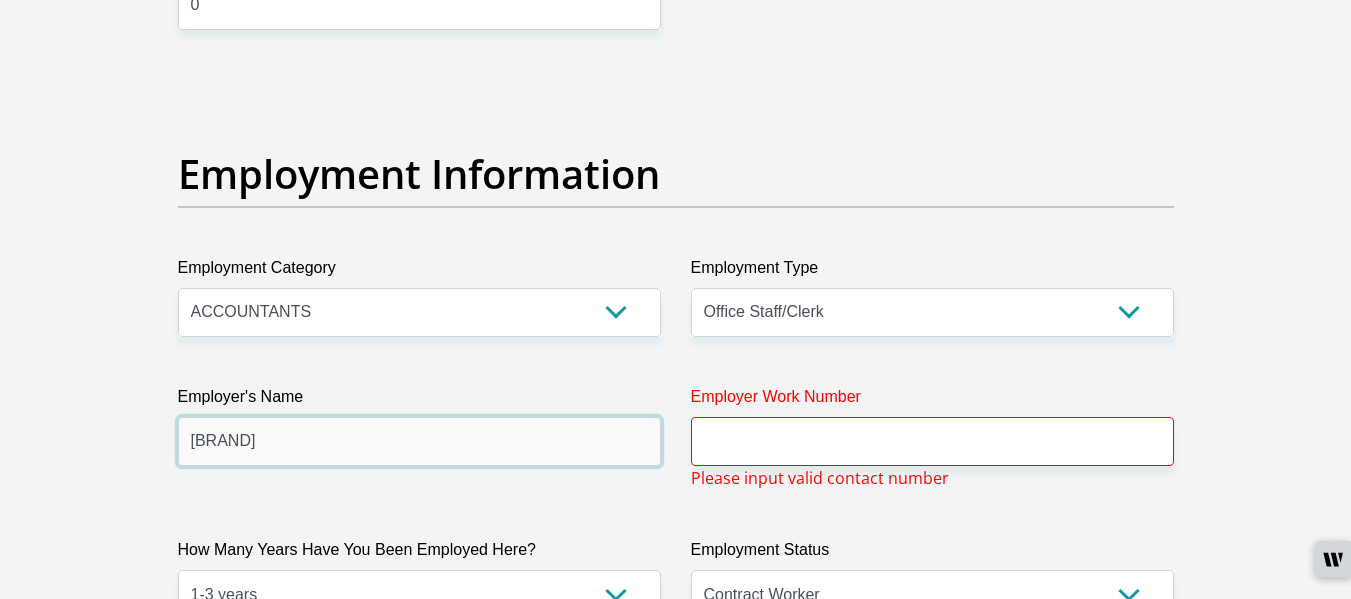 type on "WDBINVESTMENTHOLDING" 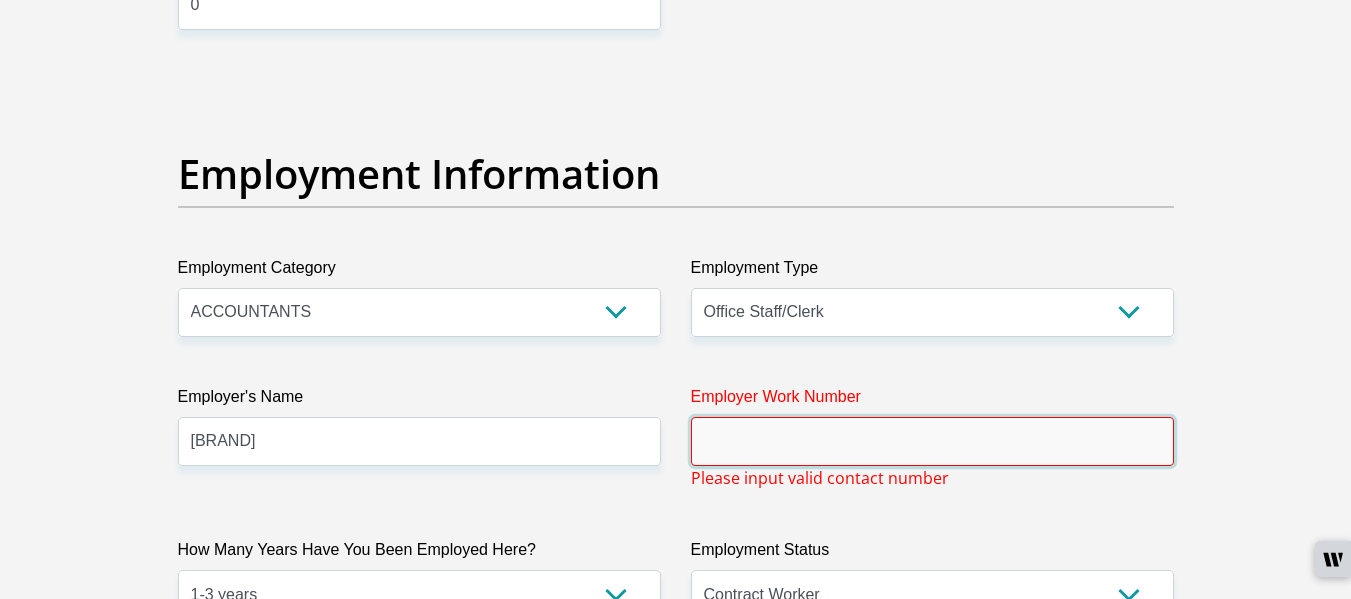 click on "Employer Work Number" at bounding box center [932, 441] 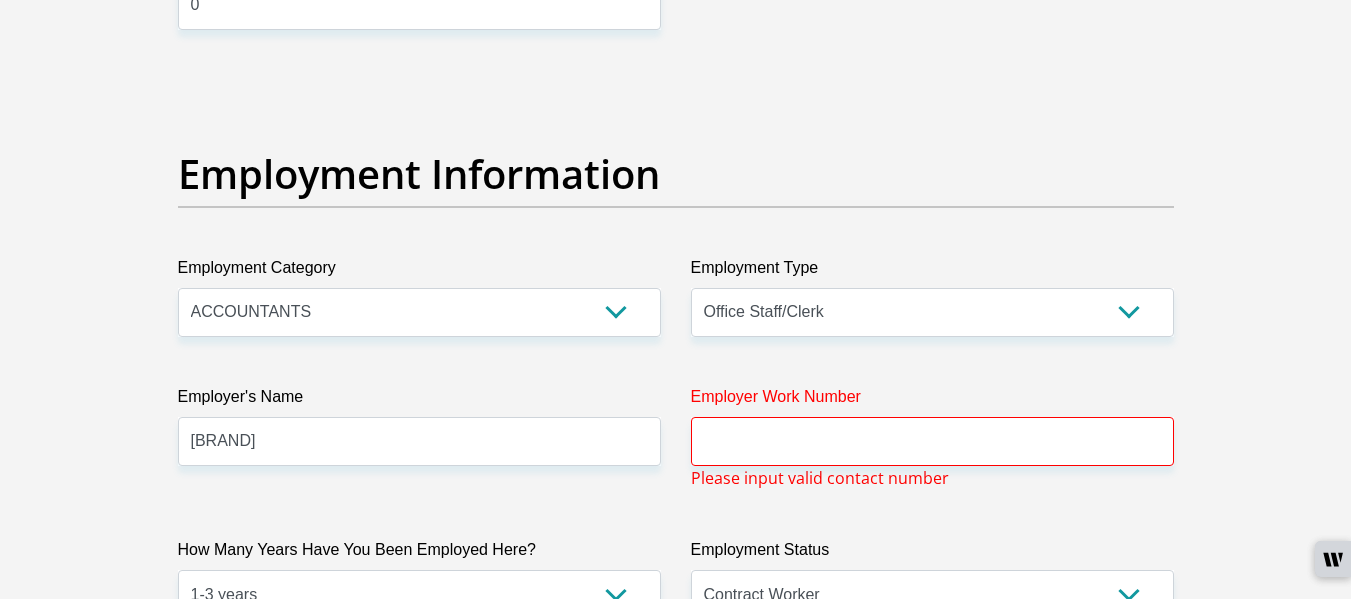 scroll, scrollTop: 6643, scrollLeft: 0, axis: vertical 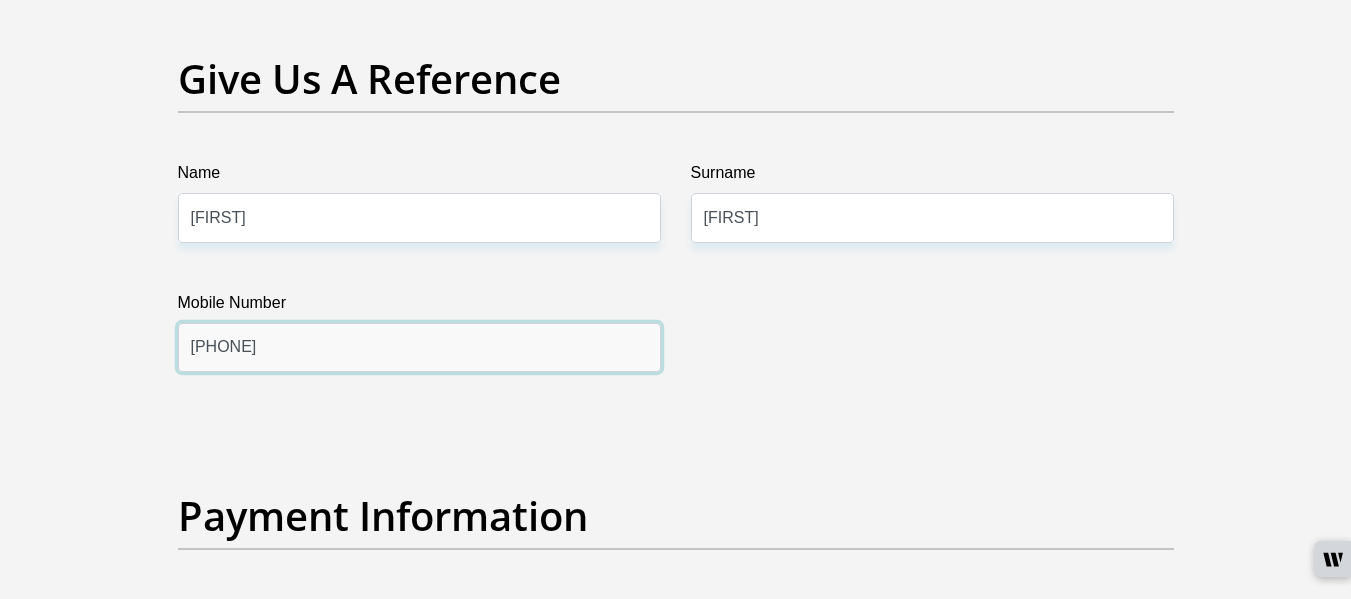 drag, startPoint x: 296, startPoint y: 354, endPoint x: 191, endPoint y: 347, distance: 105.23308 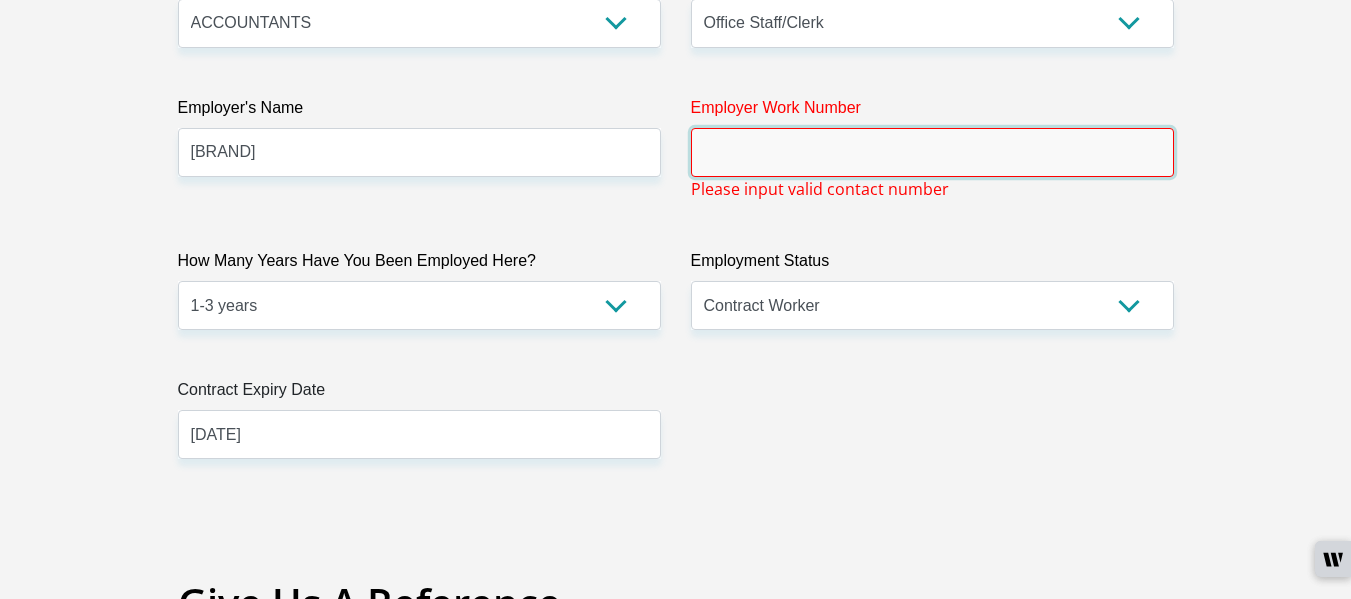 paste on "0734418800" 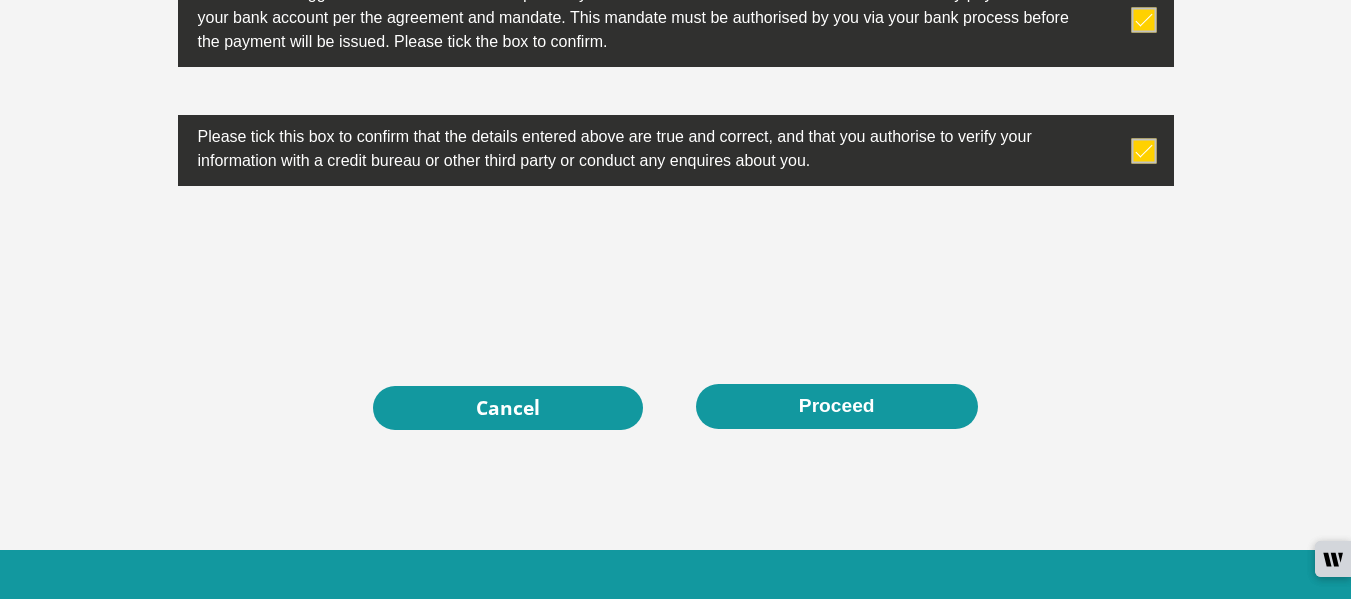scroll, scrollTop: 6706, scrollLeft: 0, axis: vertical 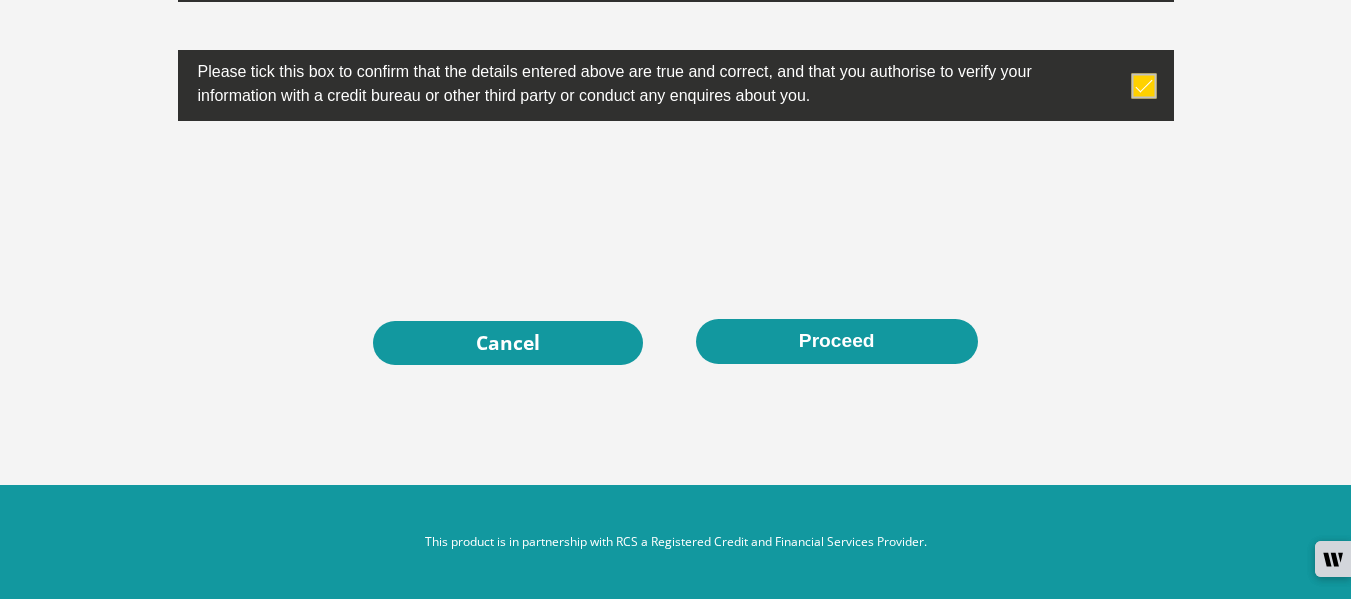 type on "0734418800" 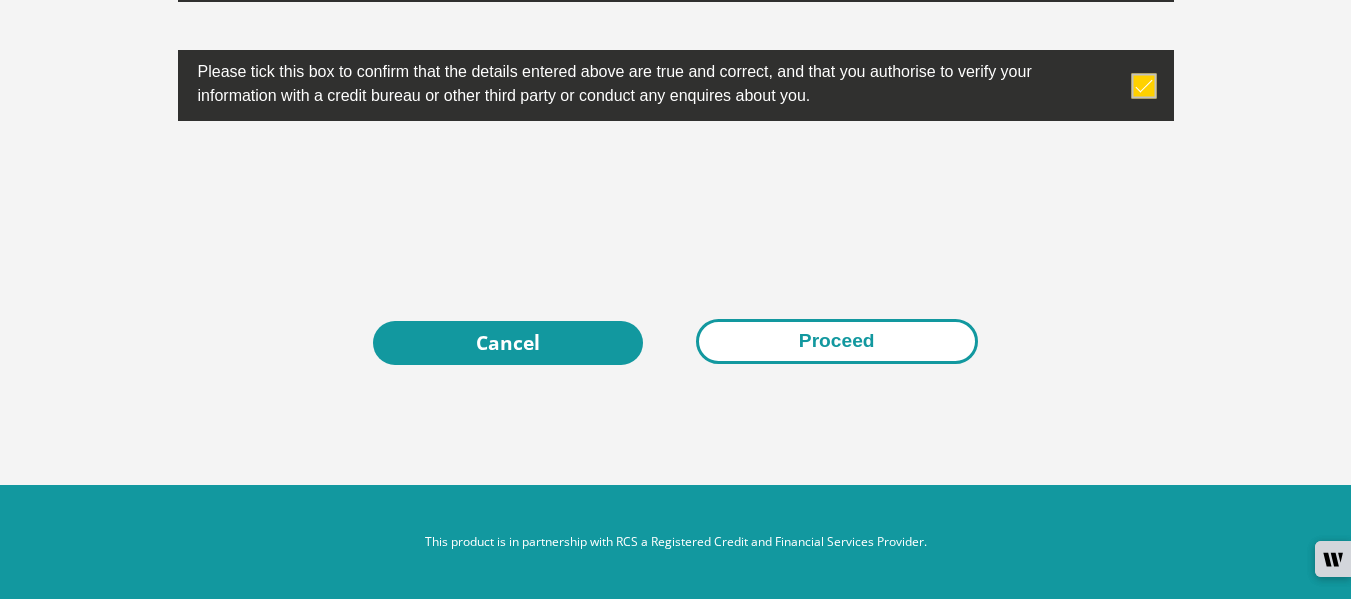 click on "Proceed" at bounding box center (837, 341) 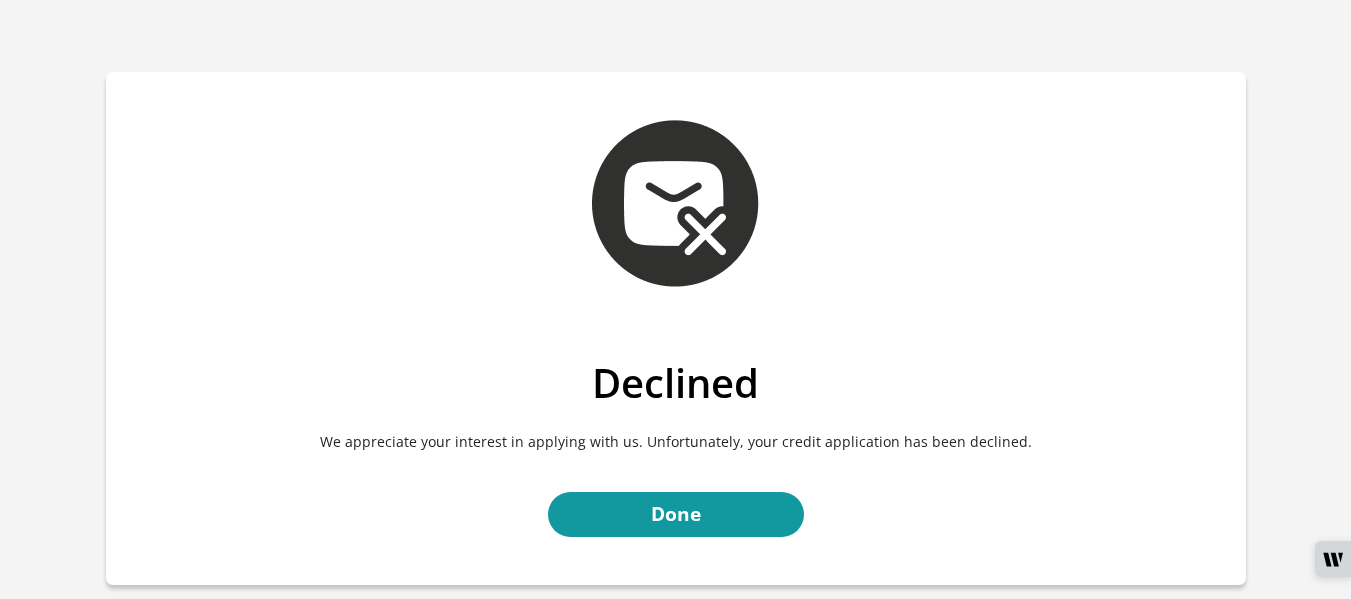 scroll, scrollTop: 0, scrollLeft: 0, axis: both 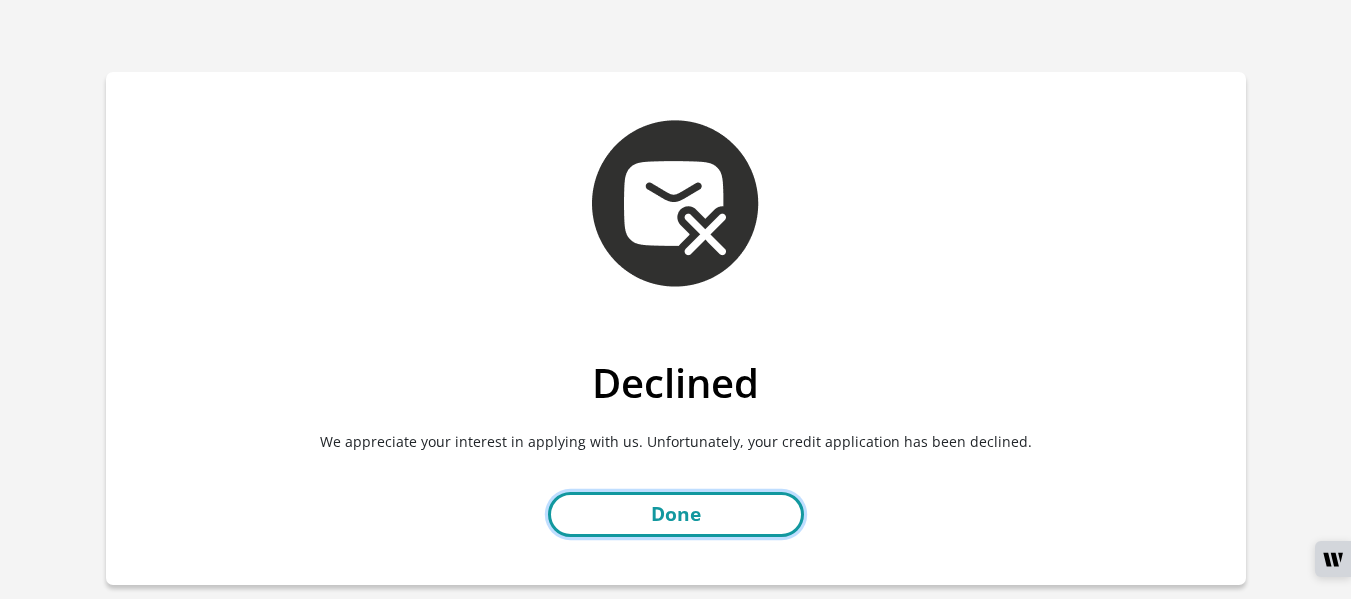 click on "Done" at bounding box center (676, 514) 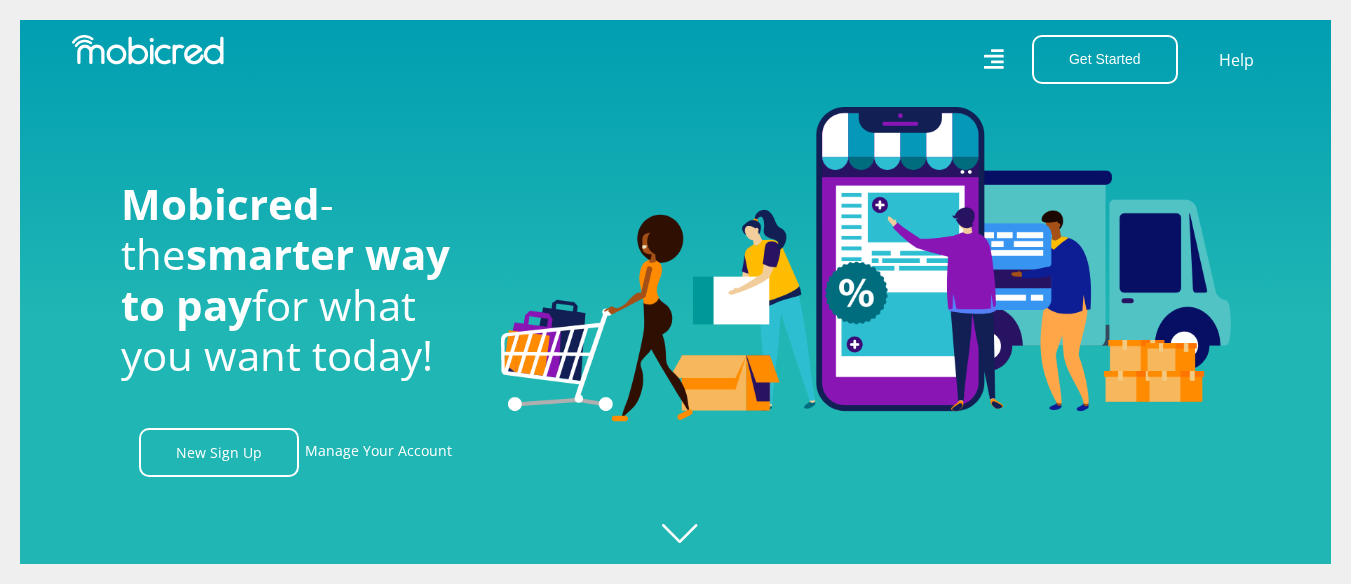 scroll, scrollTop: 0, scrollLeft: 0, axis: both 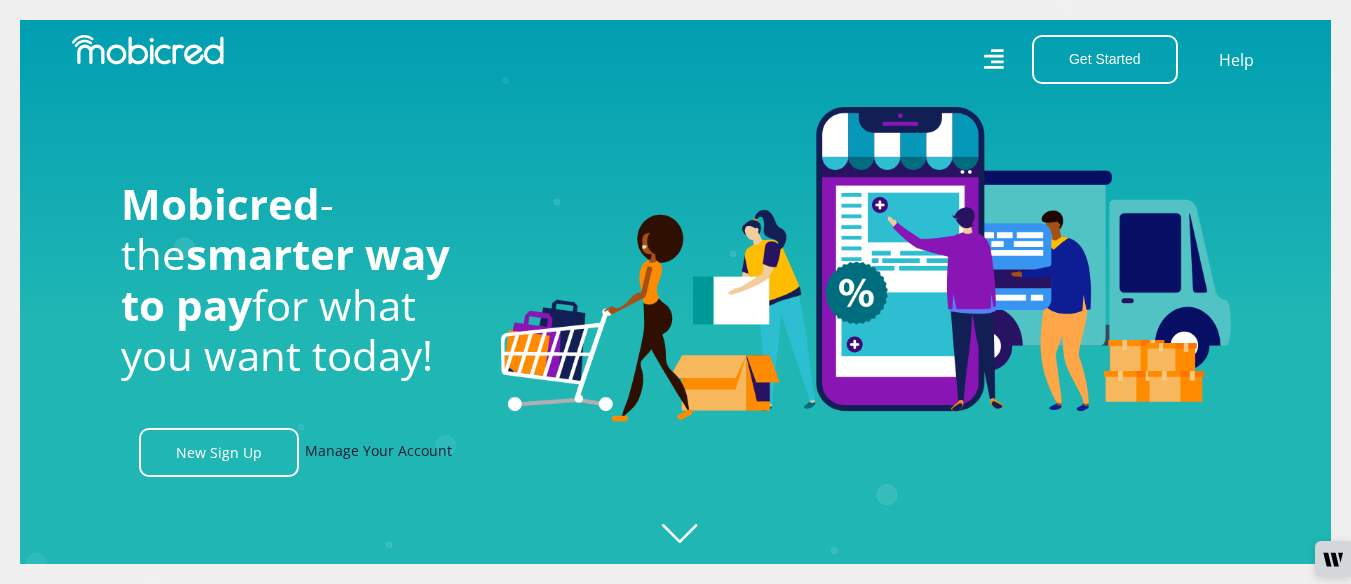click on "Manage Your Account" at bounding box center (378, 452) 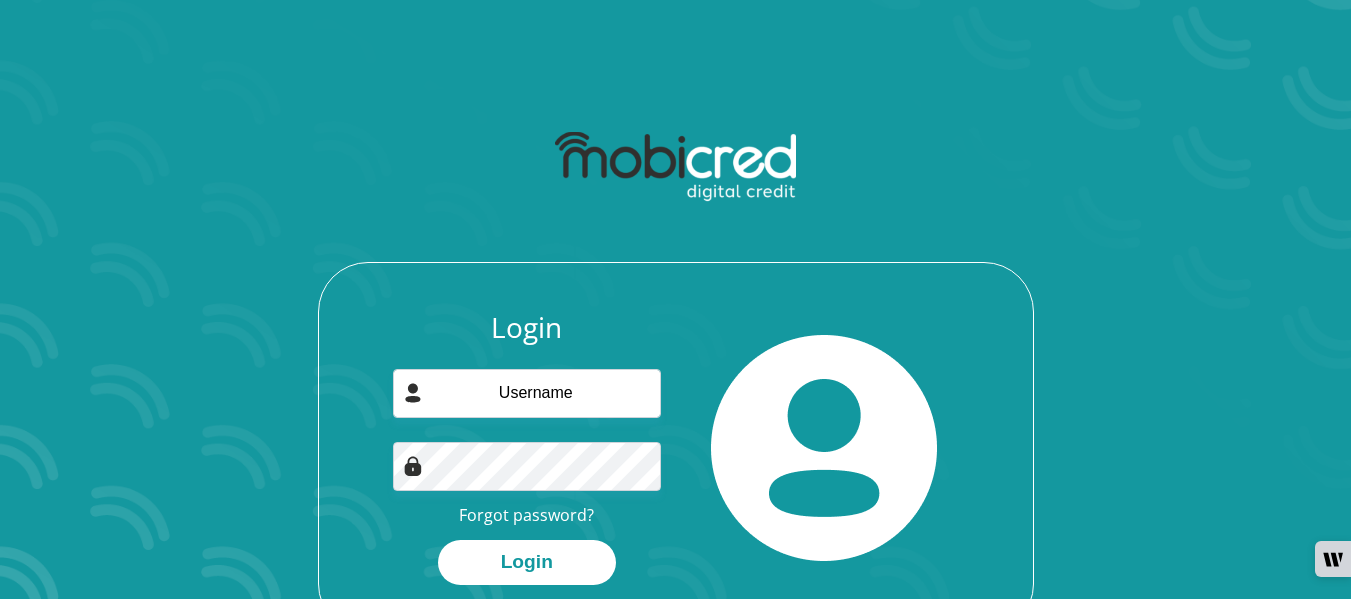 scroll, scrollTop: 0, scrollLeft: 0, axis: both 